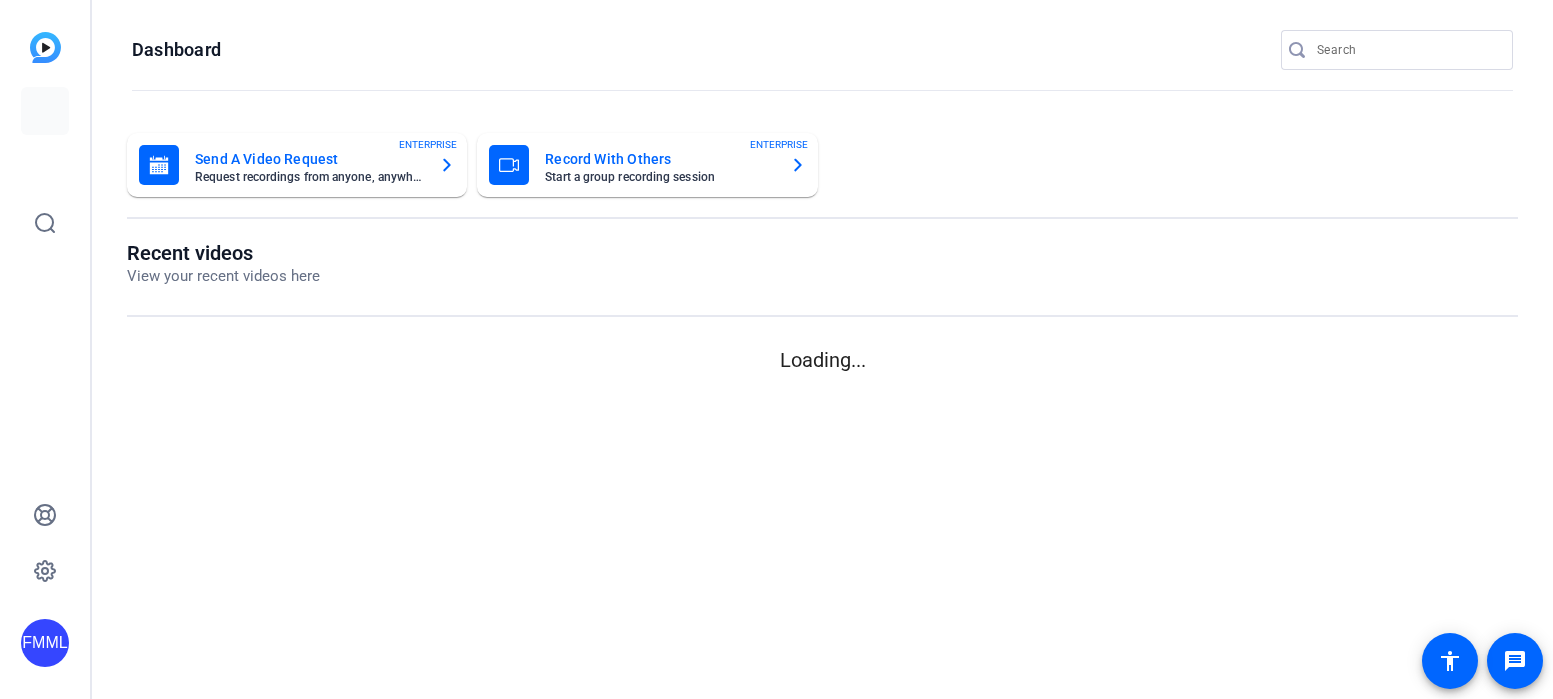scroll, scrollTop: 0, scrollLeft: 0, axis: both 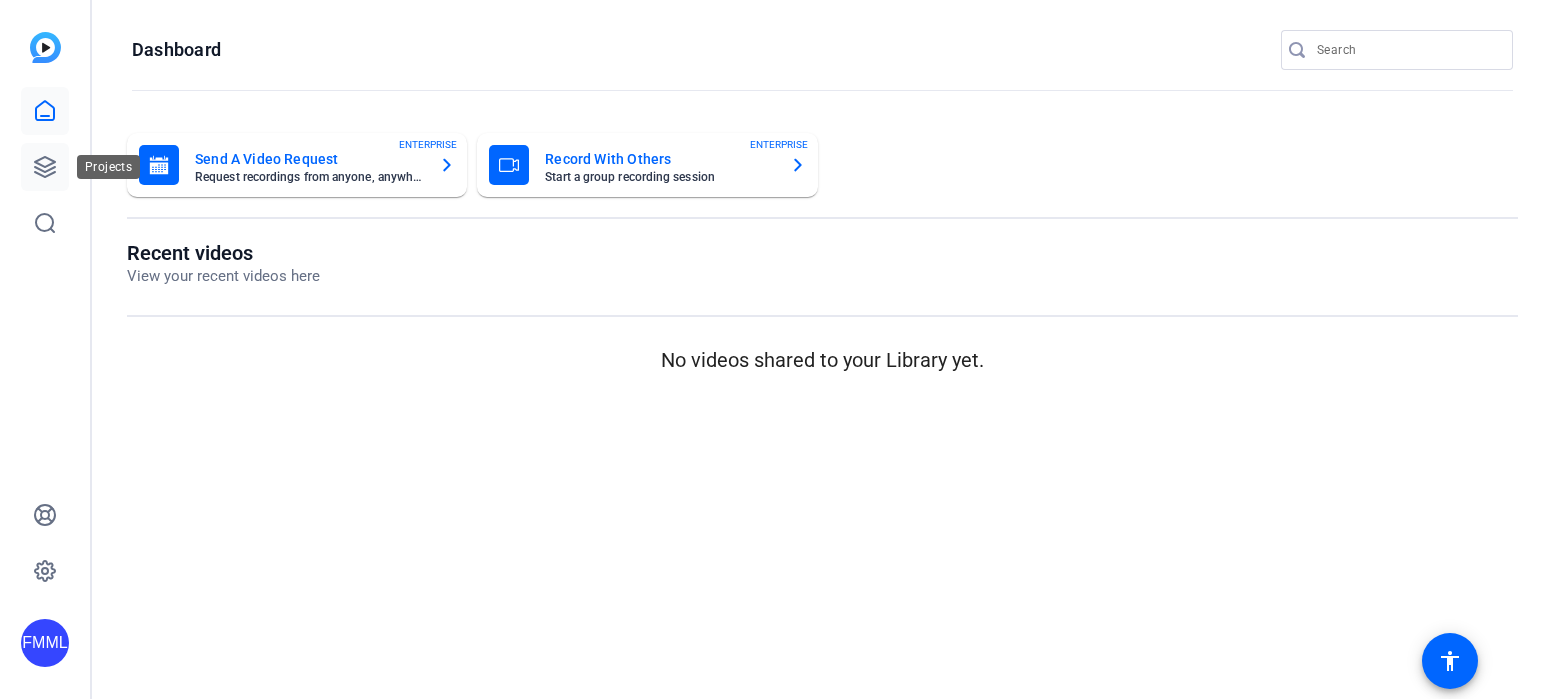 click 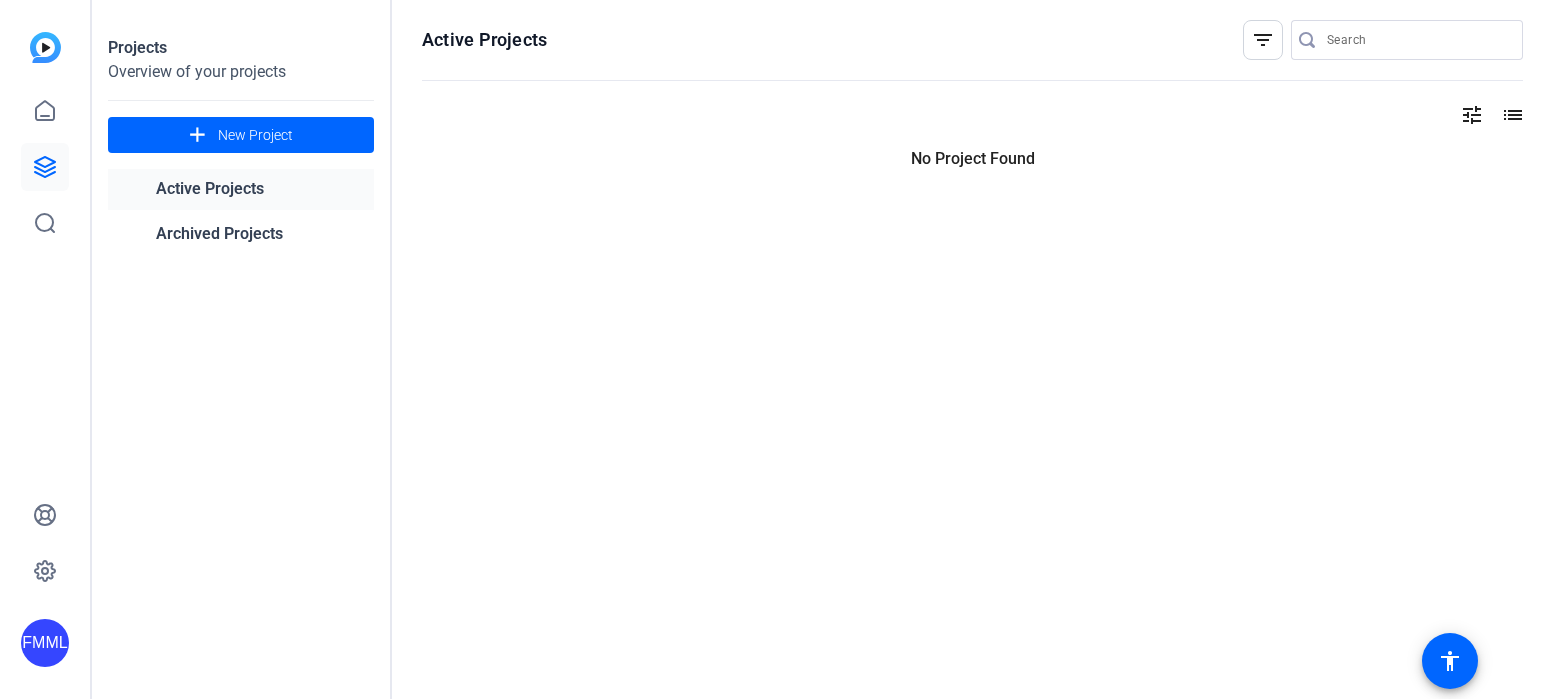 scroll, scrollTop: 0, scrollLeft: 0, axis: both 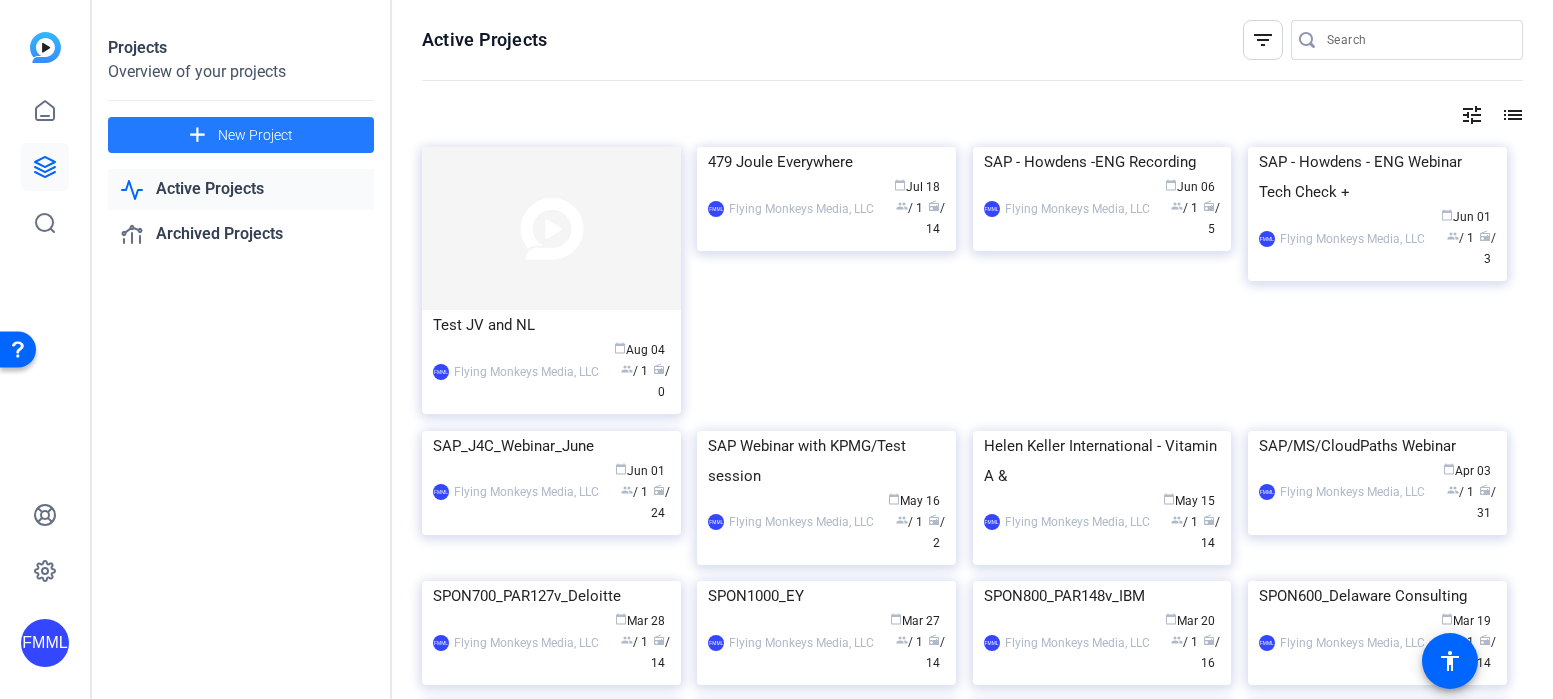 click on "New Project" 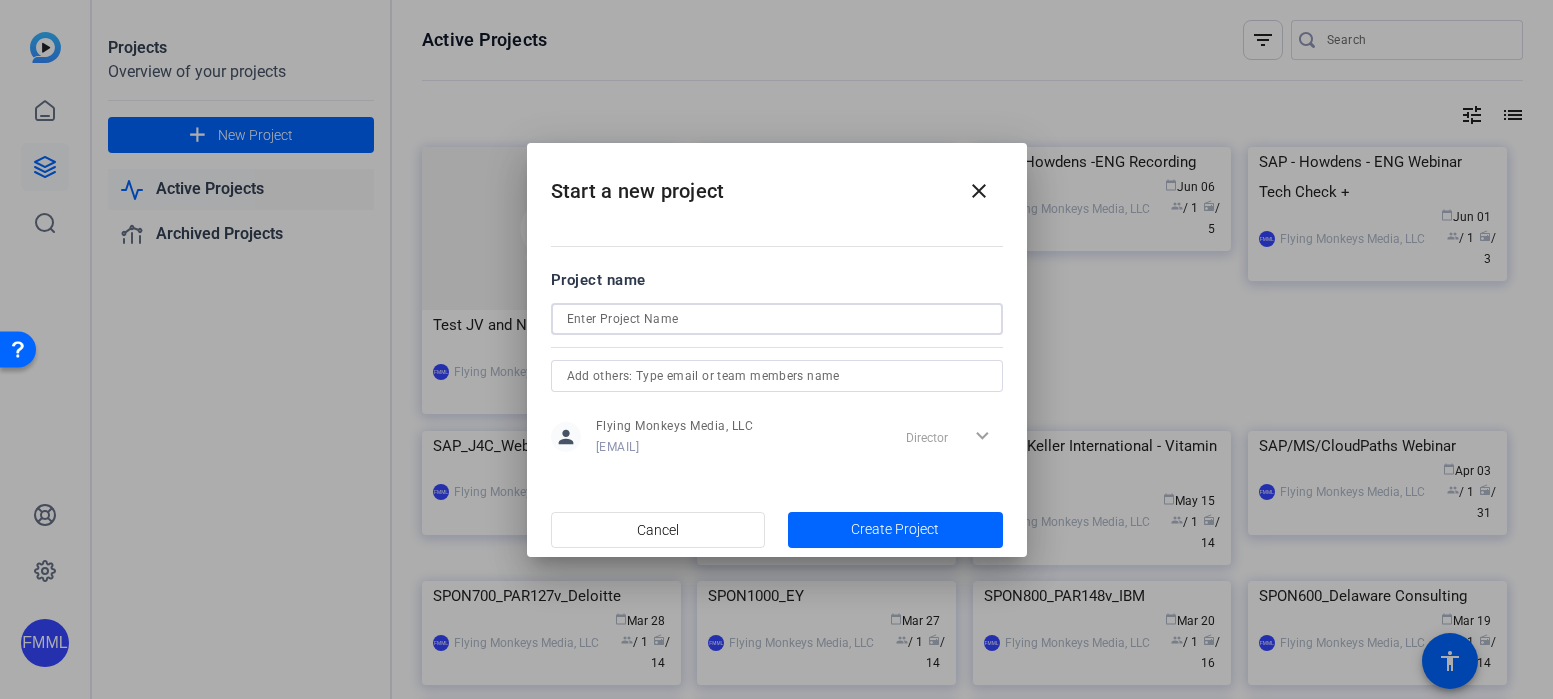 click at bounding box center [777, 319] 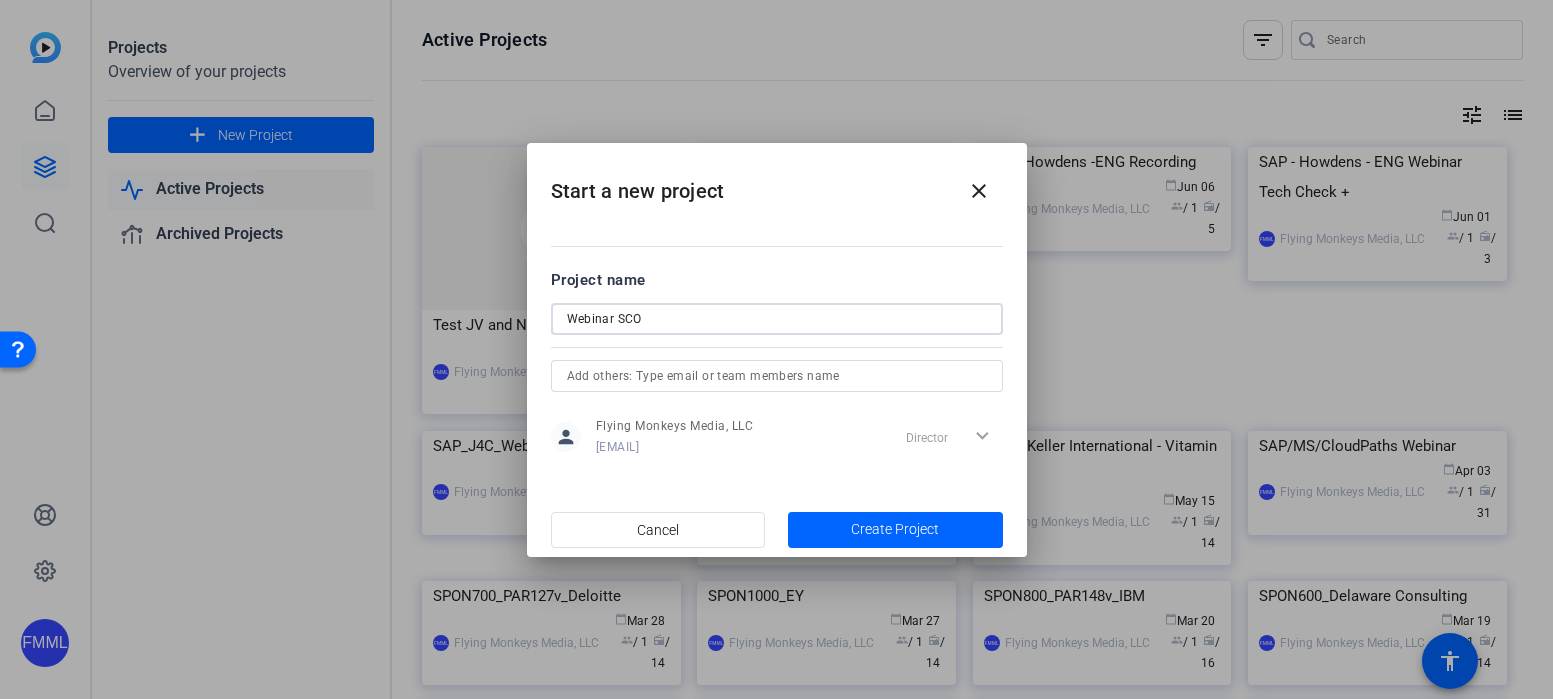 type on "Webinar SCO" 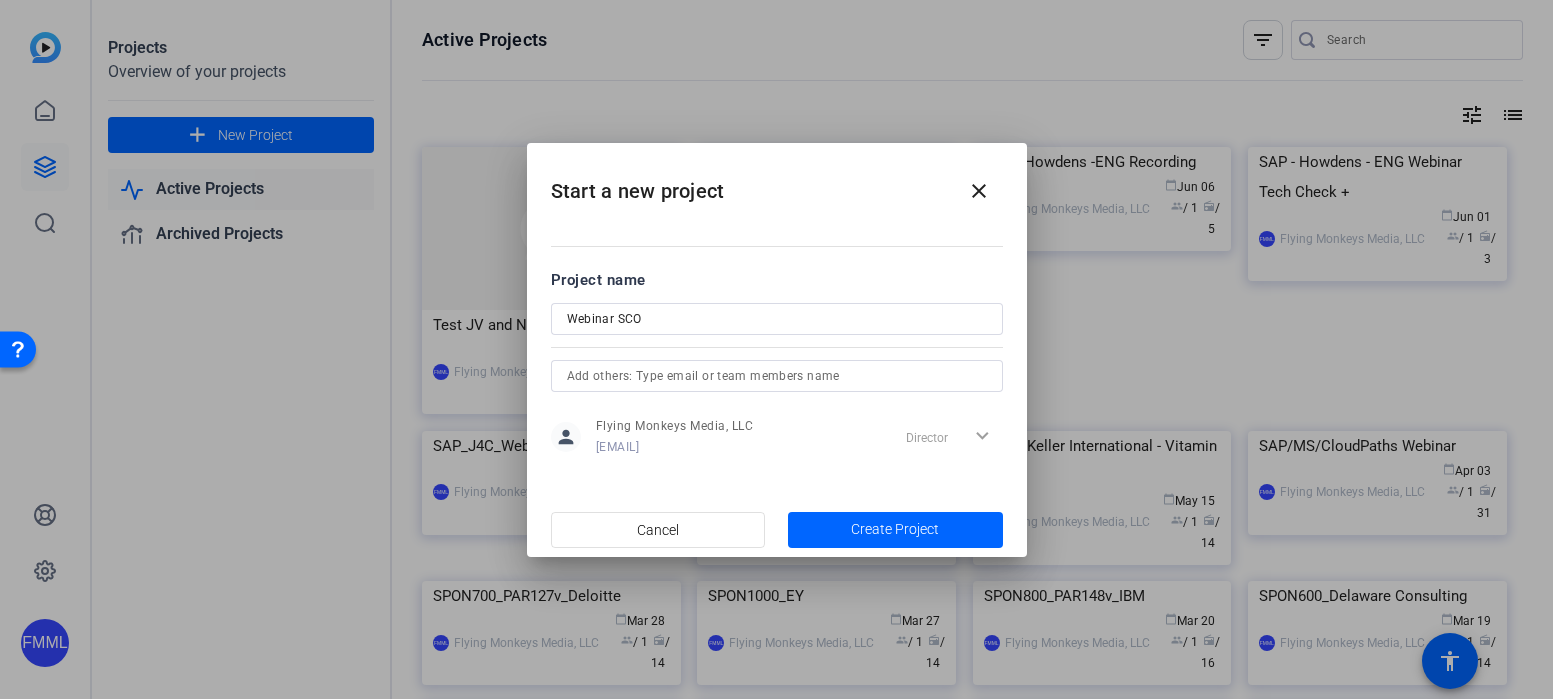 click on "Director expand_more" 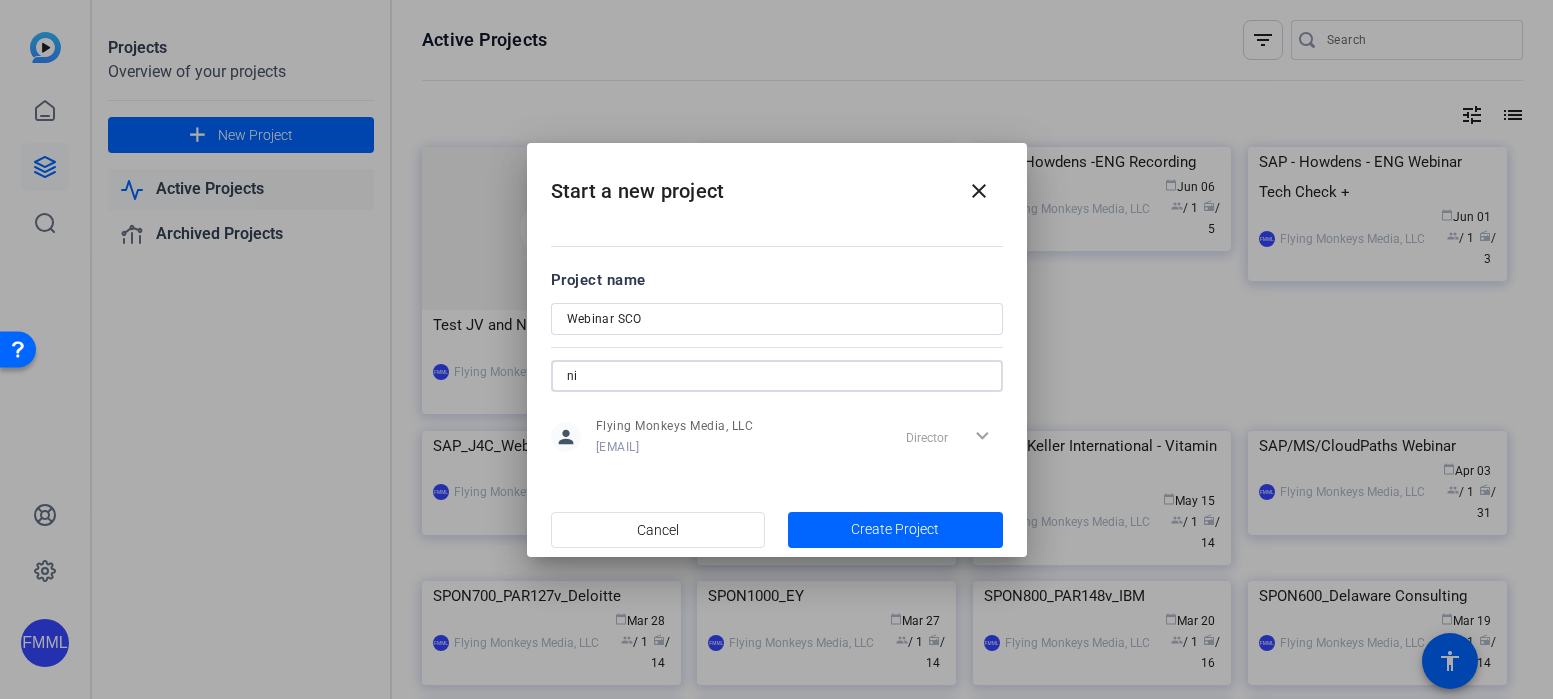 type on "n" 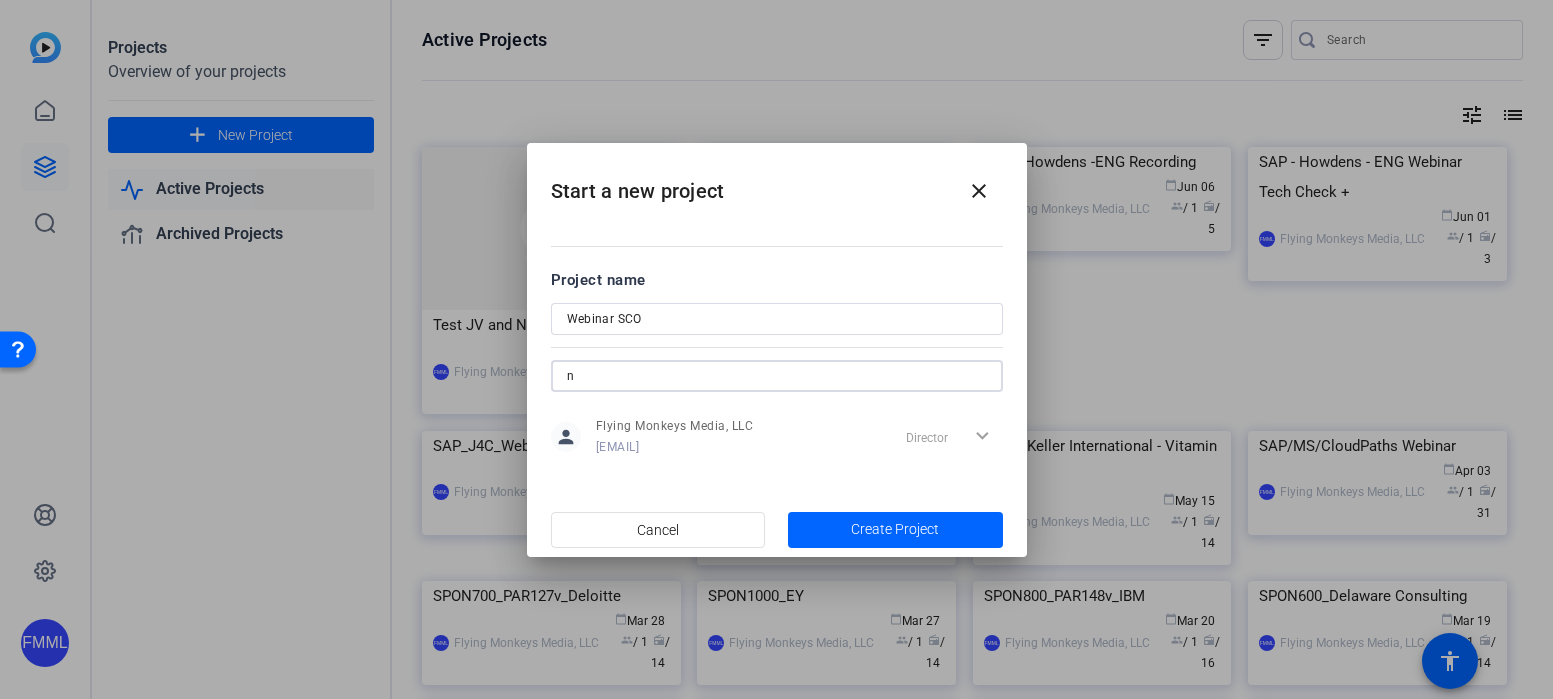 type 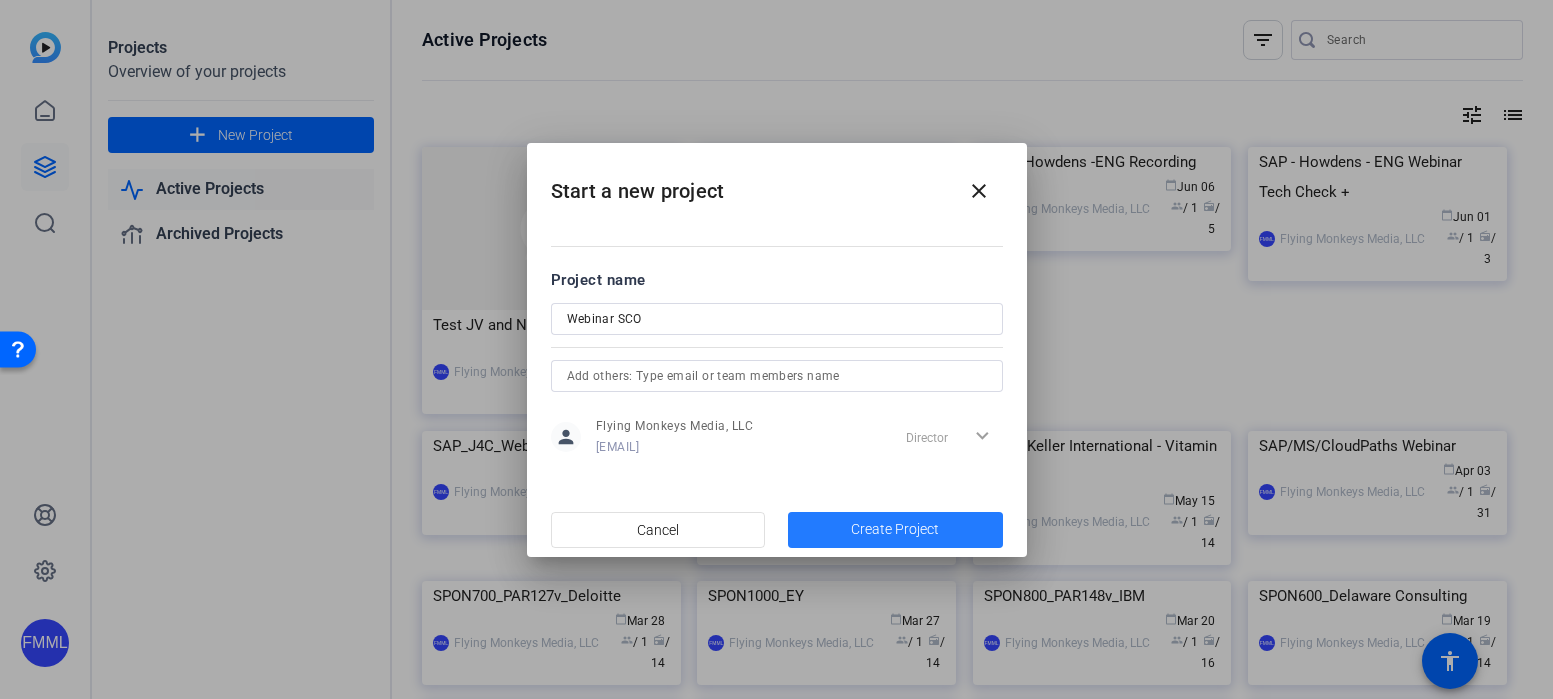 click on "Create Project" 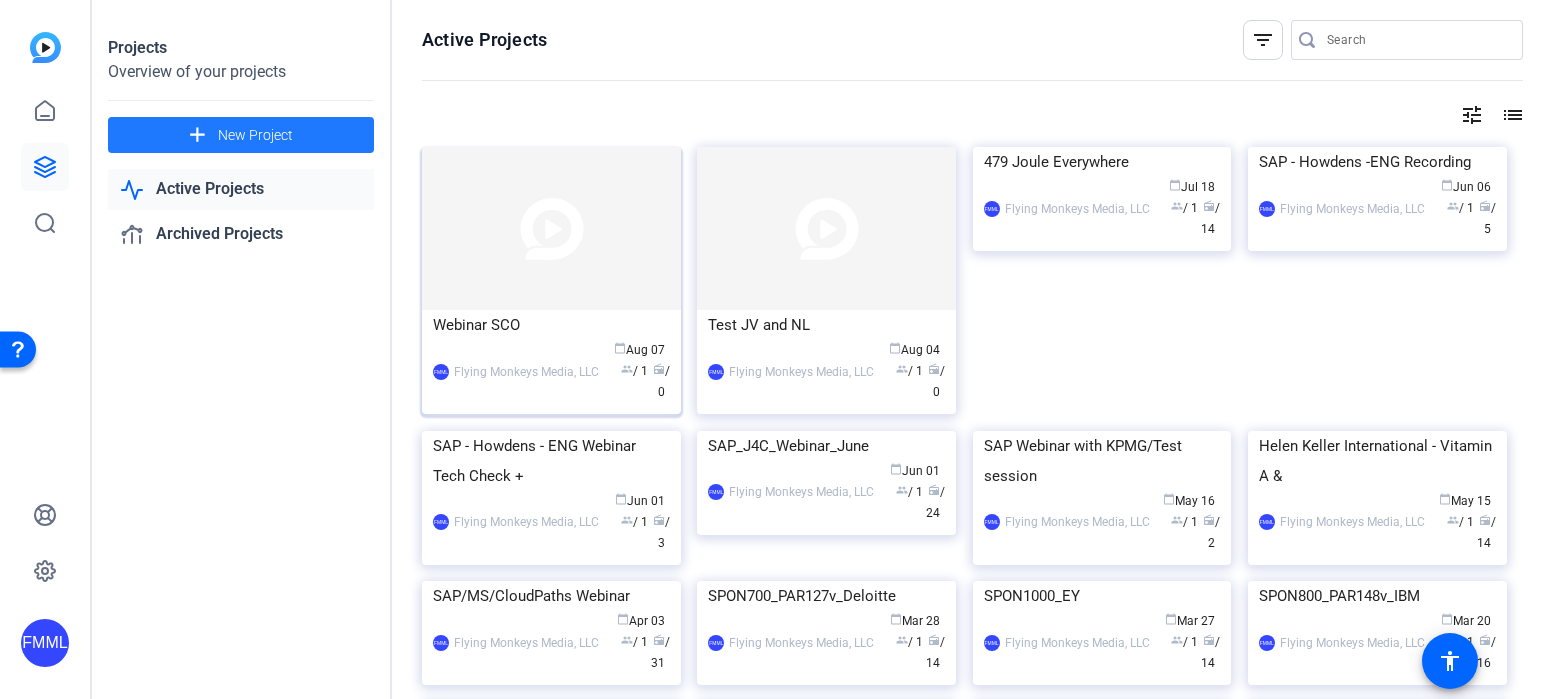 click 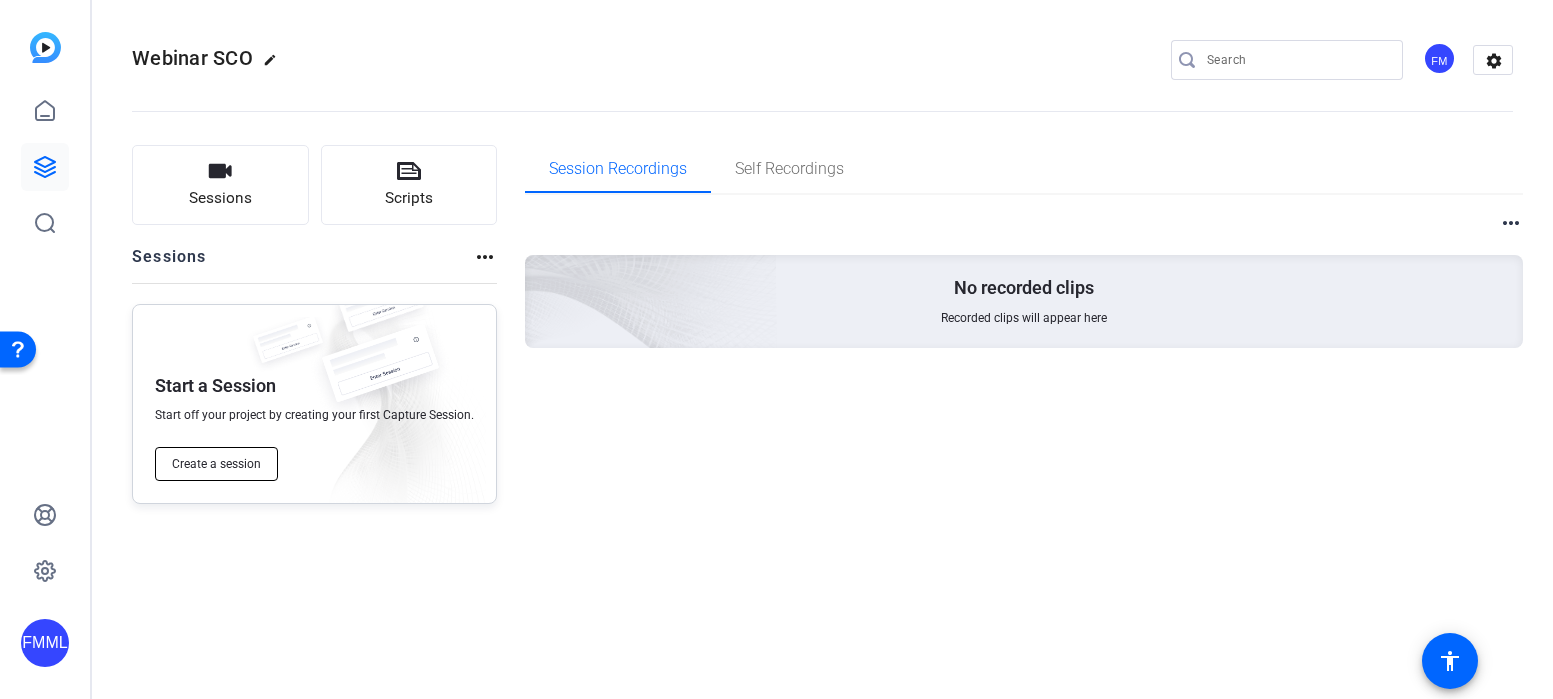click on "Create a session" 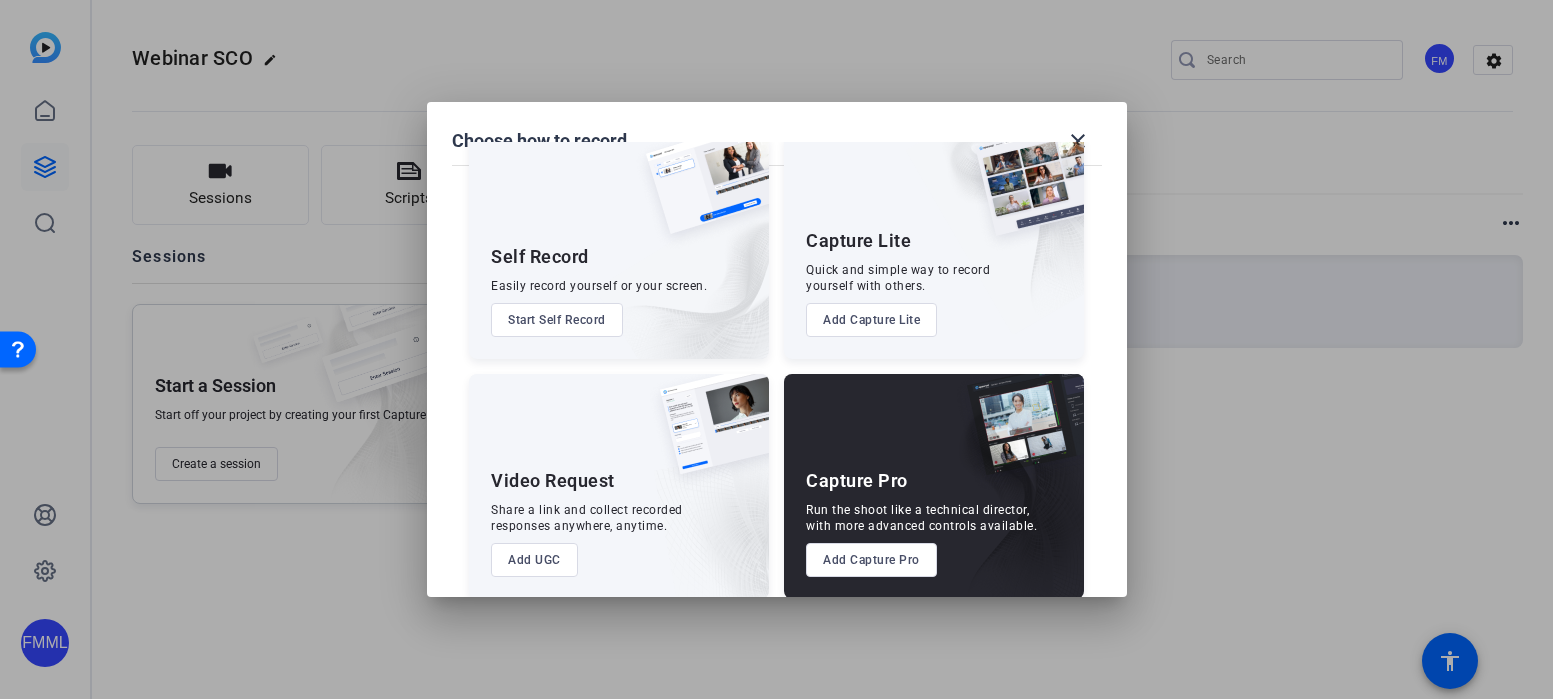 scroll, scrollTop: 70, scrollLeft: 0, axis: vertical 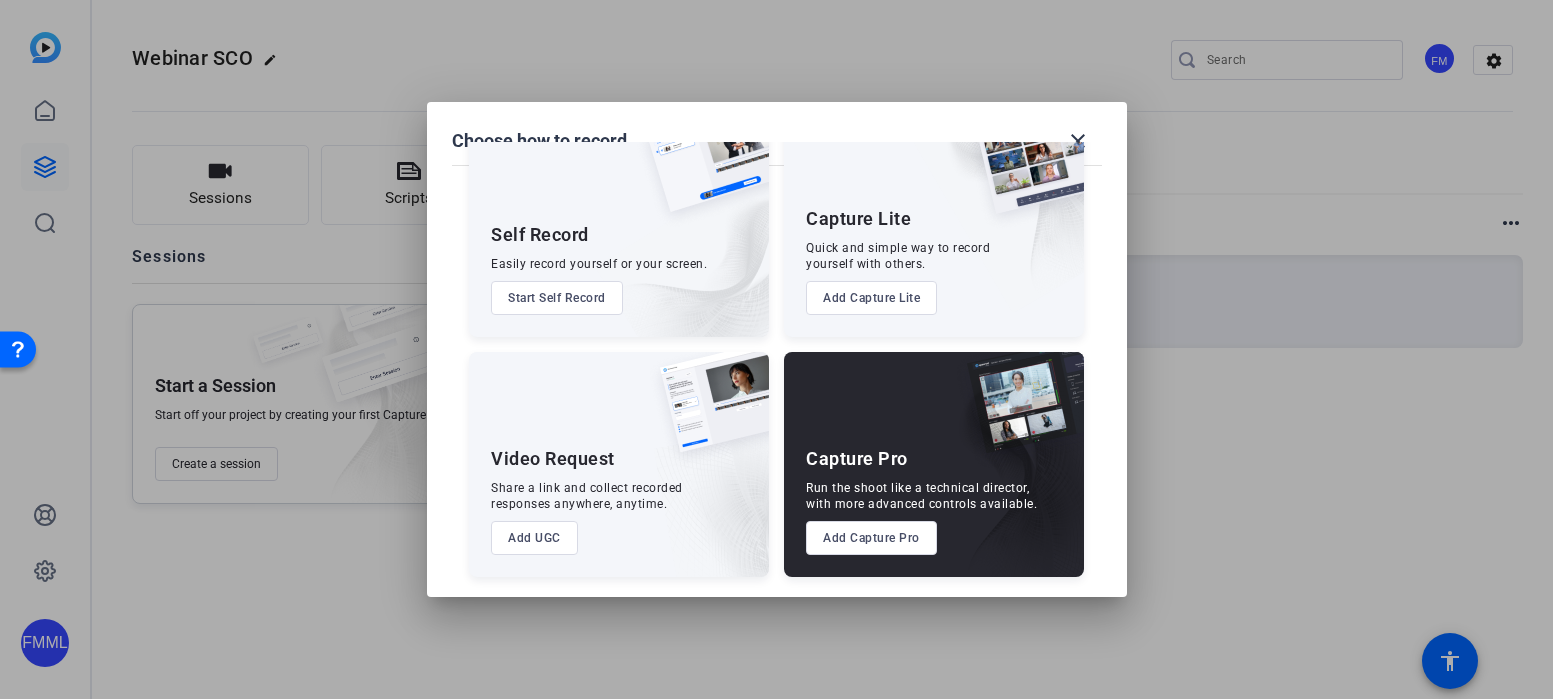 click on "Add Capture Pro" at bounding box center [871, 538] 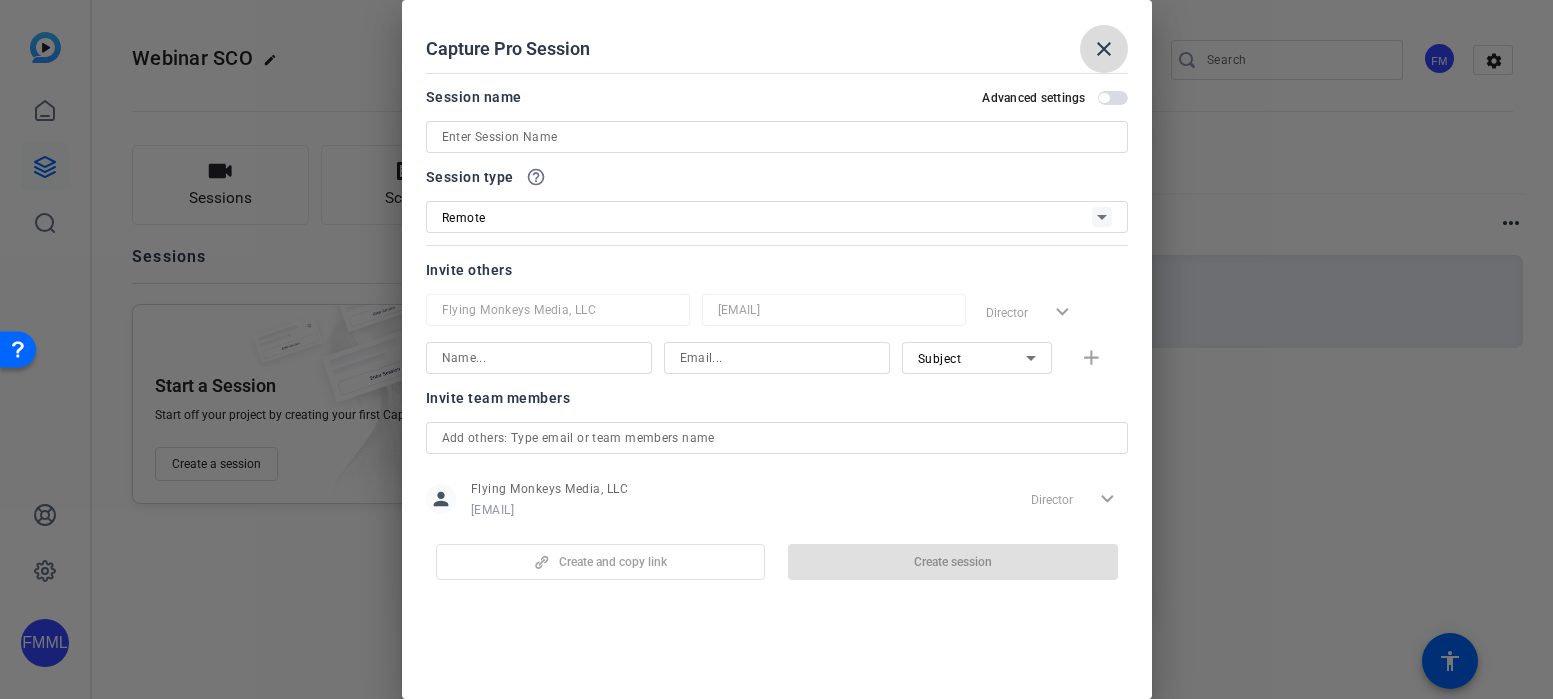 click on "close" at bounding box center (1104, 49) 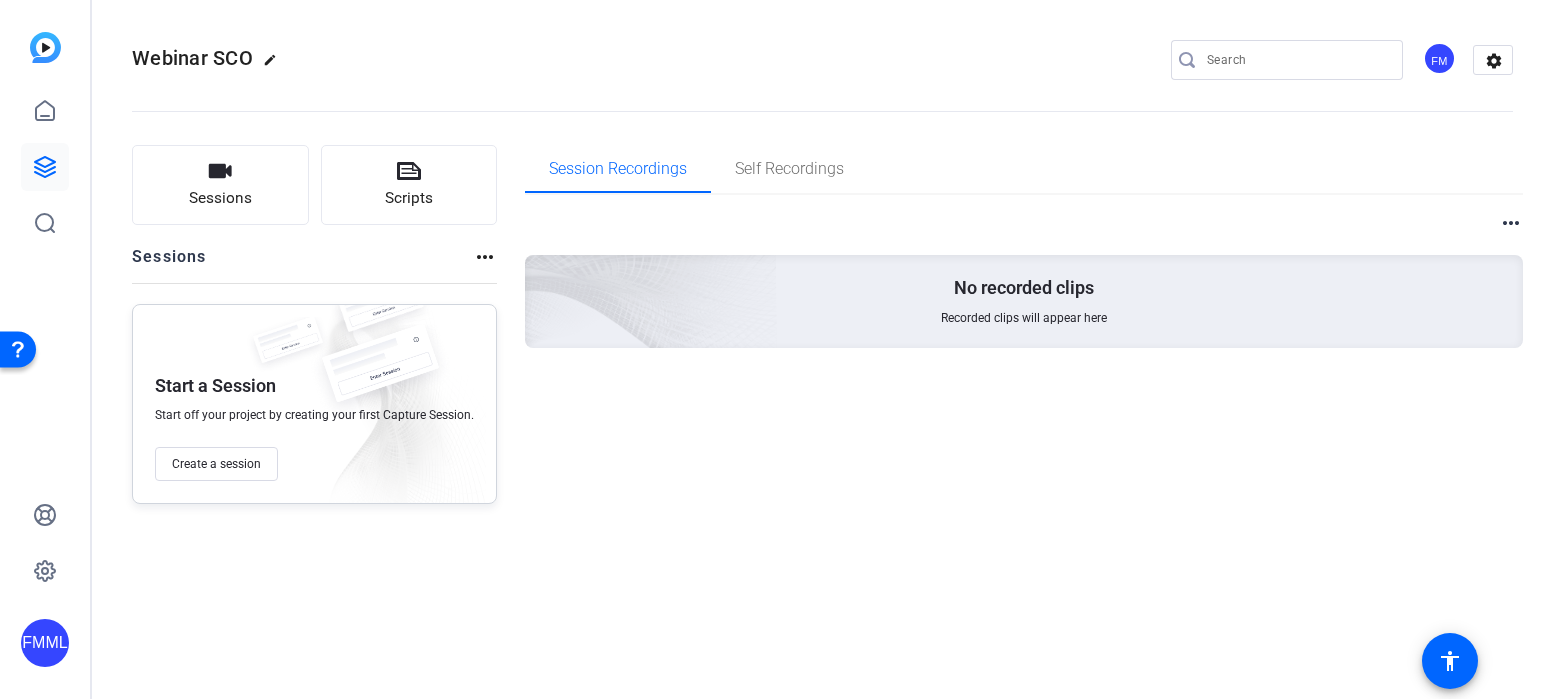 click on "edit" 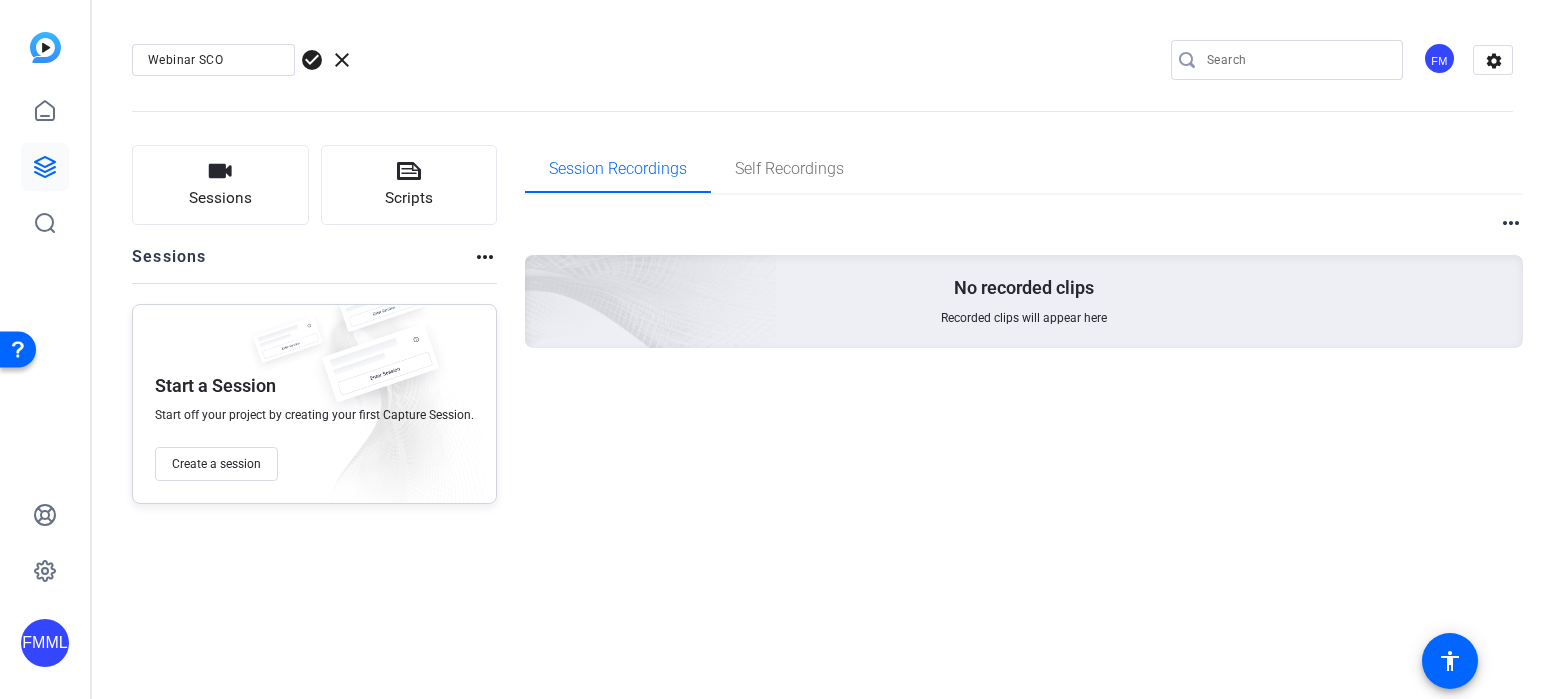click on "Webinar SCO" at bounding box center (213, 60) 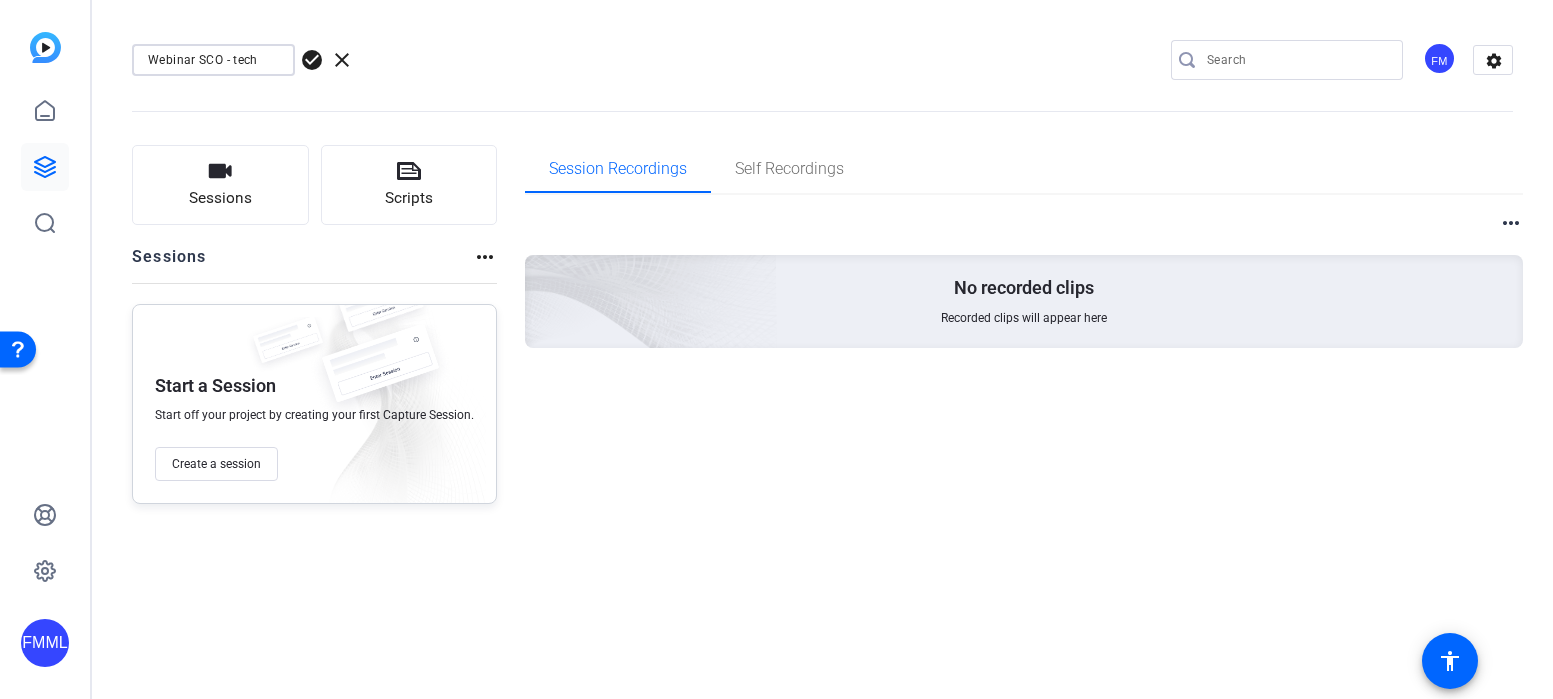 scroll, scrollTop: 0, scrollLeft: 0, axis: both 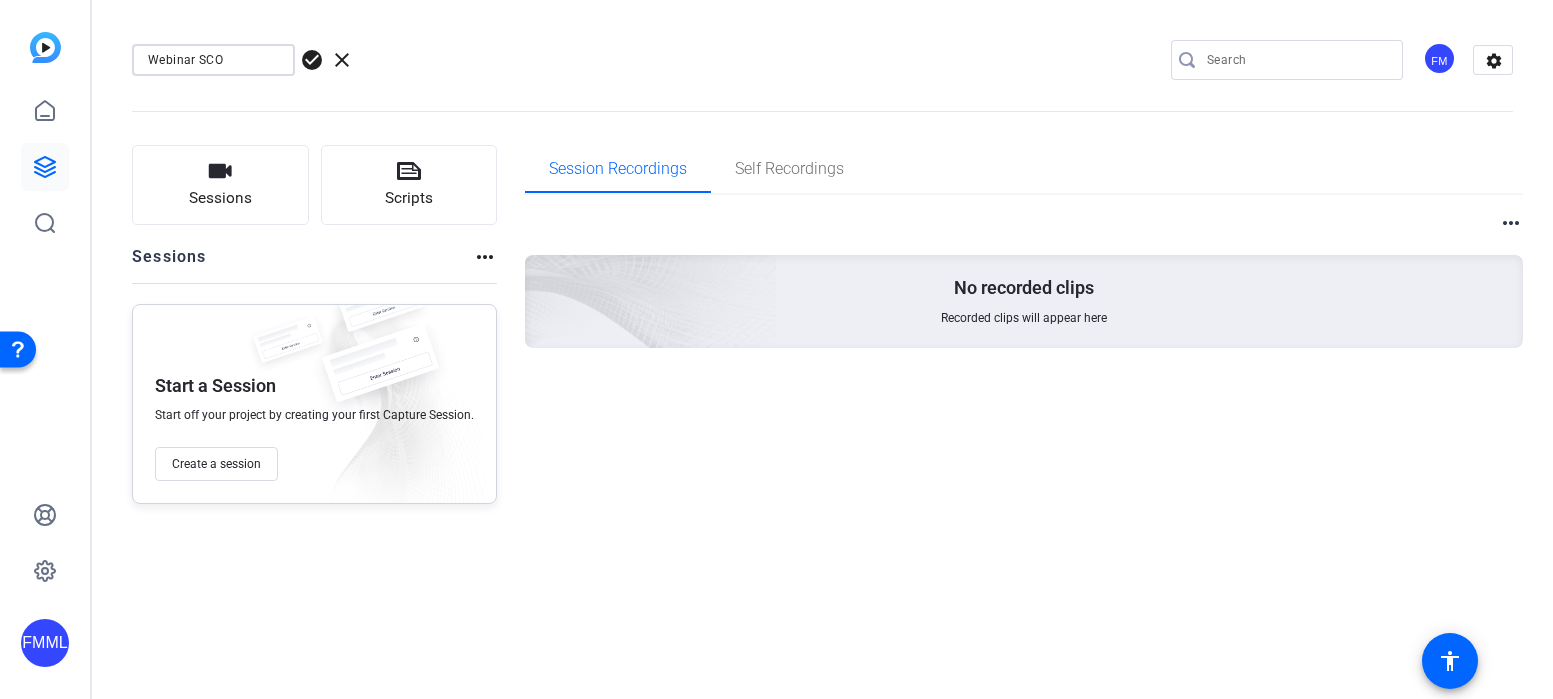 type on "Webinar SCO" 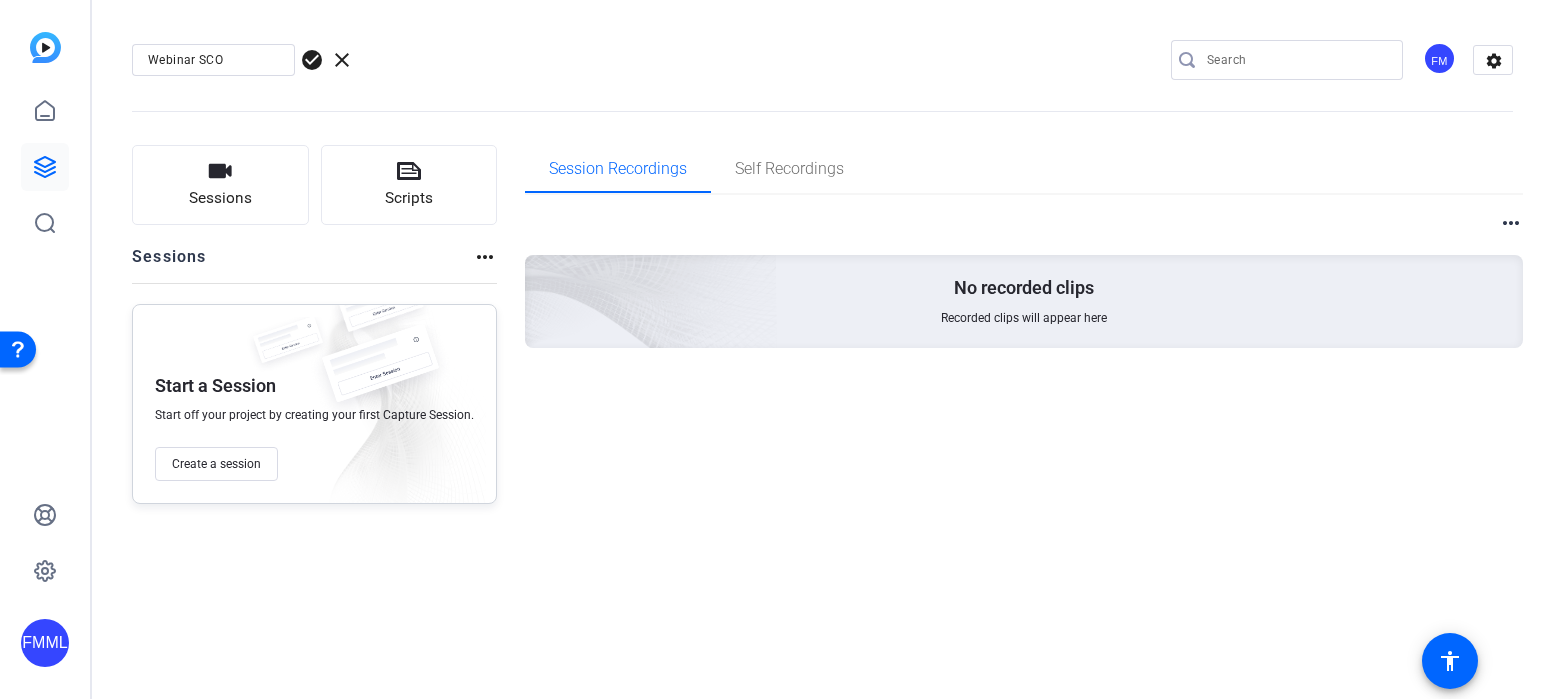 click on "check_circle" 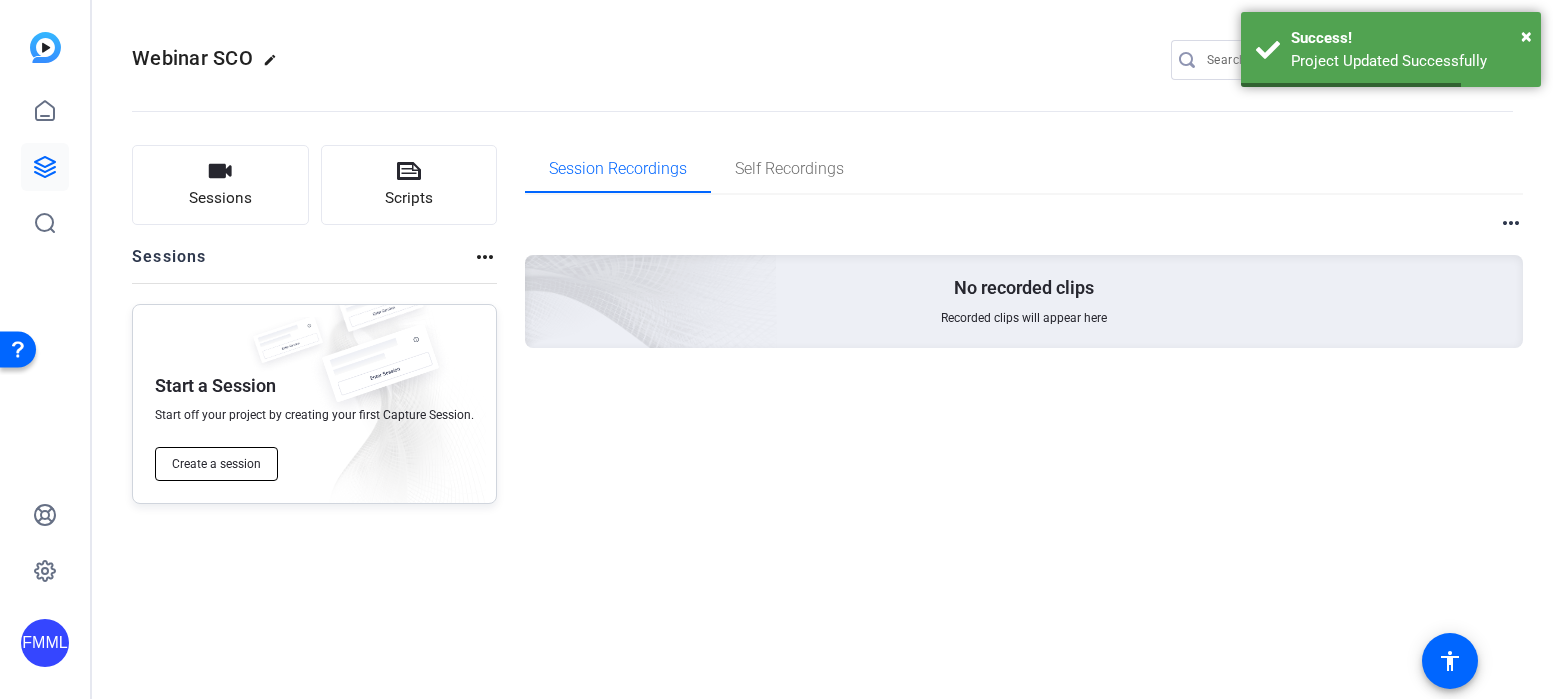 click on "Create a session" 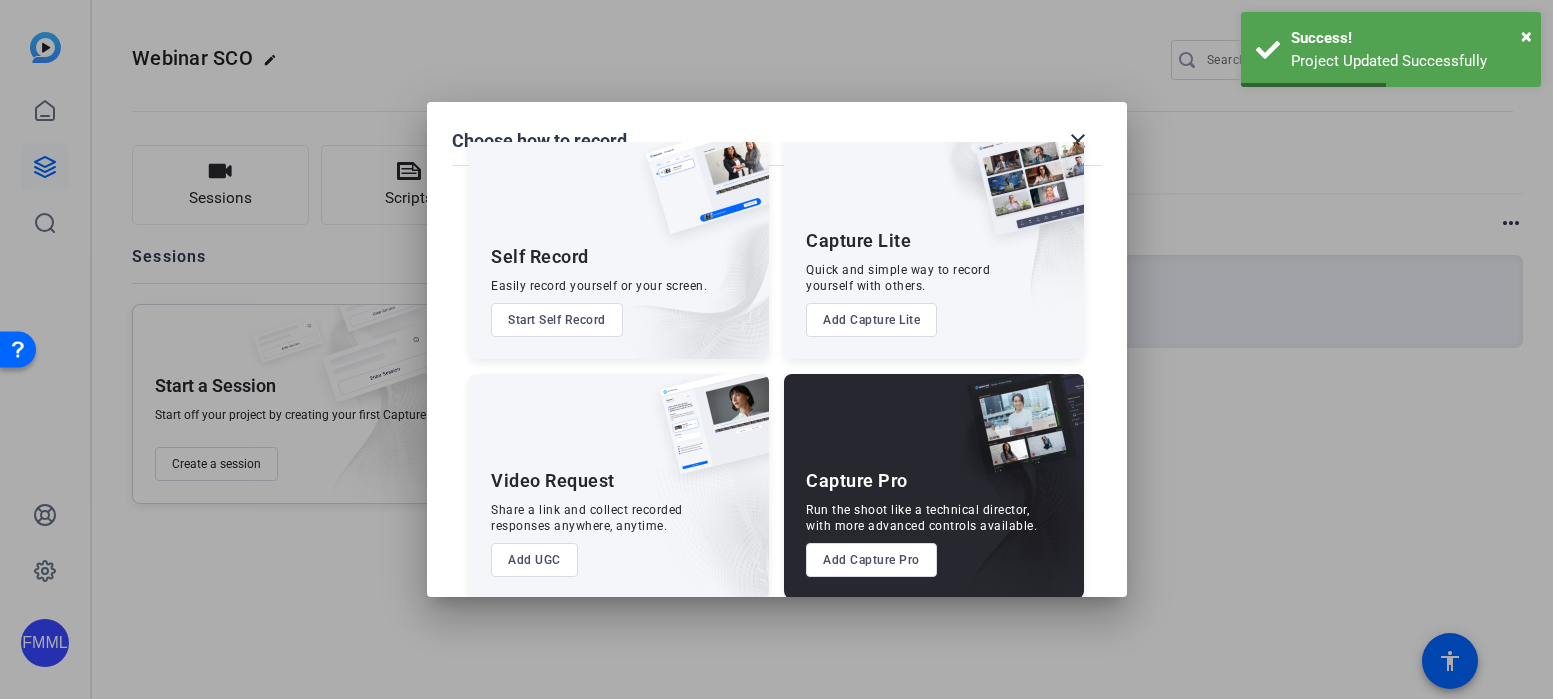 scroll, scrollTop: 70, scrollLeft: 0, axis: vertical 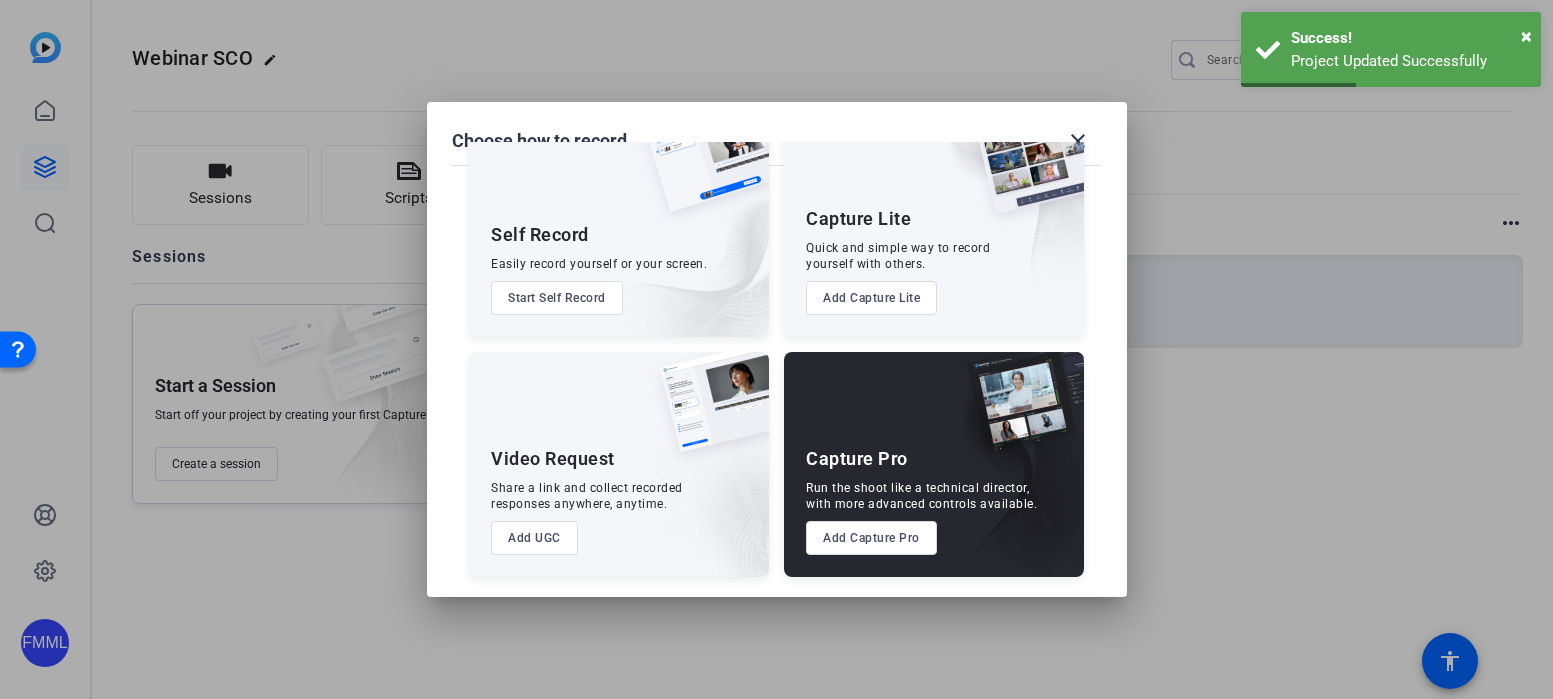 click on "Add Capture Pro" at bounding box center [871, 538] 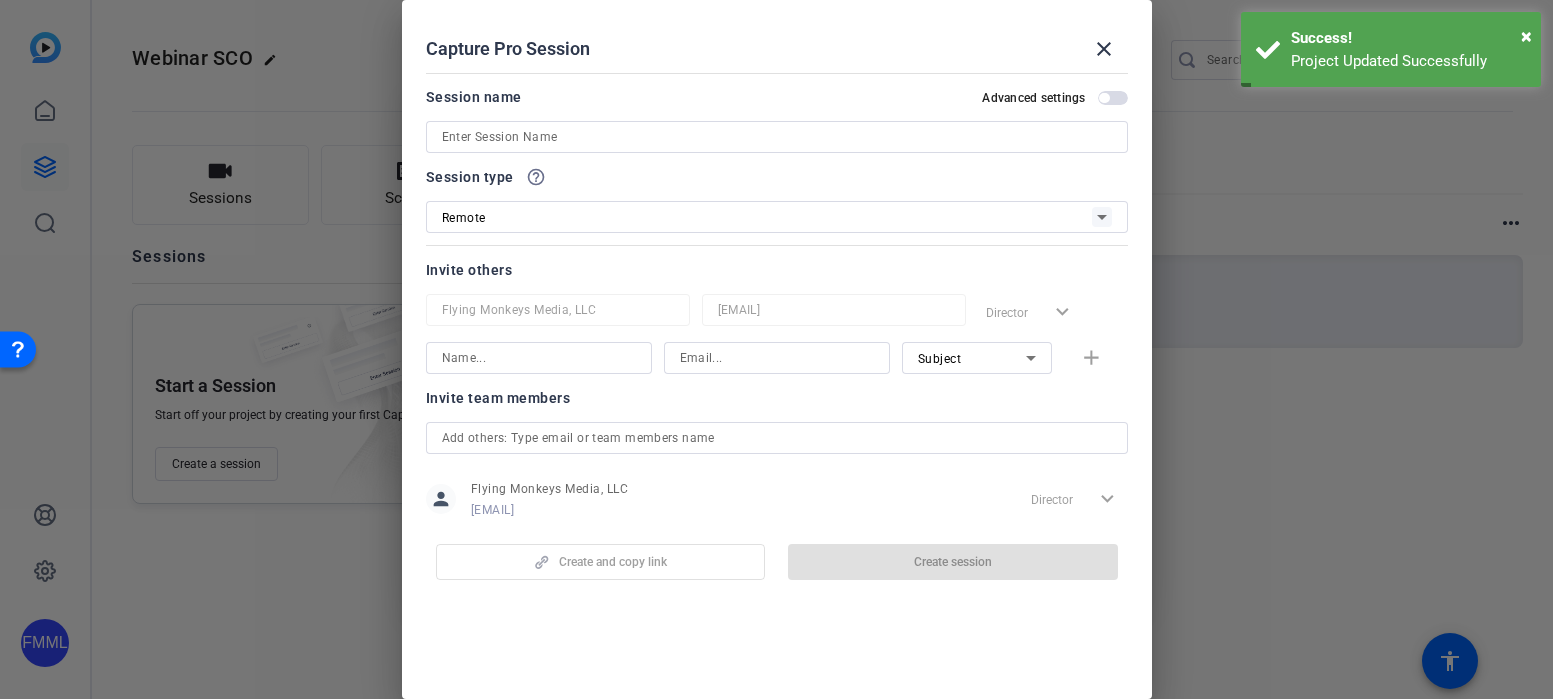 click at bounding box center (777, 137) 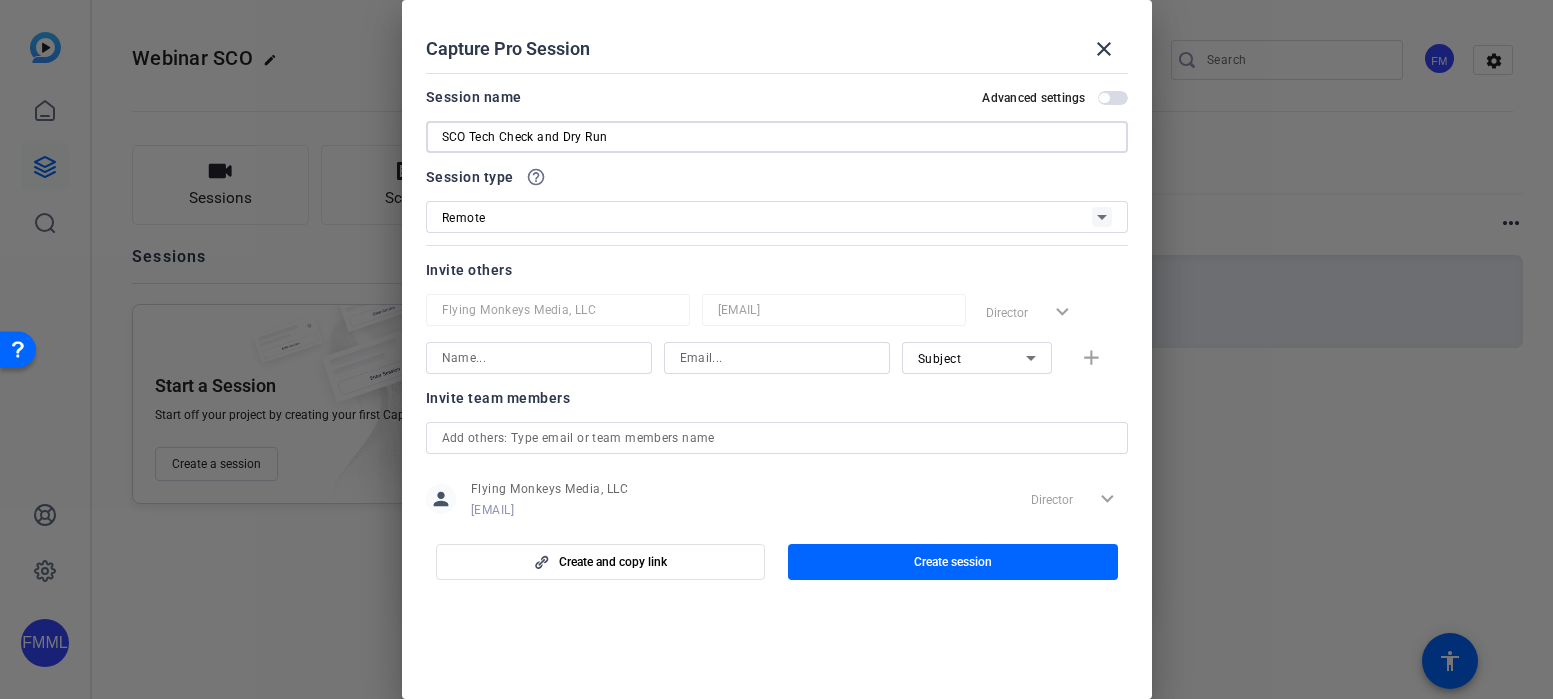 type on "SCO Tech Check and Dry Run" 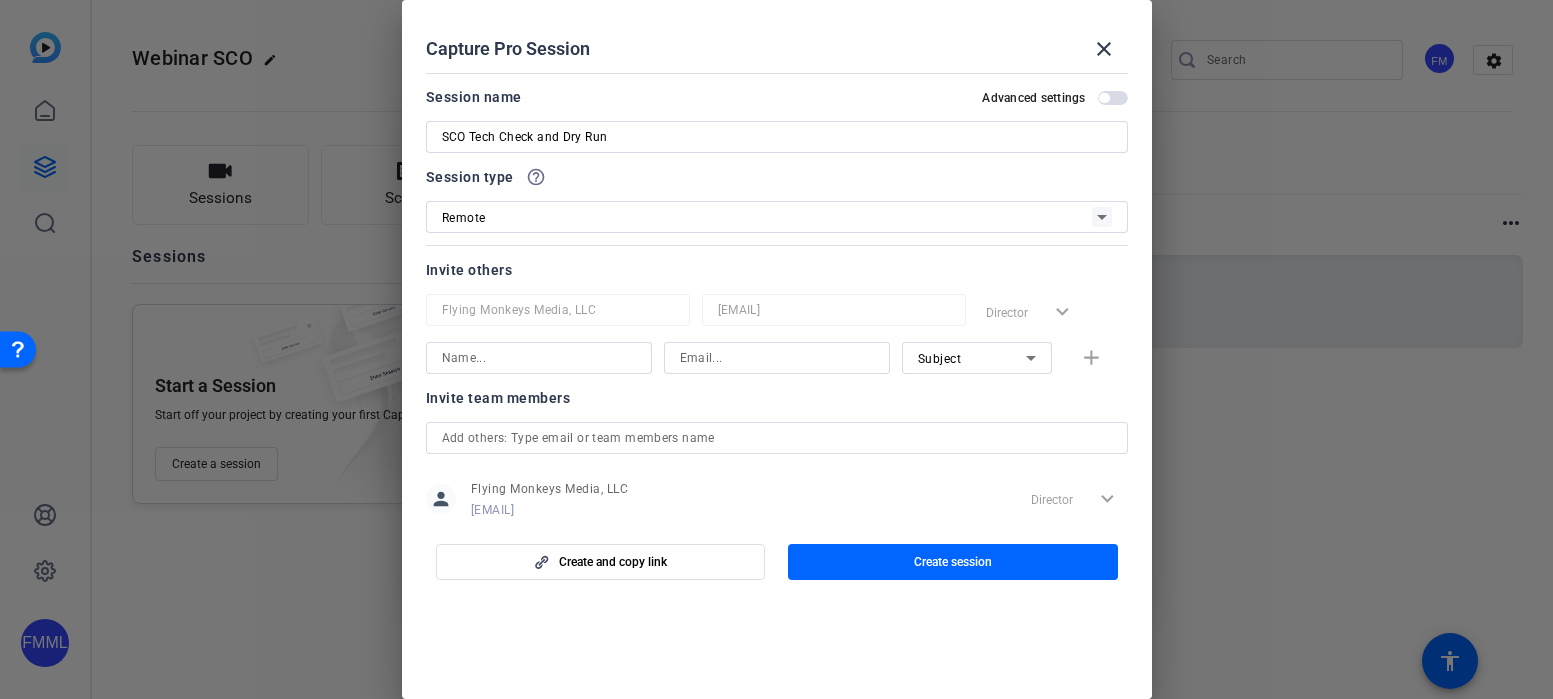 click at bounding box center [1113, 98] 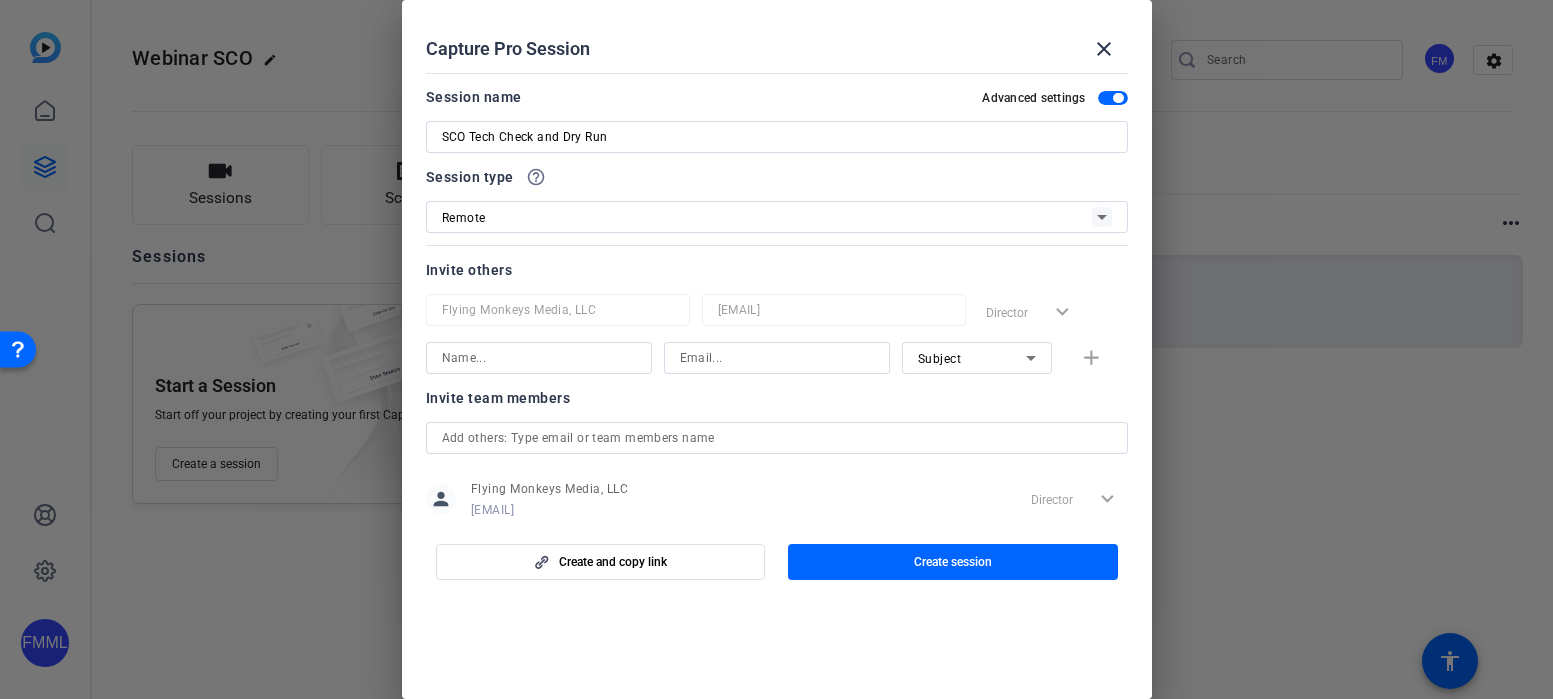 click at bounding box center (539, 358) 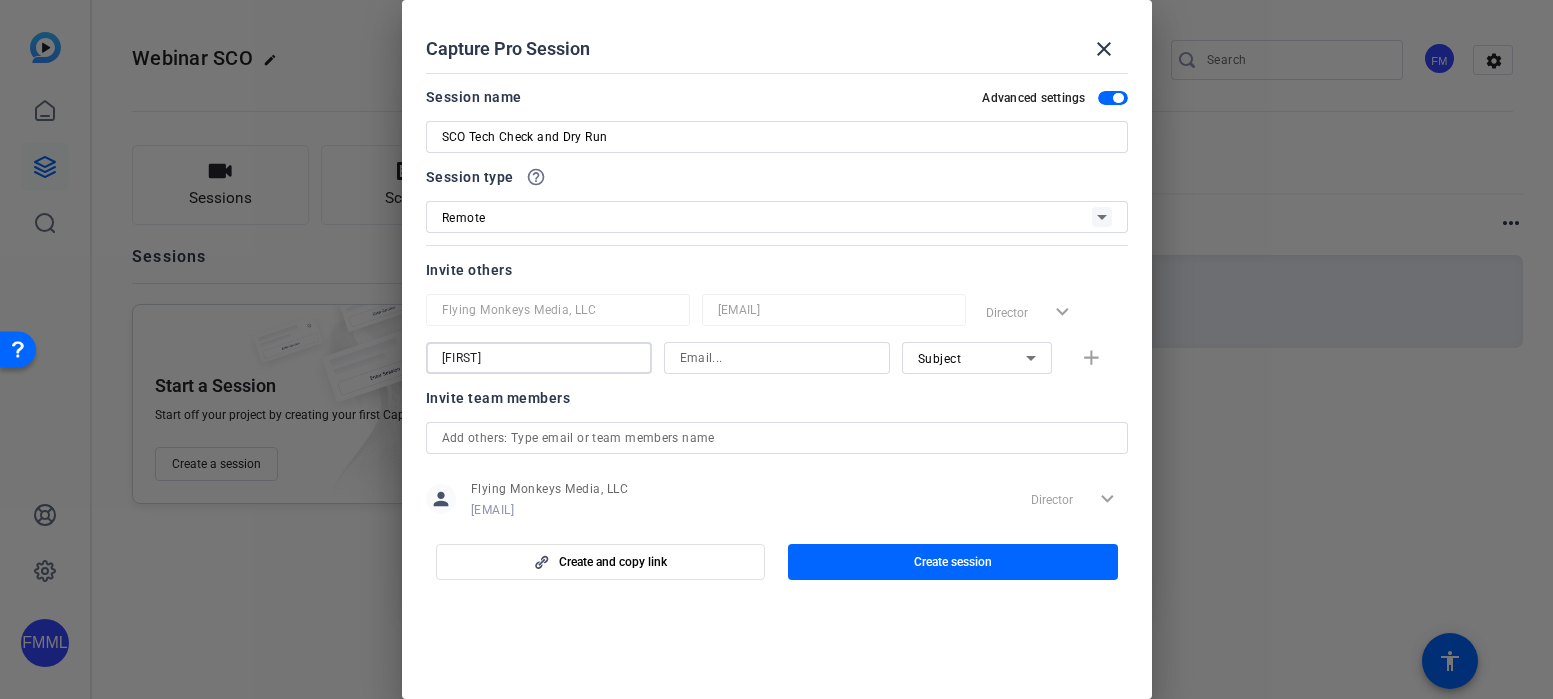 type on "[FIRST]" 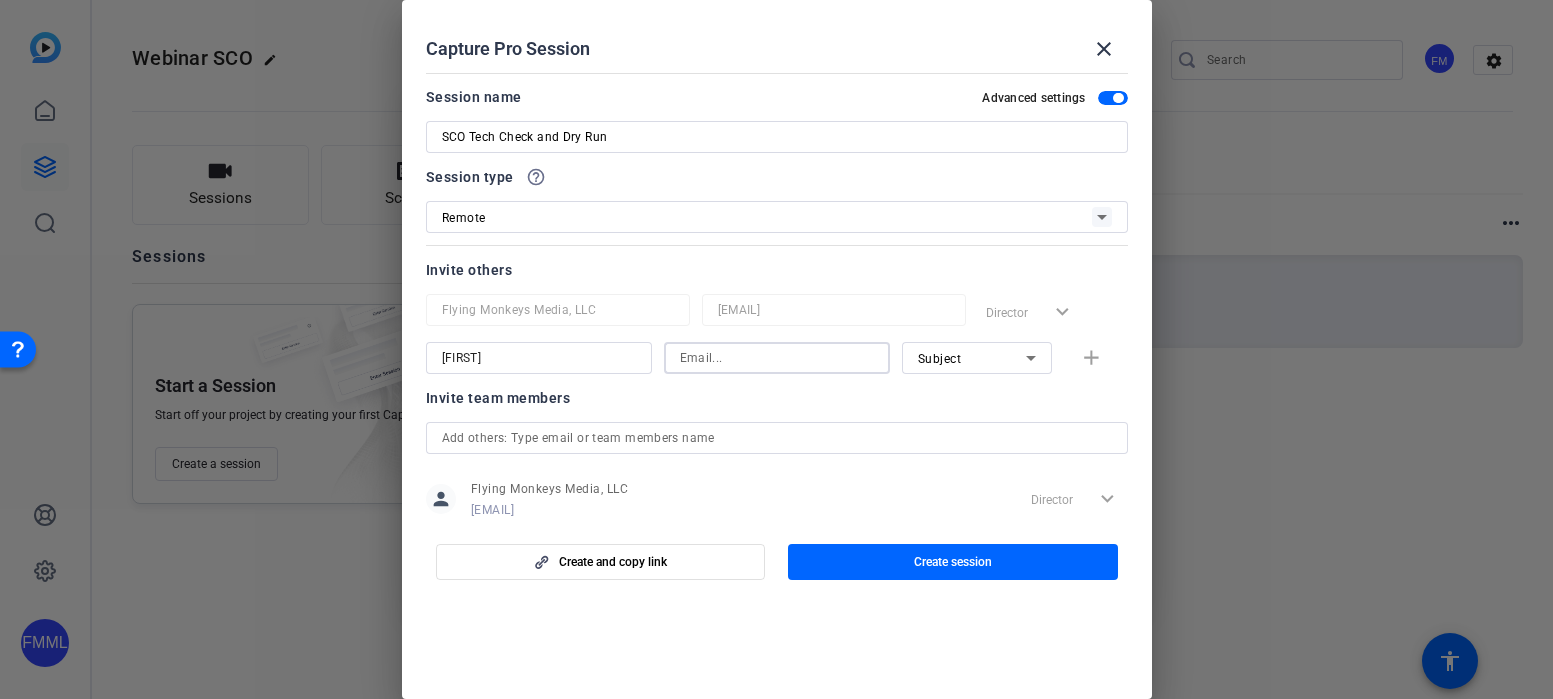click at bounding box center [777, 358] 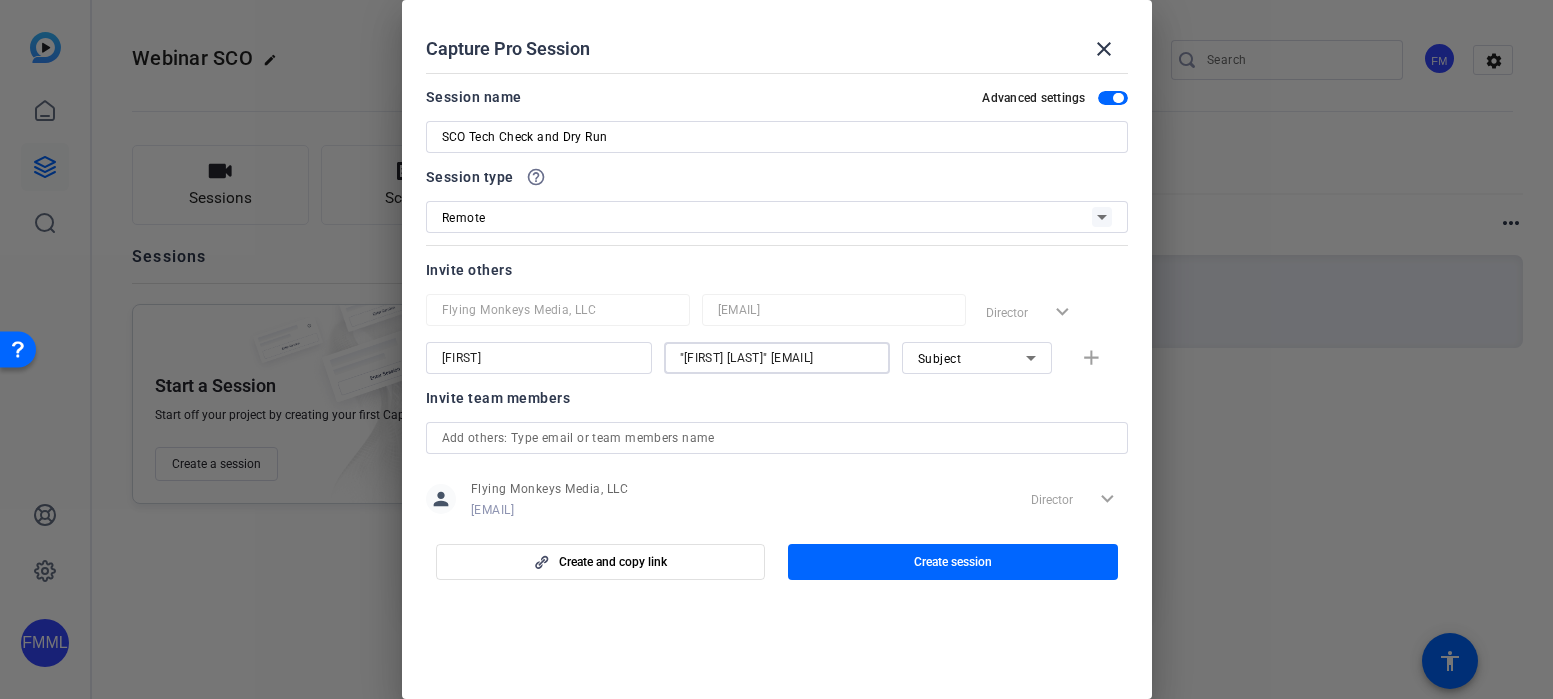 scroll, scrollTop: 0, scrollLeft: 115, axis: horizontal 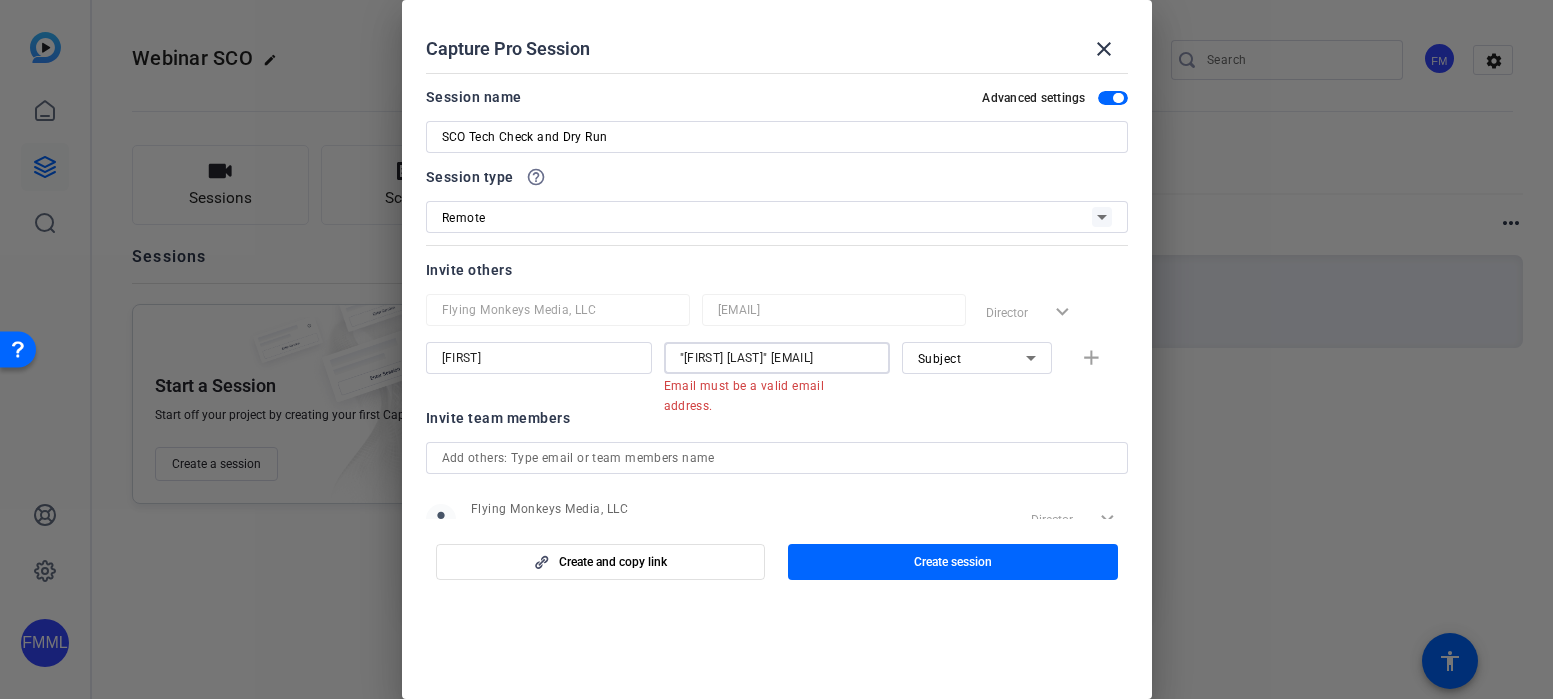 drag, startPoint x: 790, startPoint y: 357, endPoint x: 619, endPoint y: 357, distance: 171 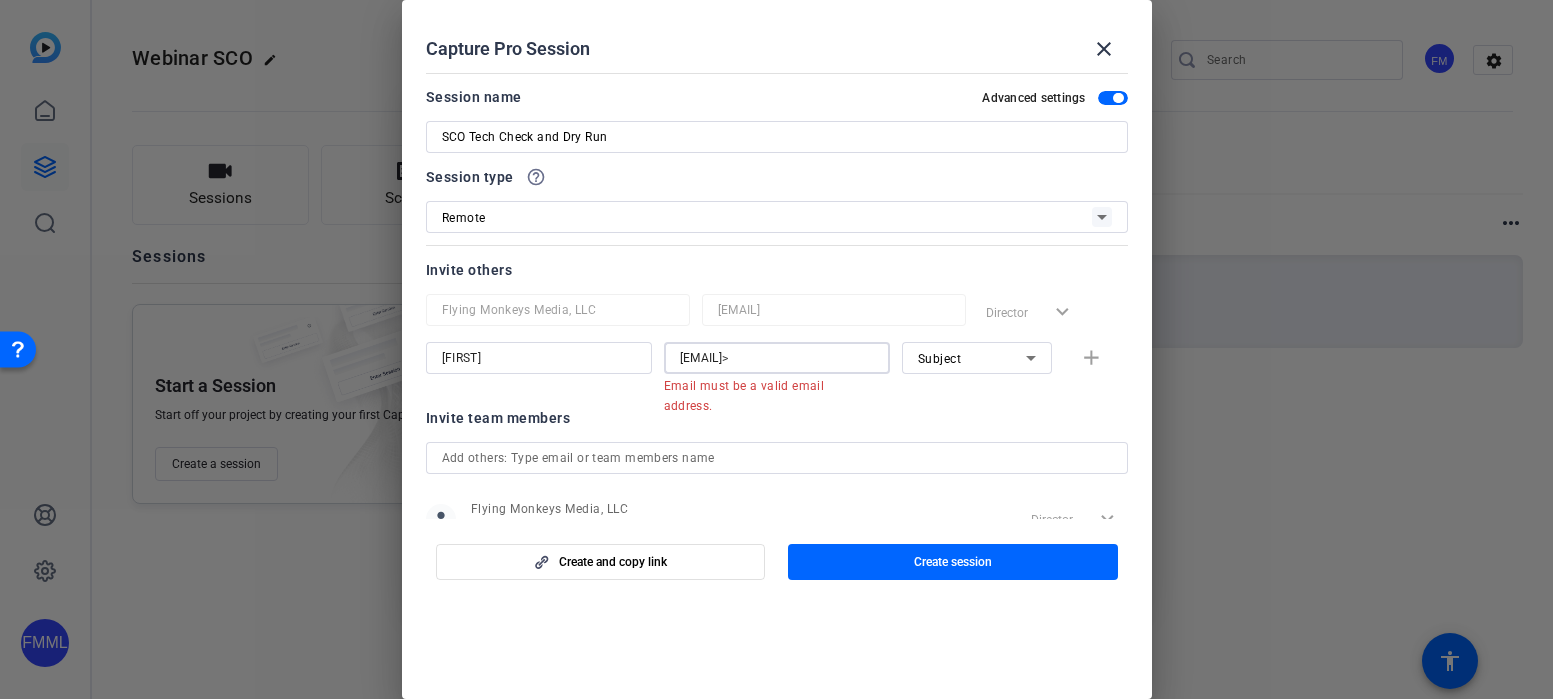 drag, startPoint x: 860, startPoint y: 358, endPoint x: 871, endPoint y: 358, distance: 11 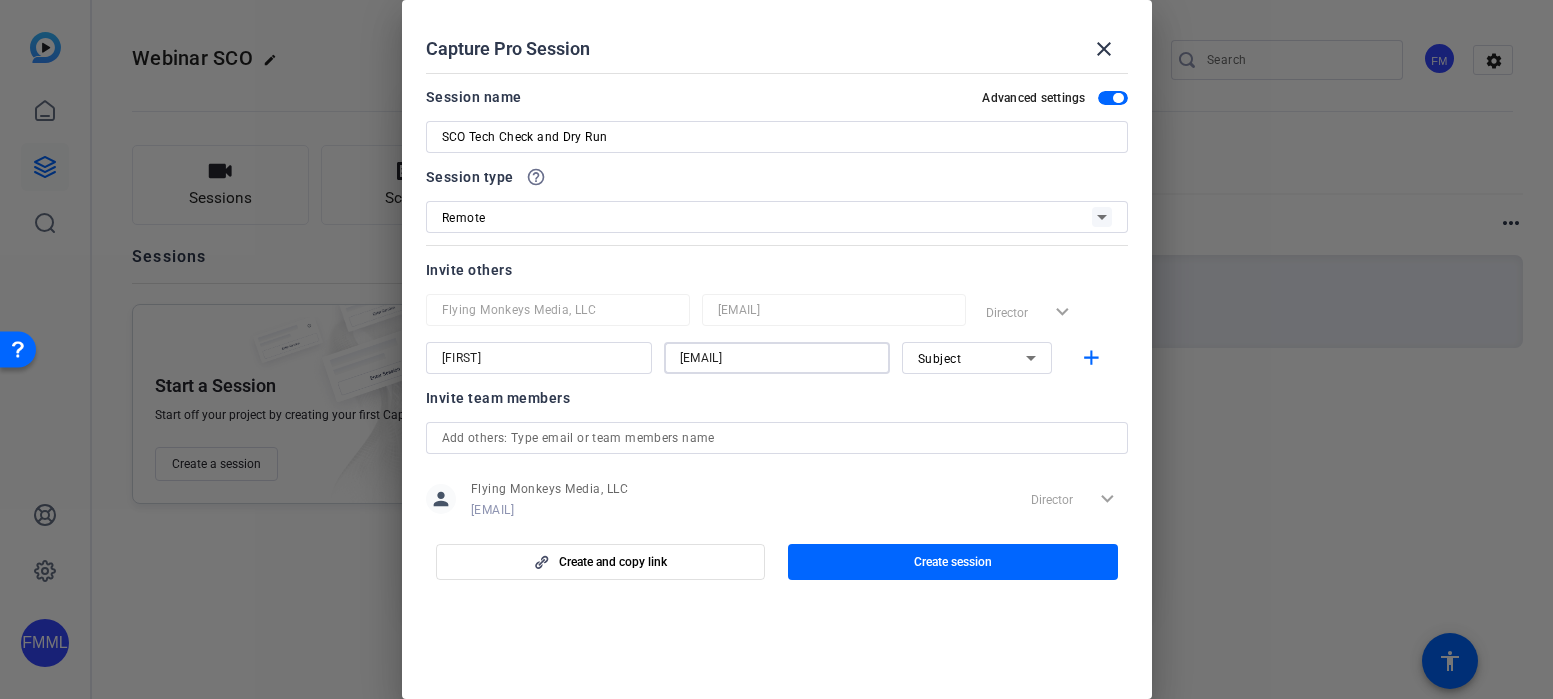 type on "[EMAIL]" 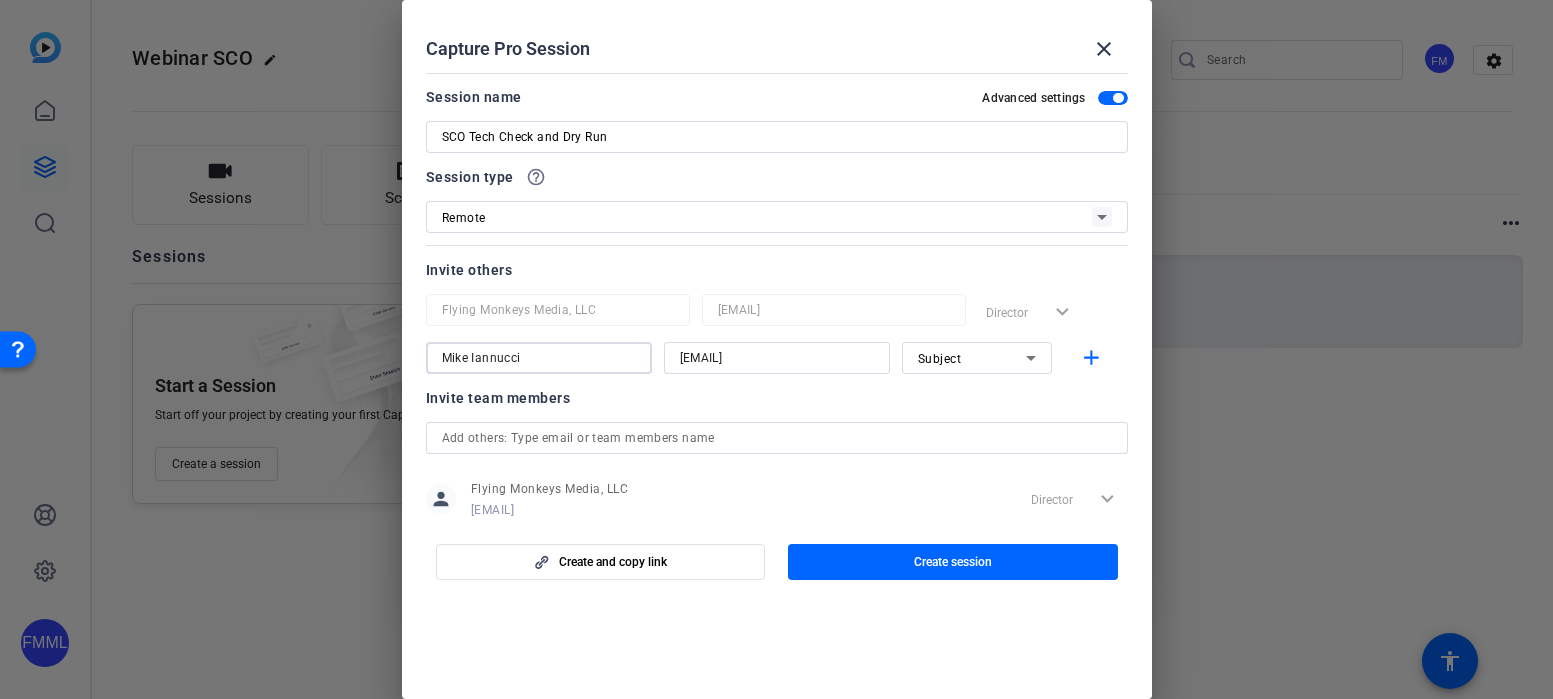 type on "Mike Iannucci" 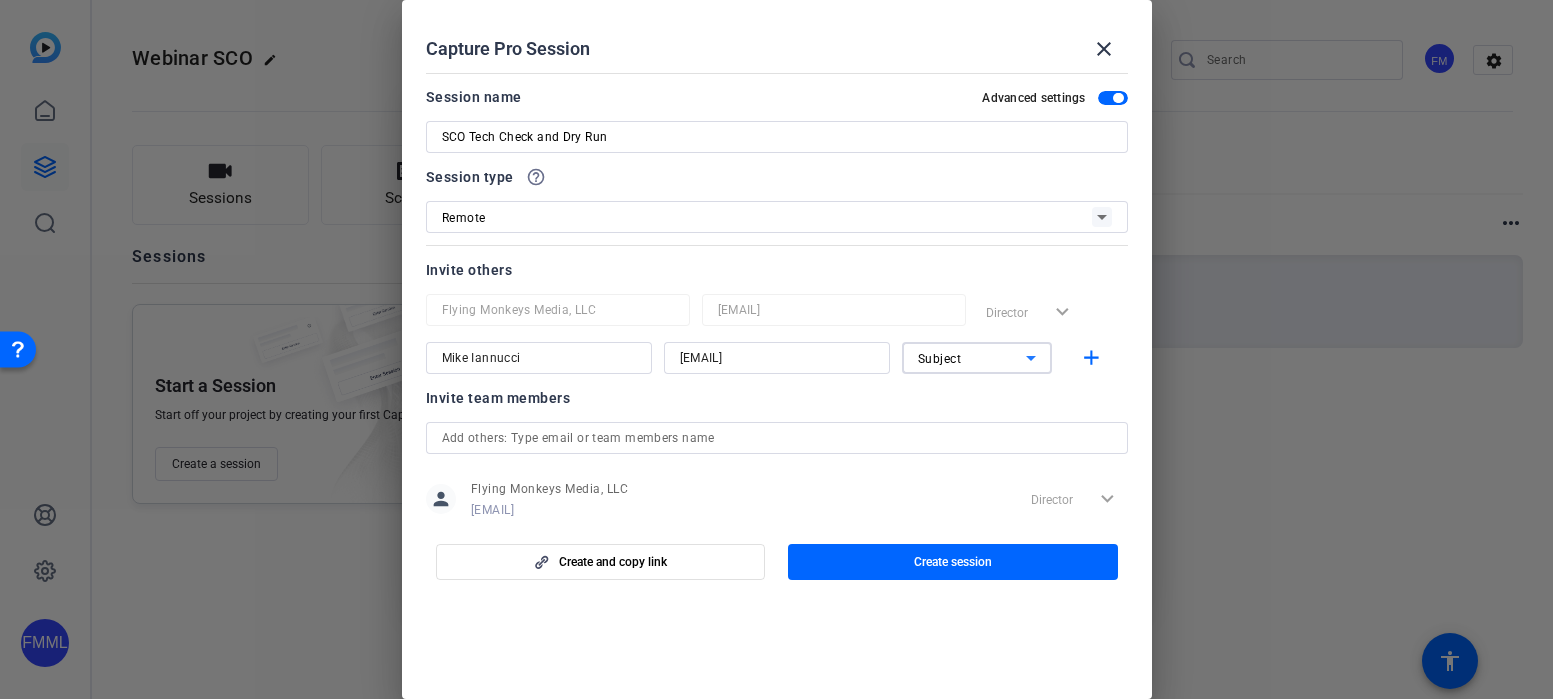 click 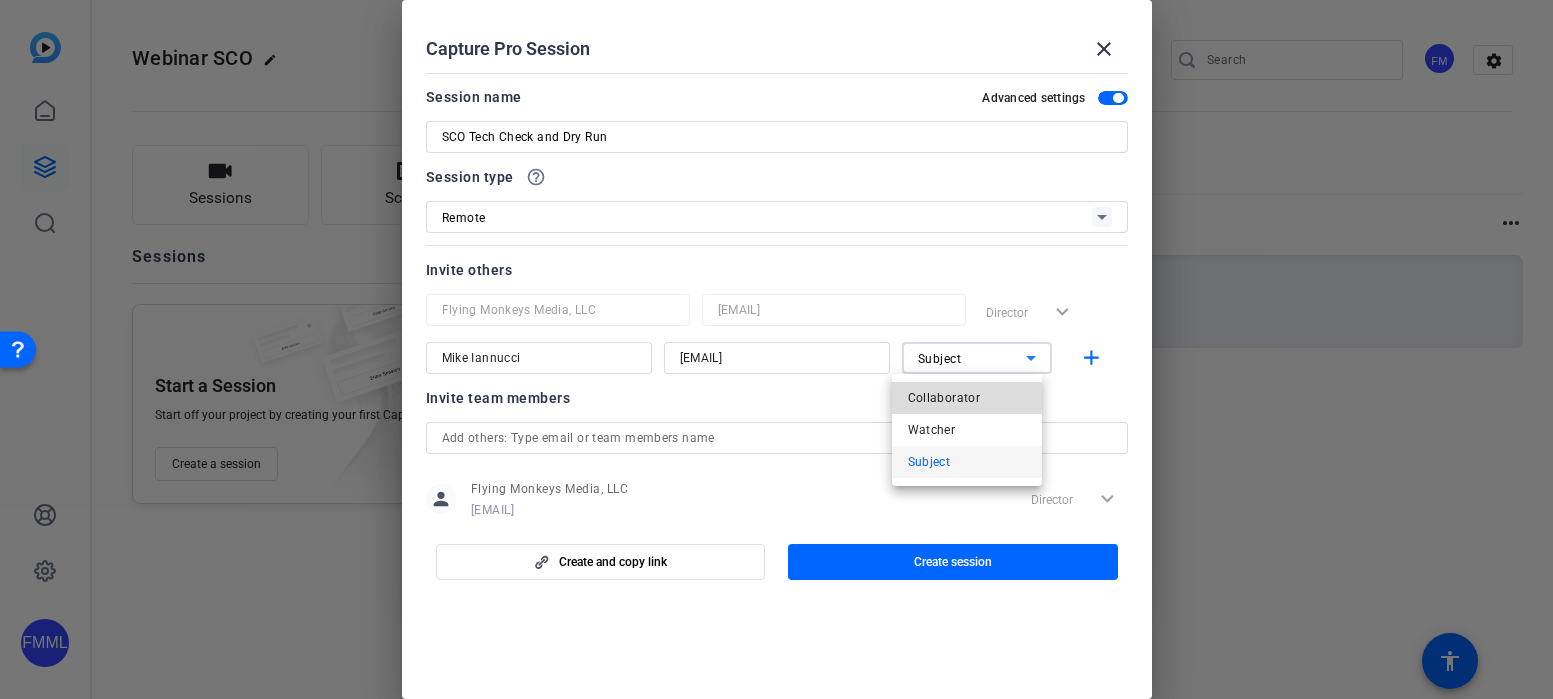 click on "Collaborator" at bounding box center [944, 398] 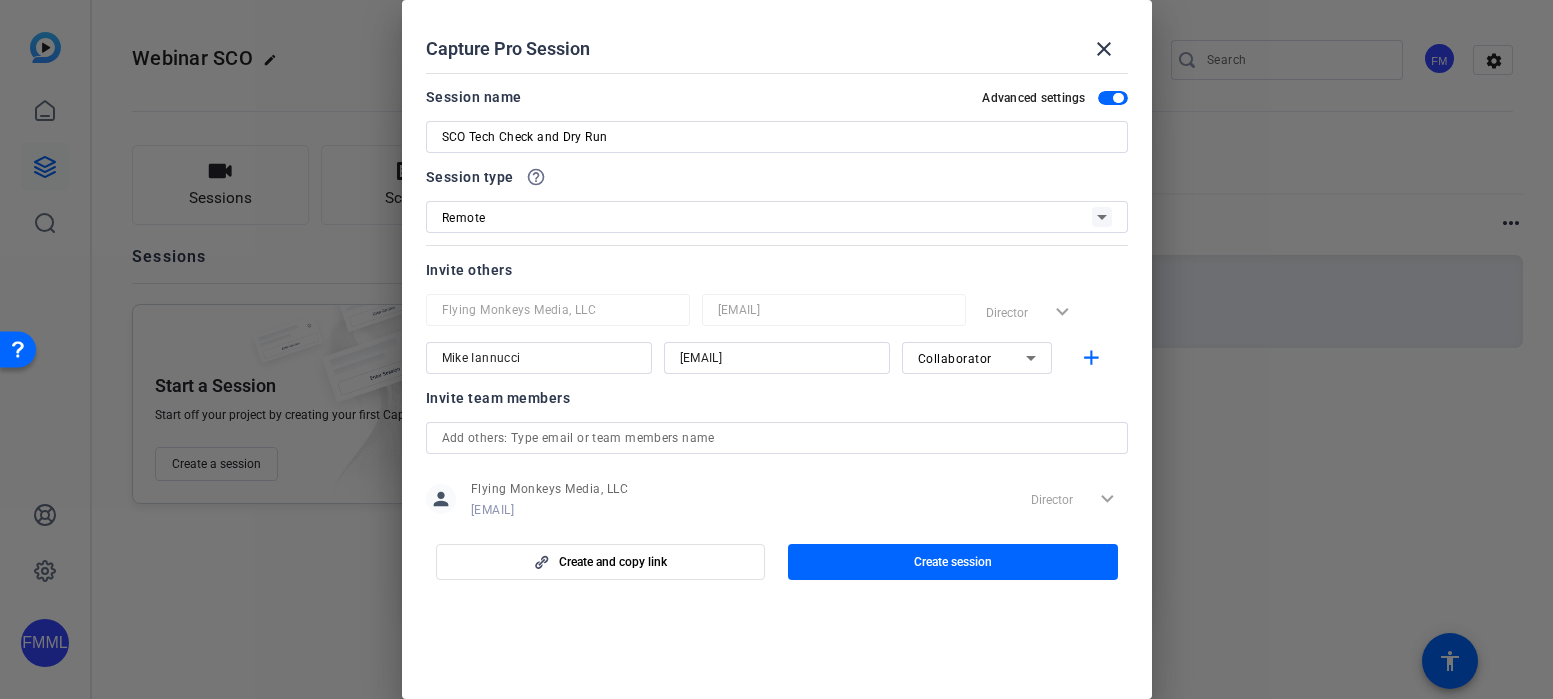 click on "Invite team members" 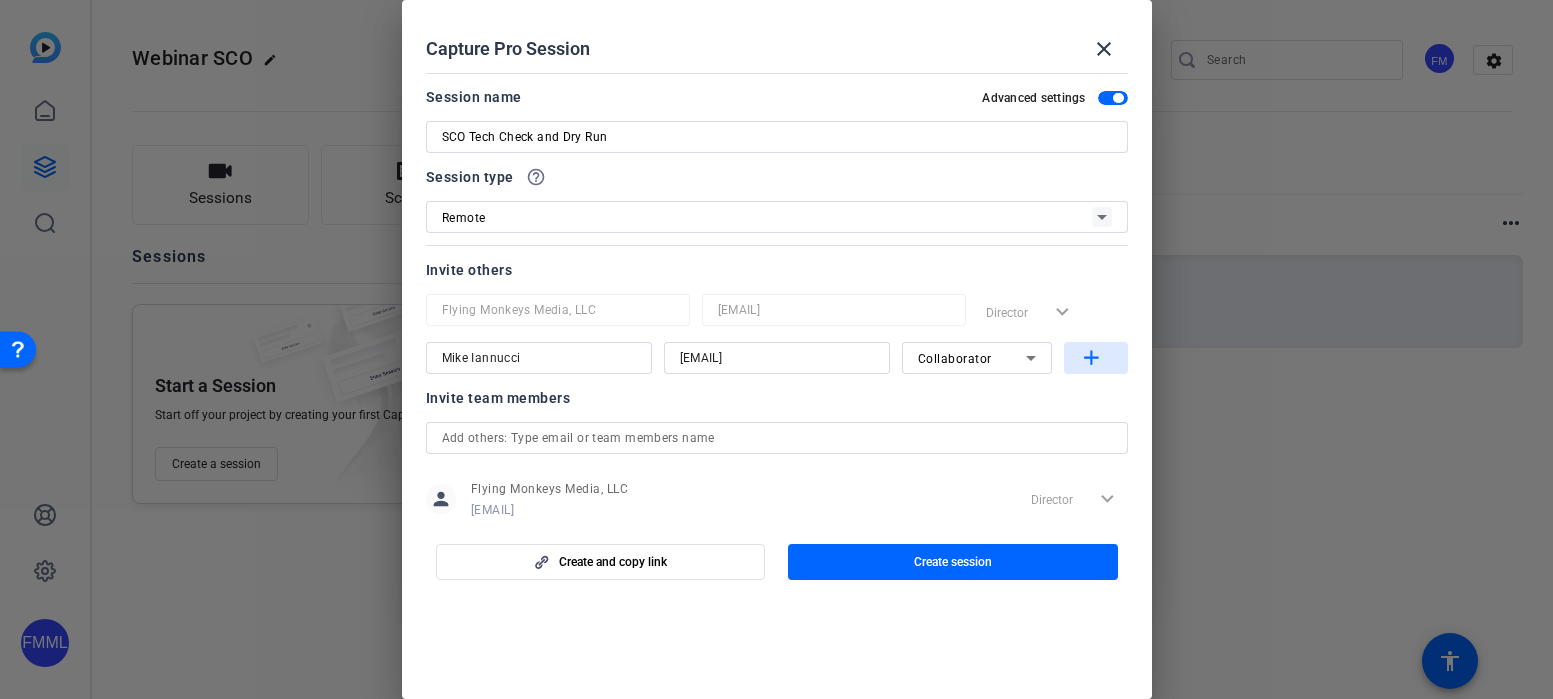 click on "add" 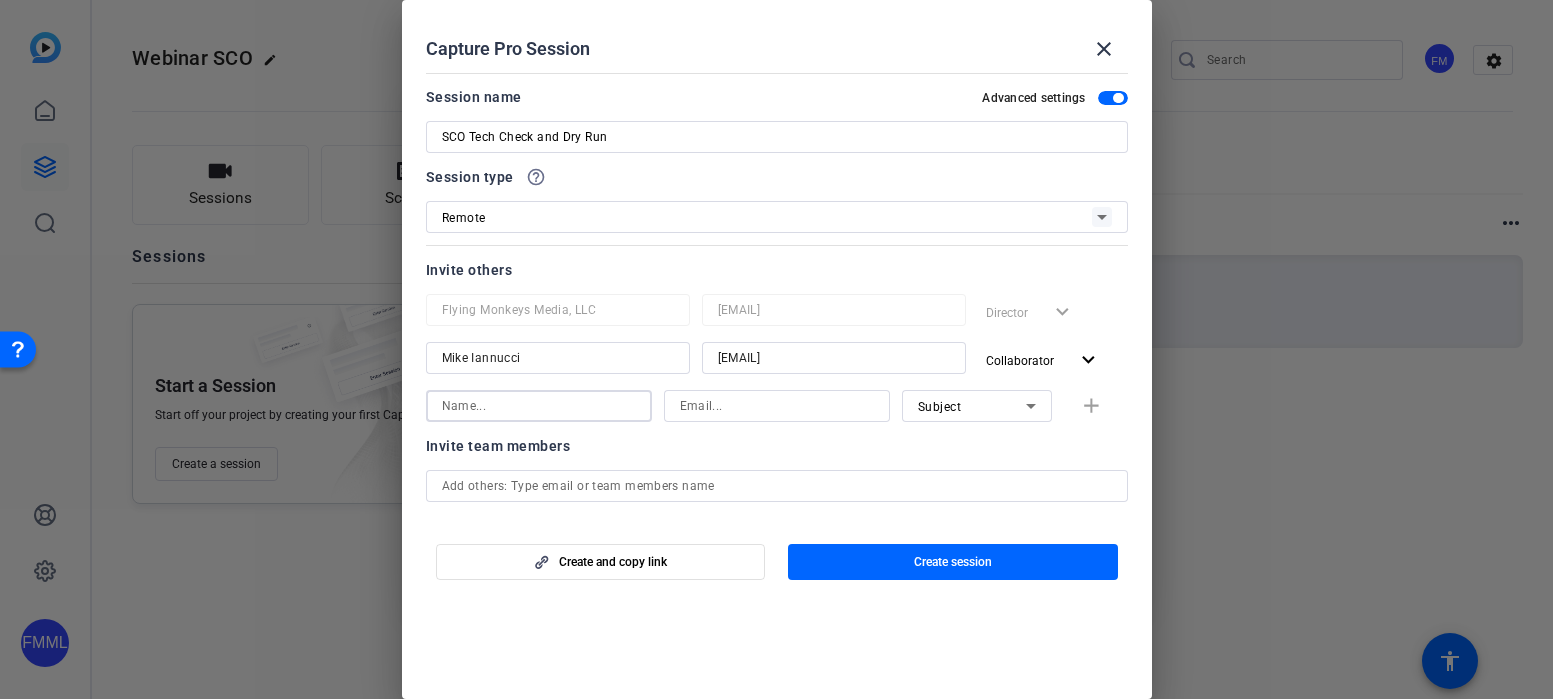 click at bounding box center (539, 406) 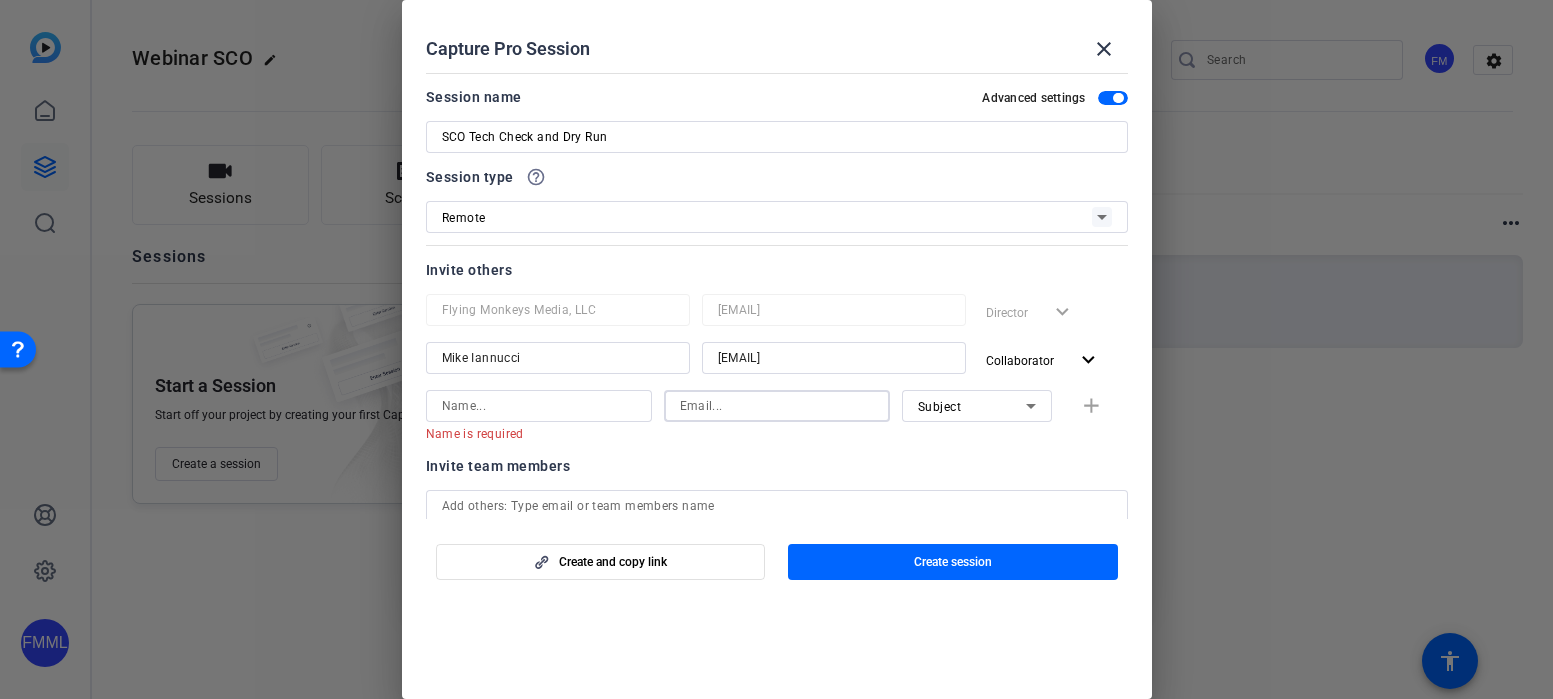 paste on ""[FIRST] [LAST]" [EMAIL]" 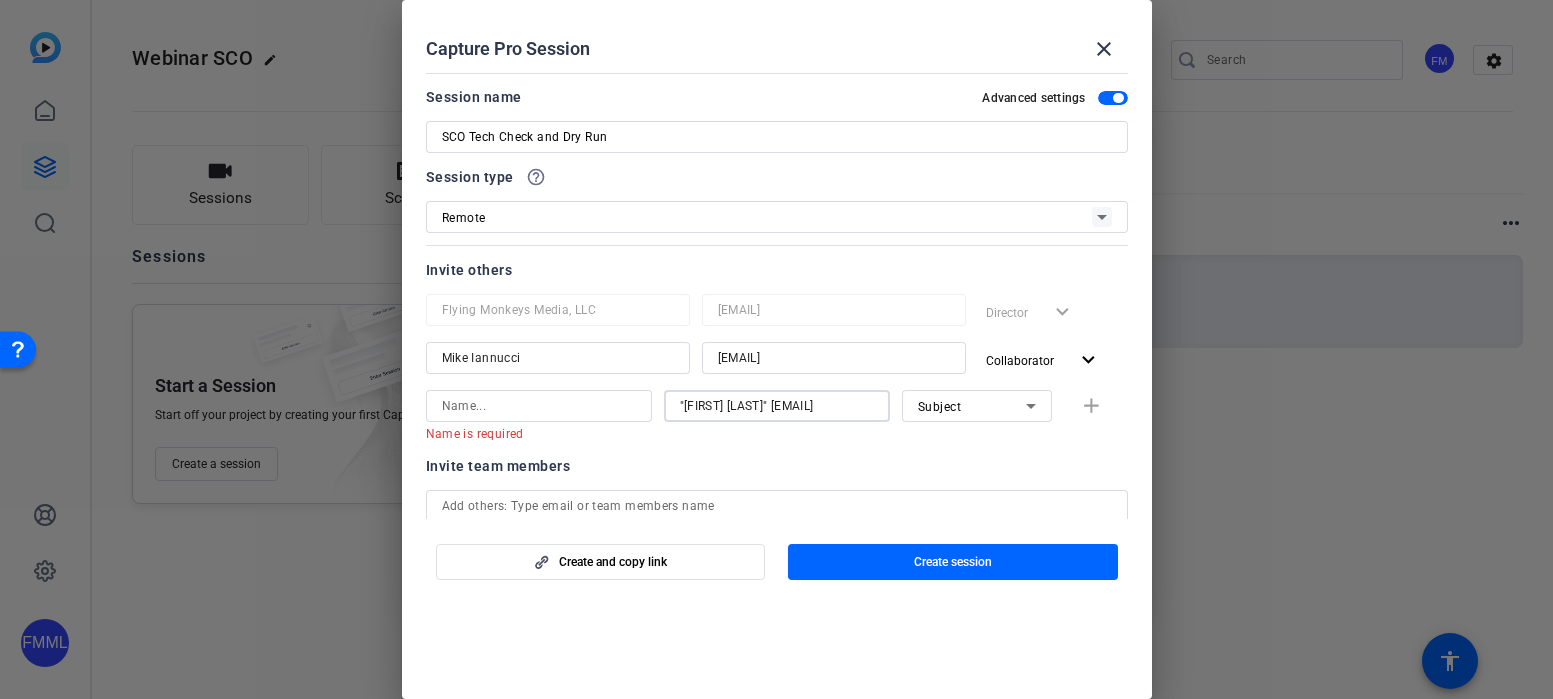 scroll, scrollTop: 0, scrollLeft: 115, axis: horizontal 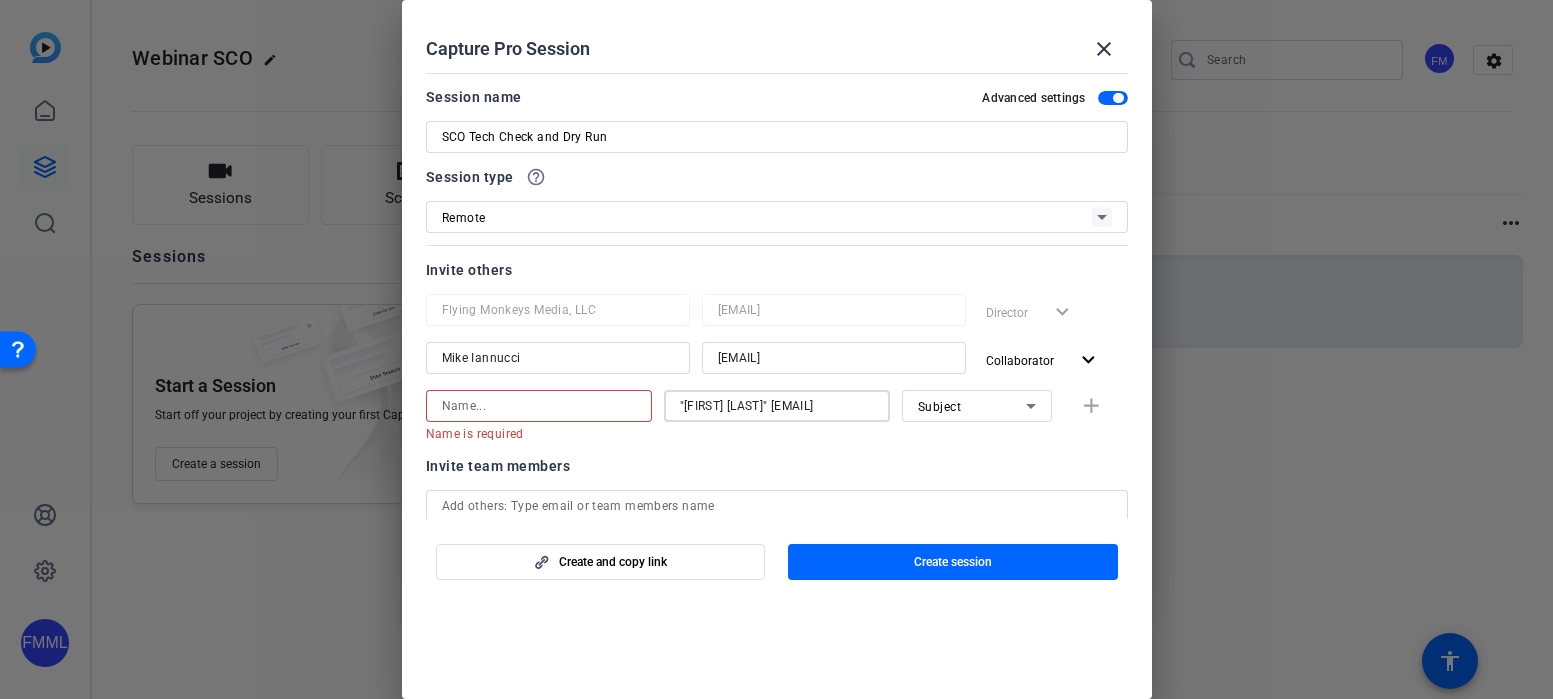 type on ""[FIRST] [LAST]" [EMAIL]" 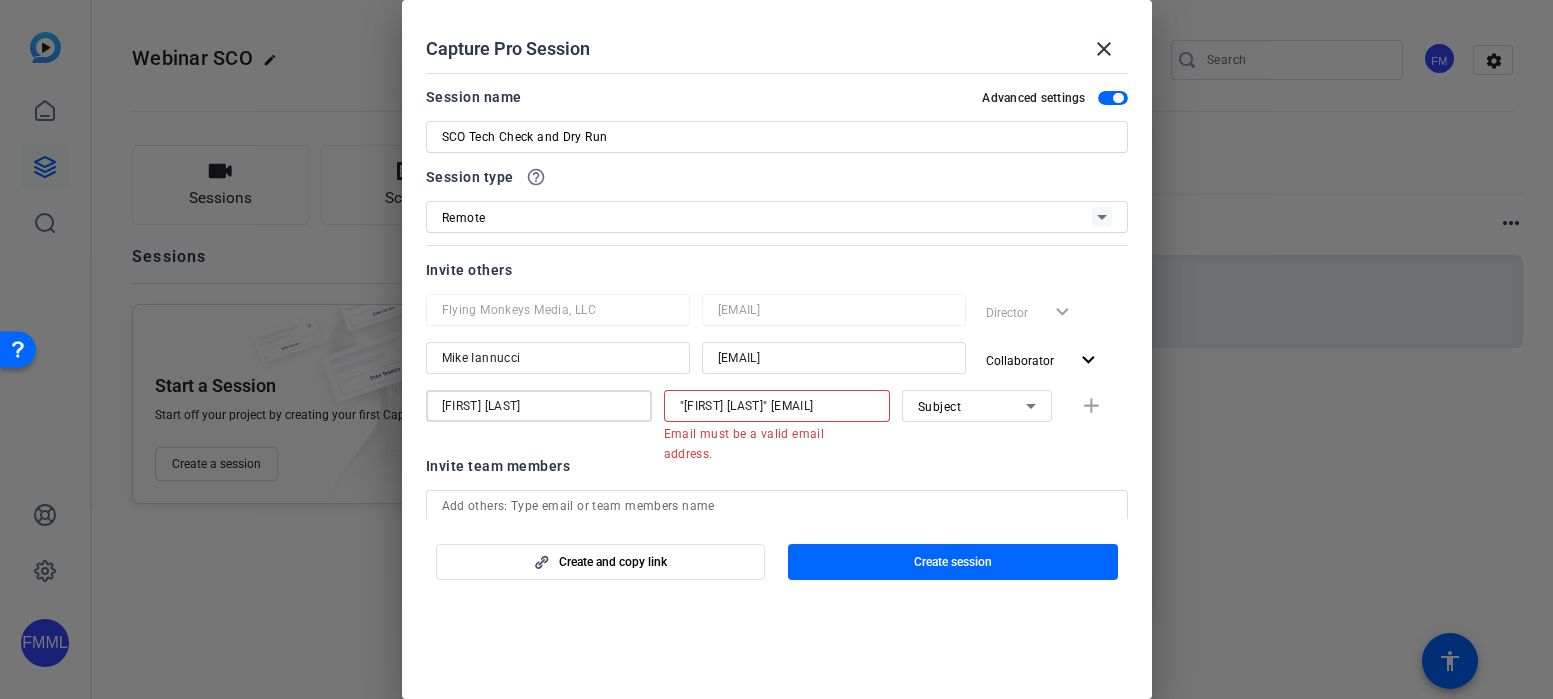 type on "[FIRST] [LAST]" 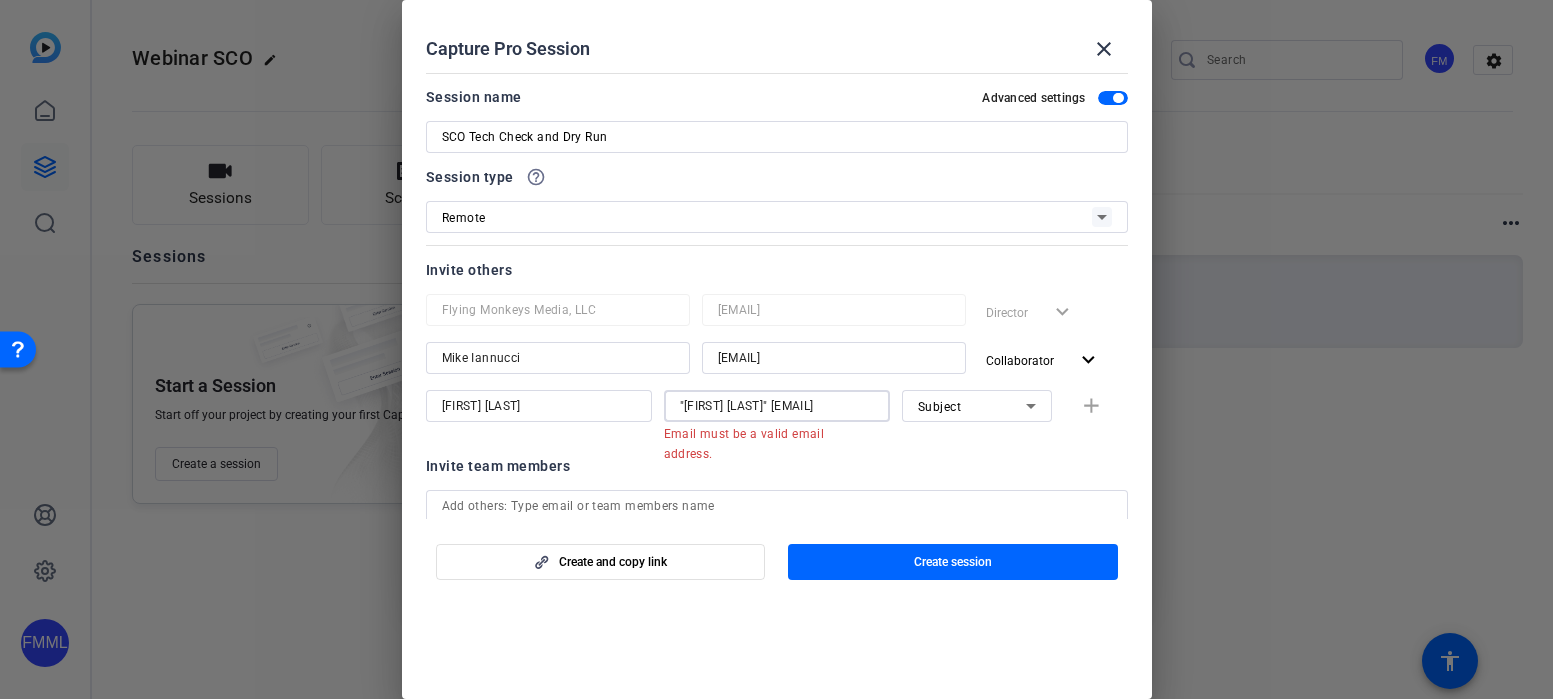 scroll, scrollTop: 0, scrollLeft: 116, axis: horizontal 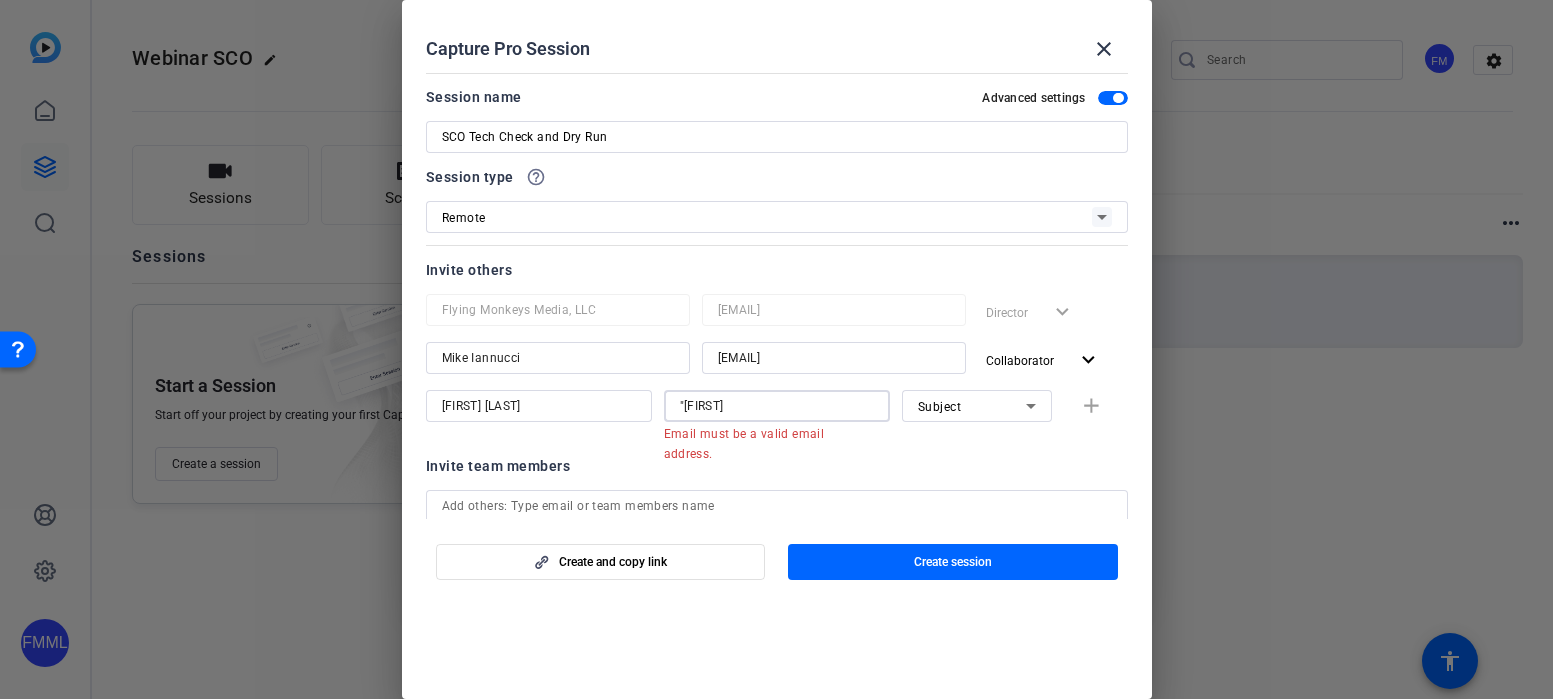 type on """ 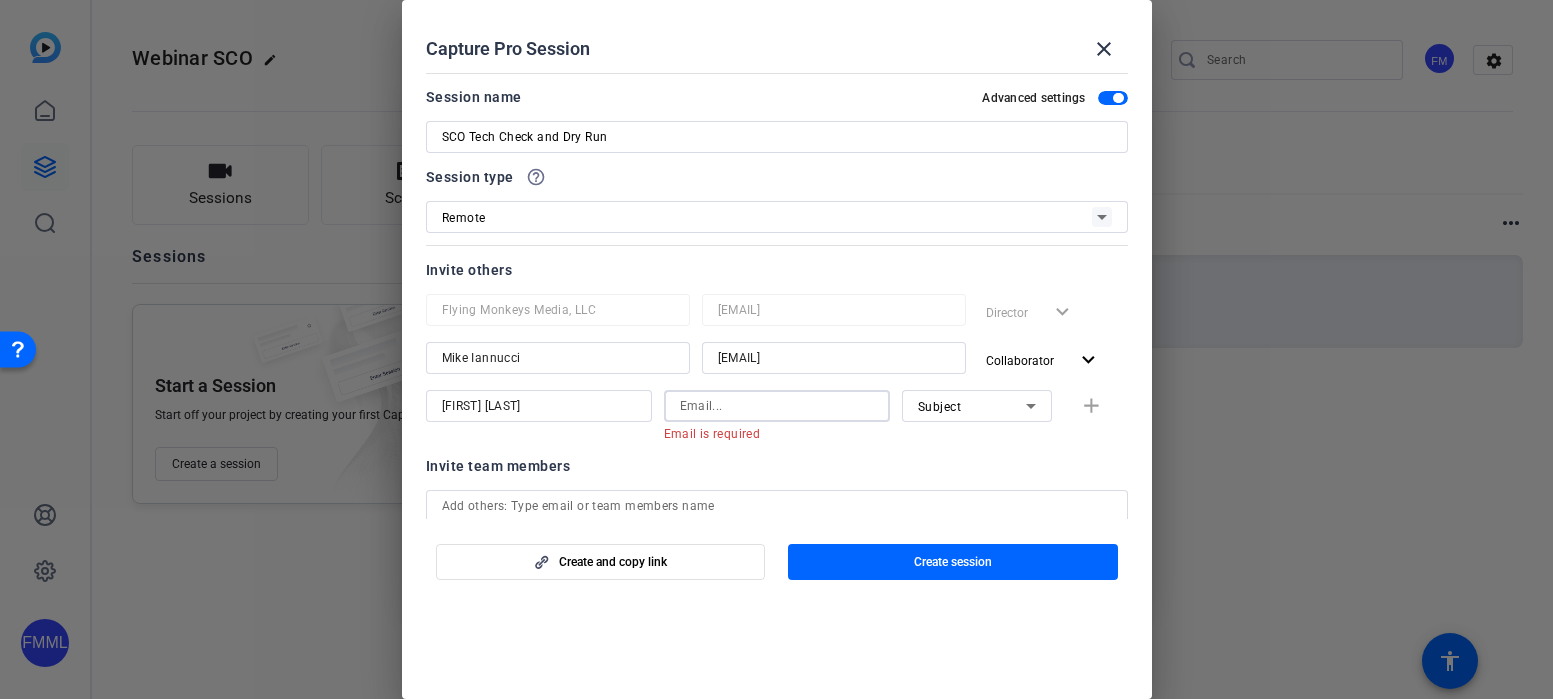 click at bounding box center (777, 406) 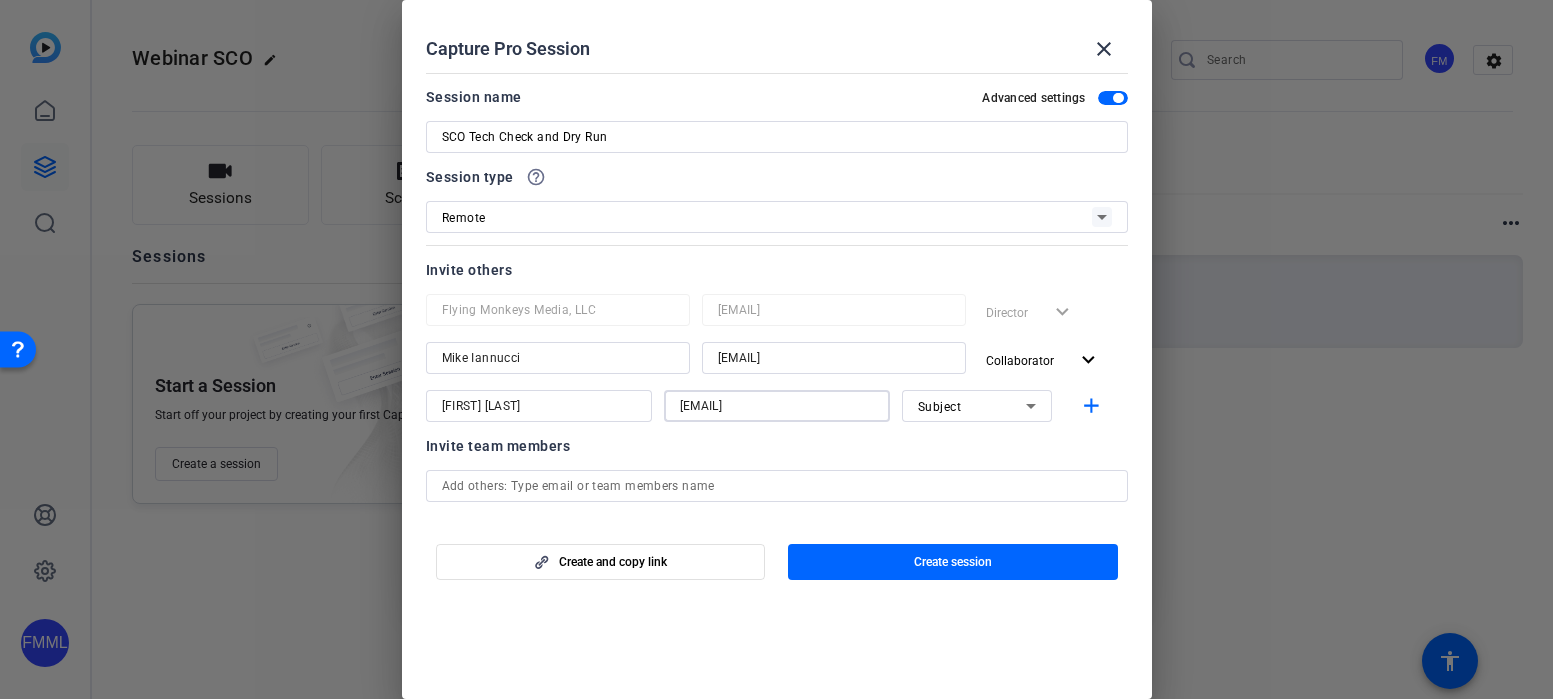 type on "[EMAIL]" 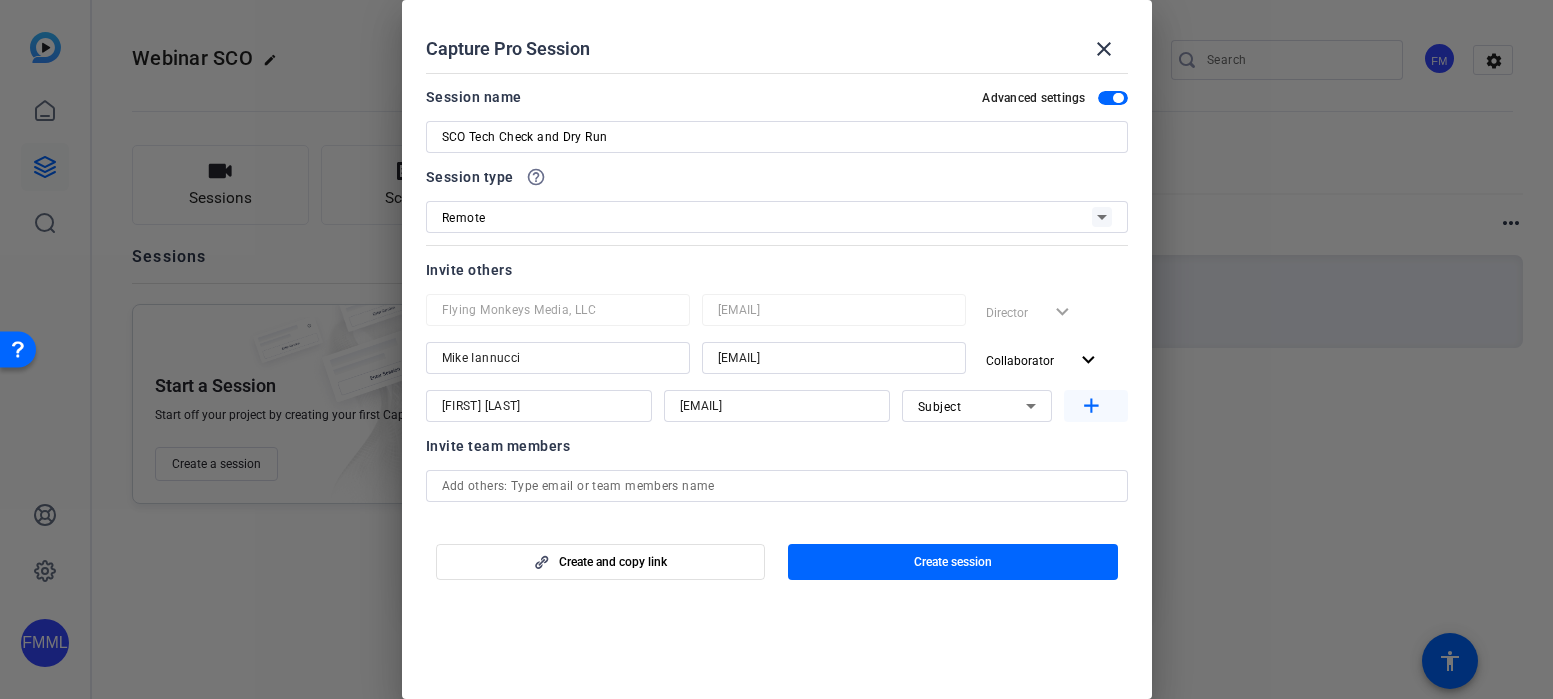 click on "add" 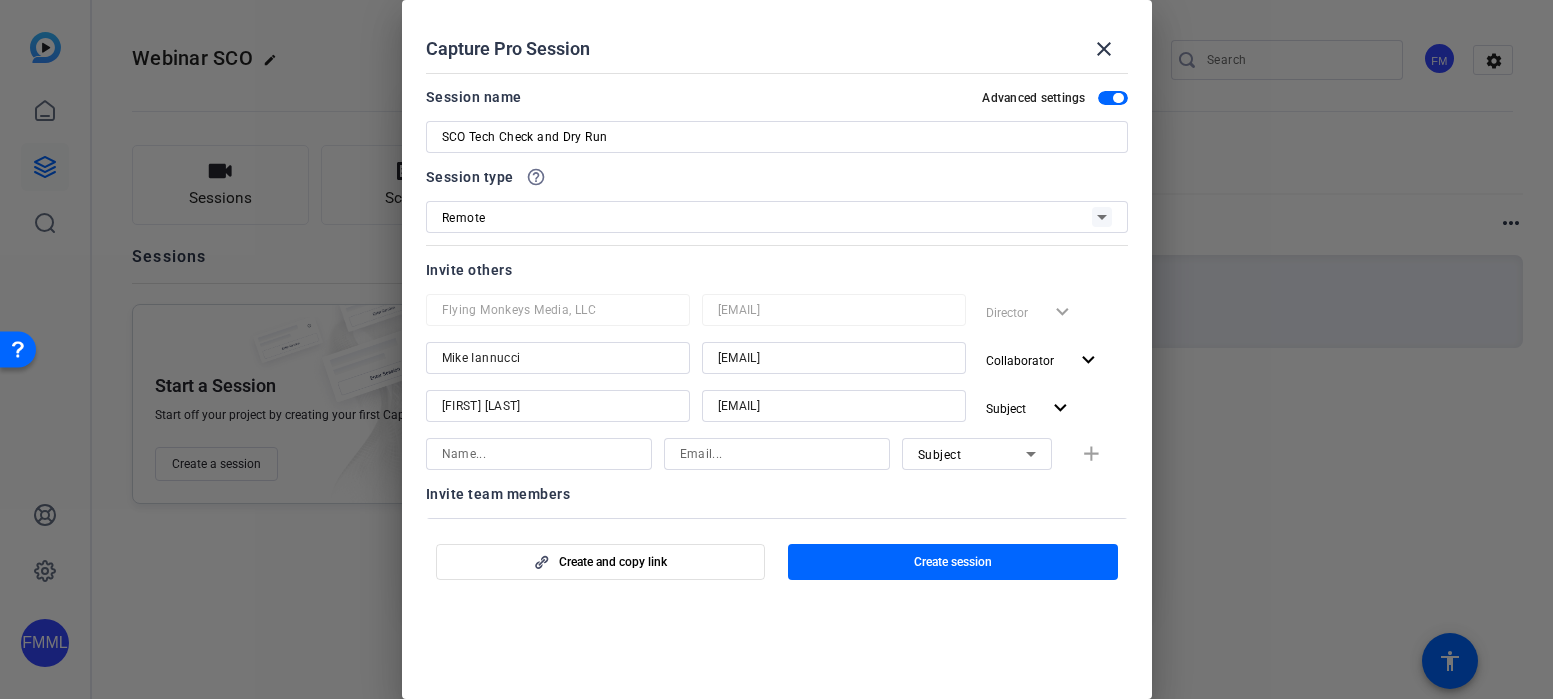 click at bounding box center [539, 454] 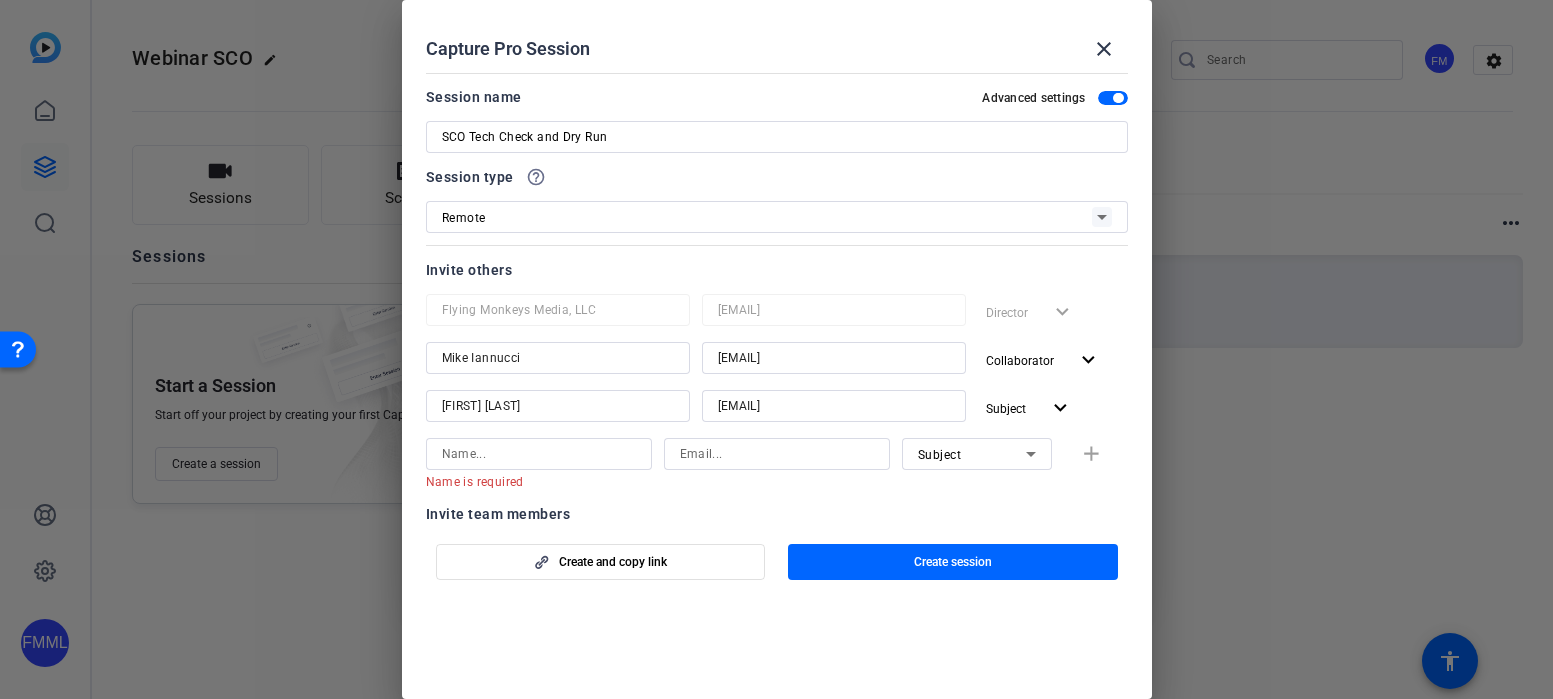 drag, startPoint x: 638, startPoint y: 508, endPoint x: 692, endPoint y: 483, distance: 59.5063 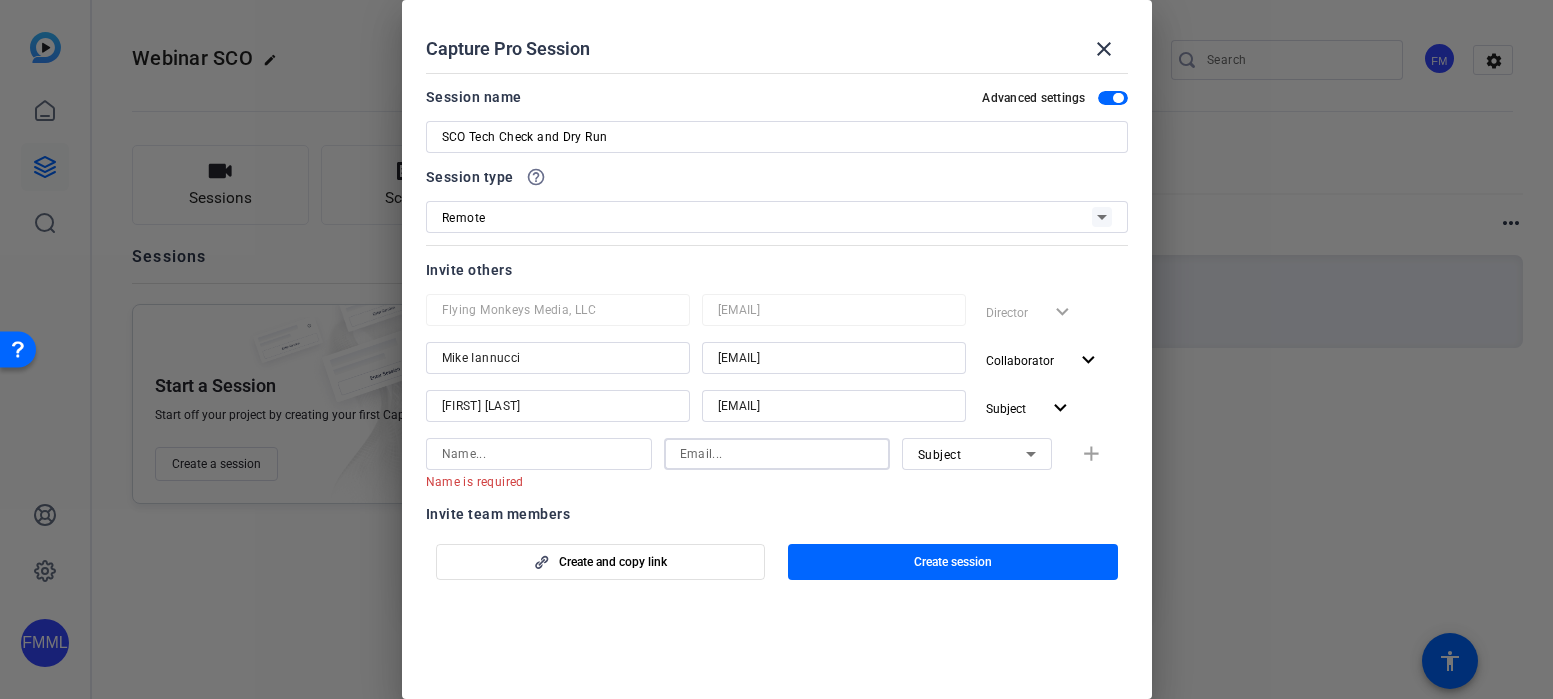 paste on "[EMAIL]" 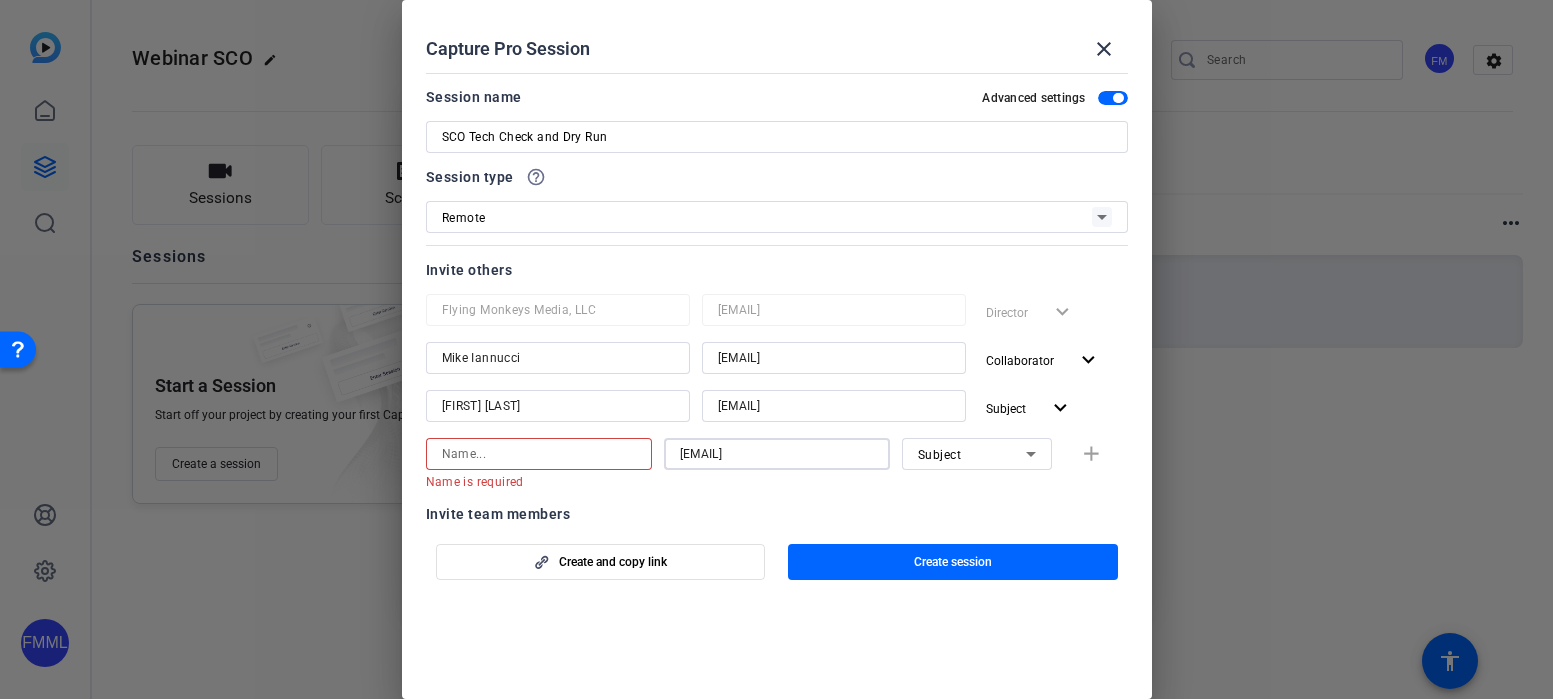 type on "[EMAIL]" 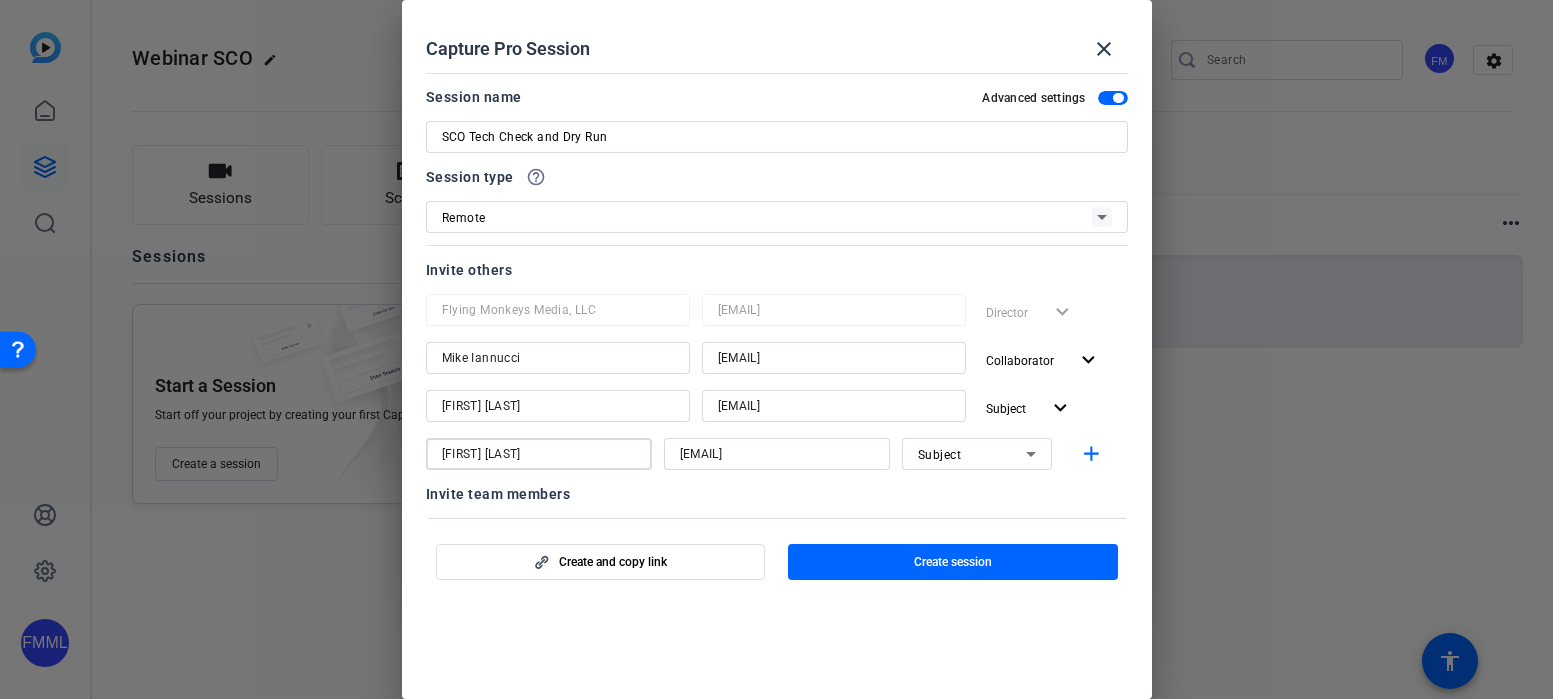 type on "[FIRST] [LAST]" 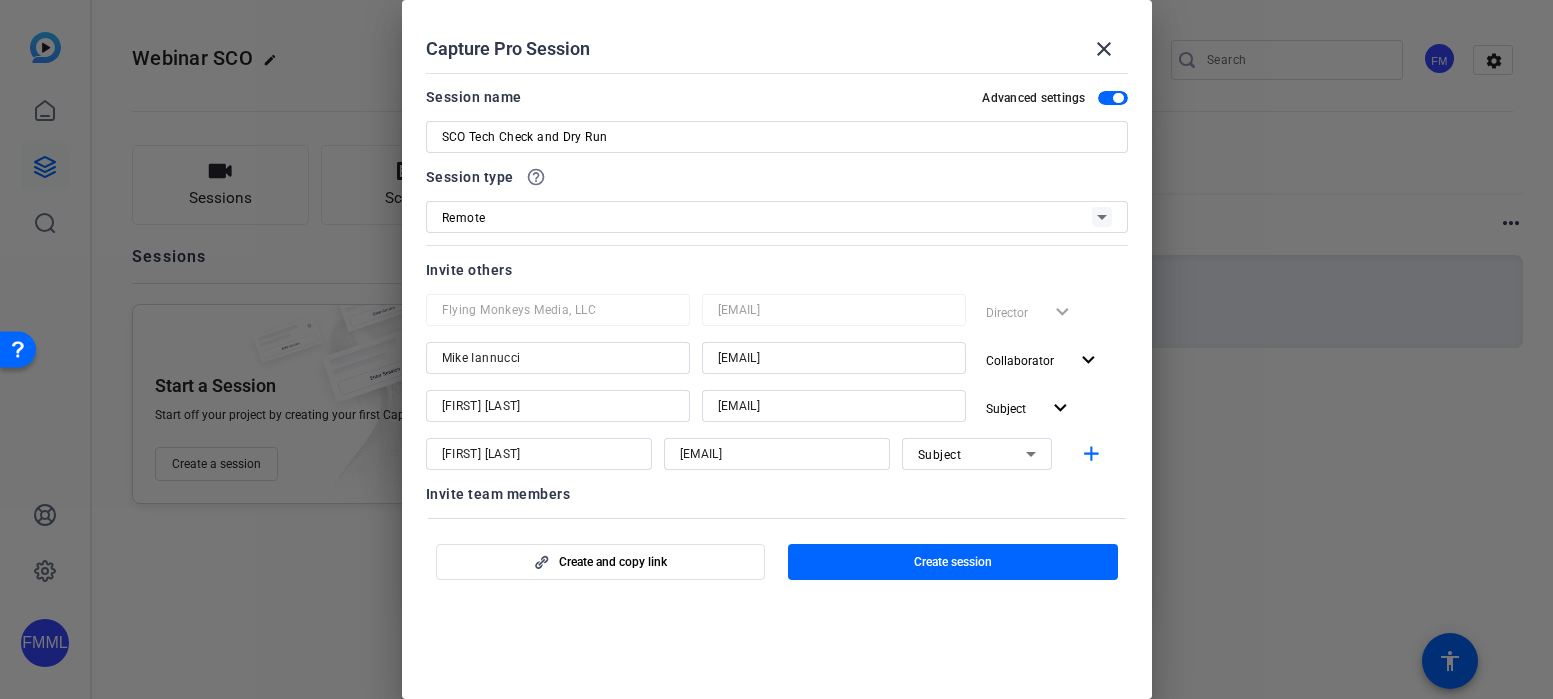 click 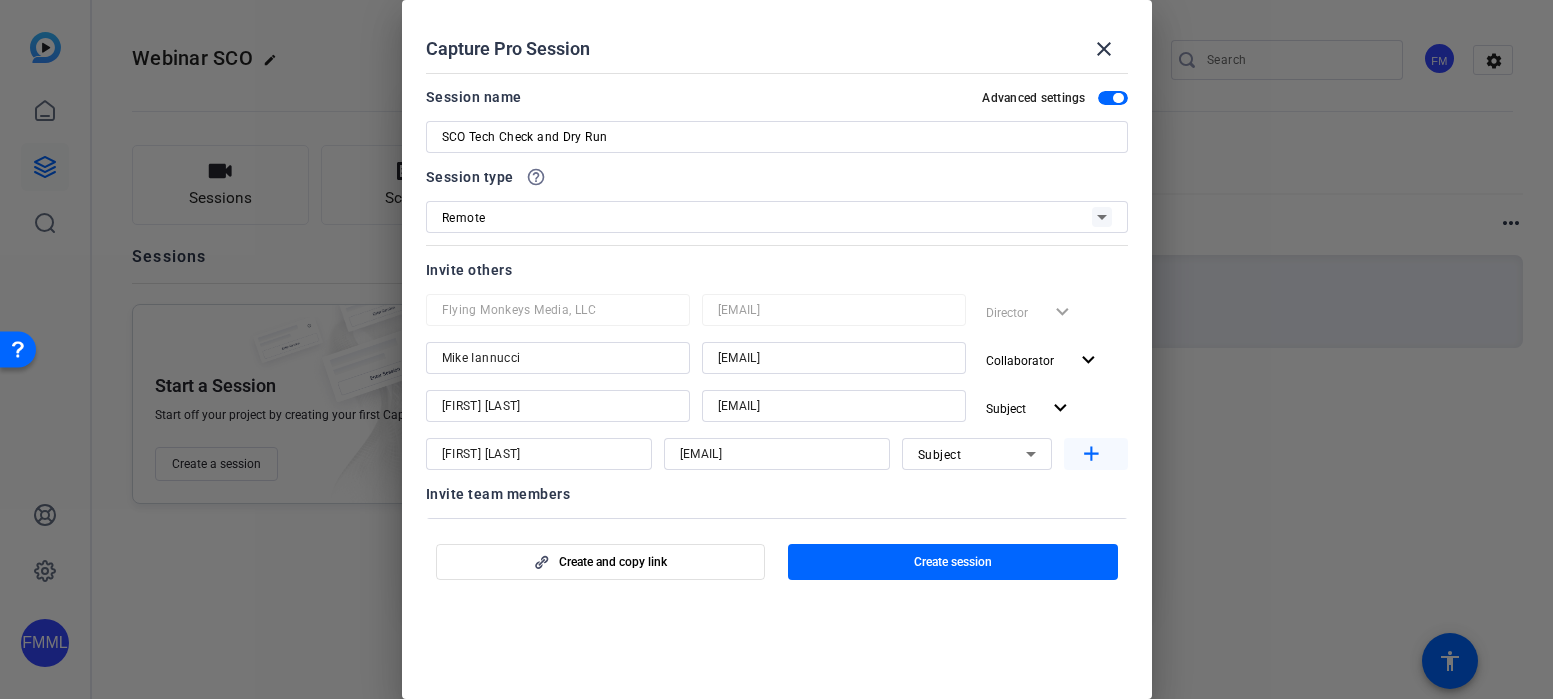click on "add" 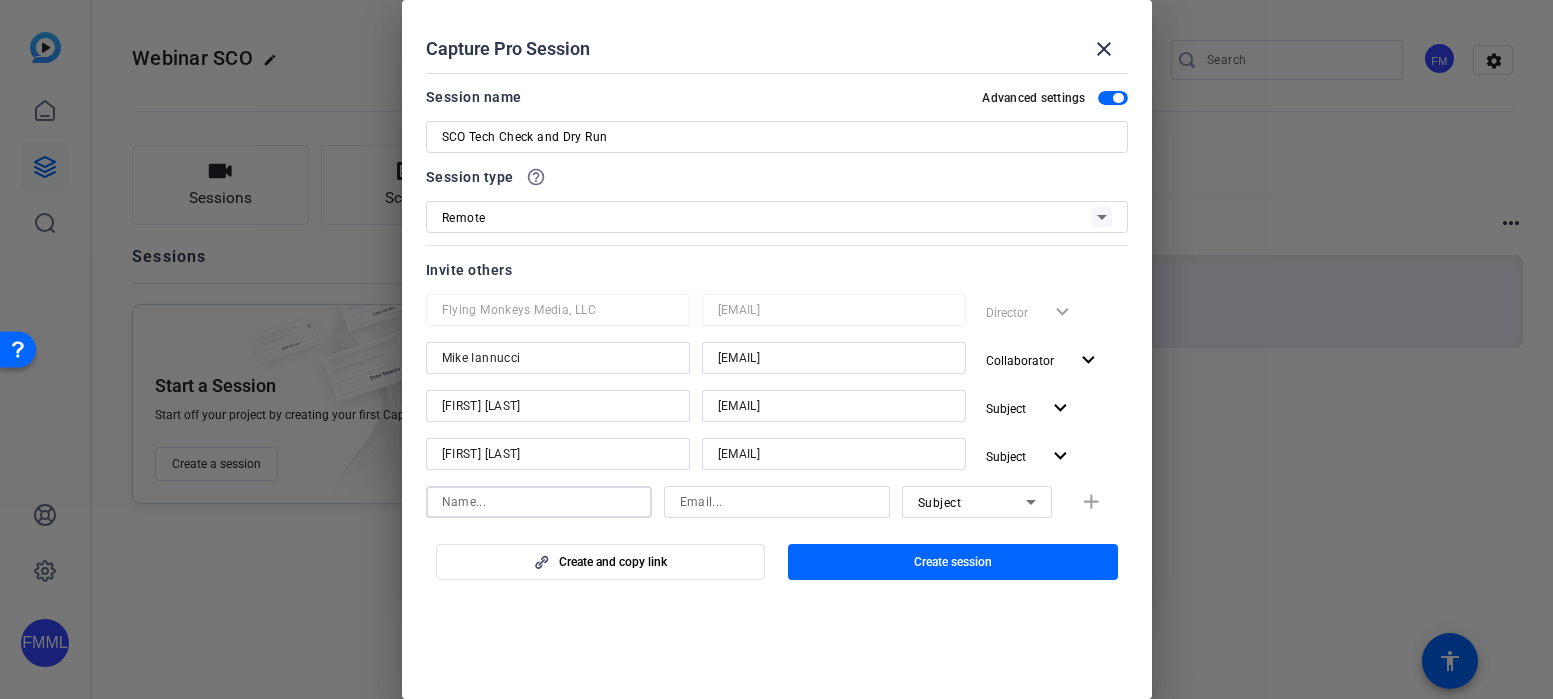 click at bounding box center [539, 502] 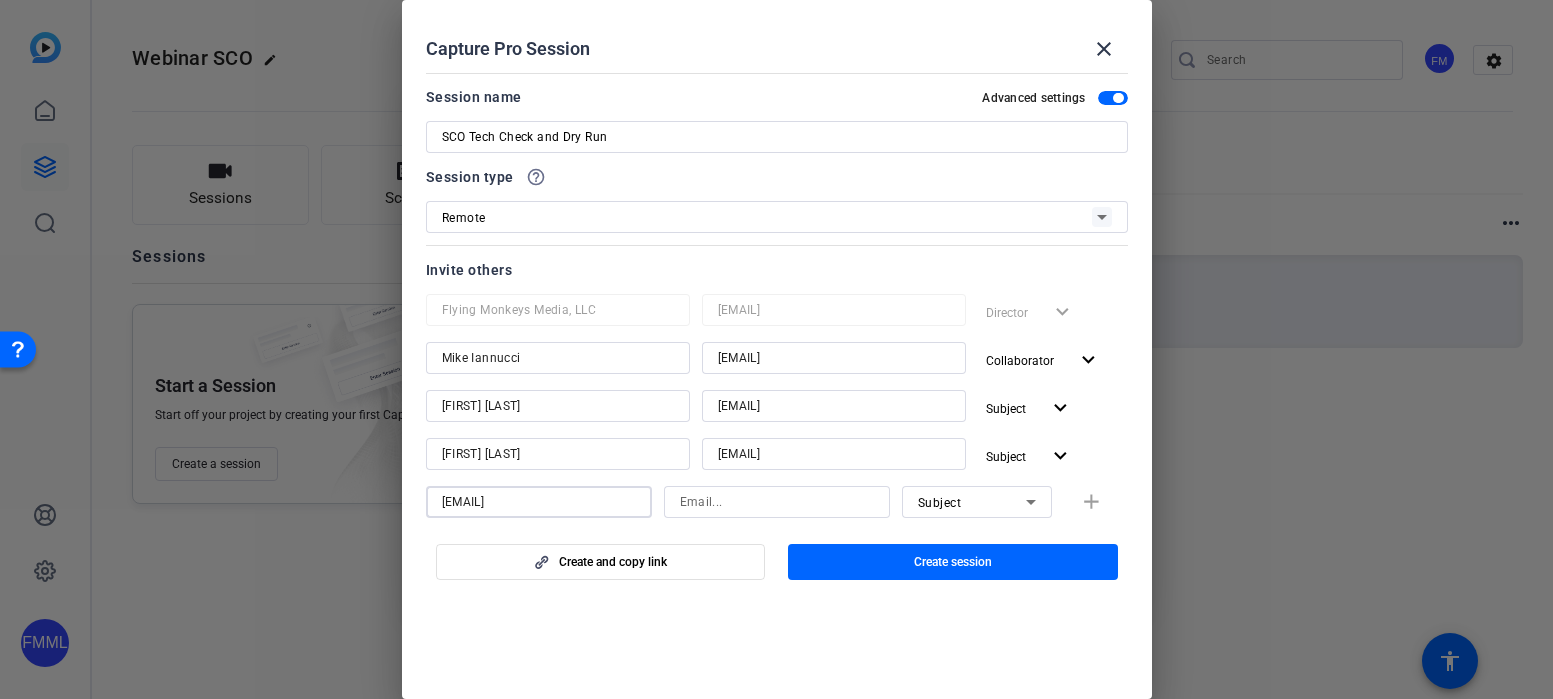 drag, startPoint x: 611, startPoint y: 502, endPoint x: 412, endPoint y: 506, distance: 199.04019 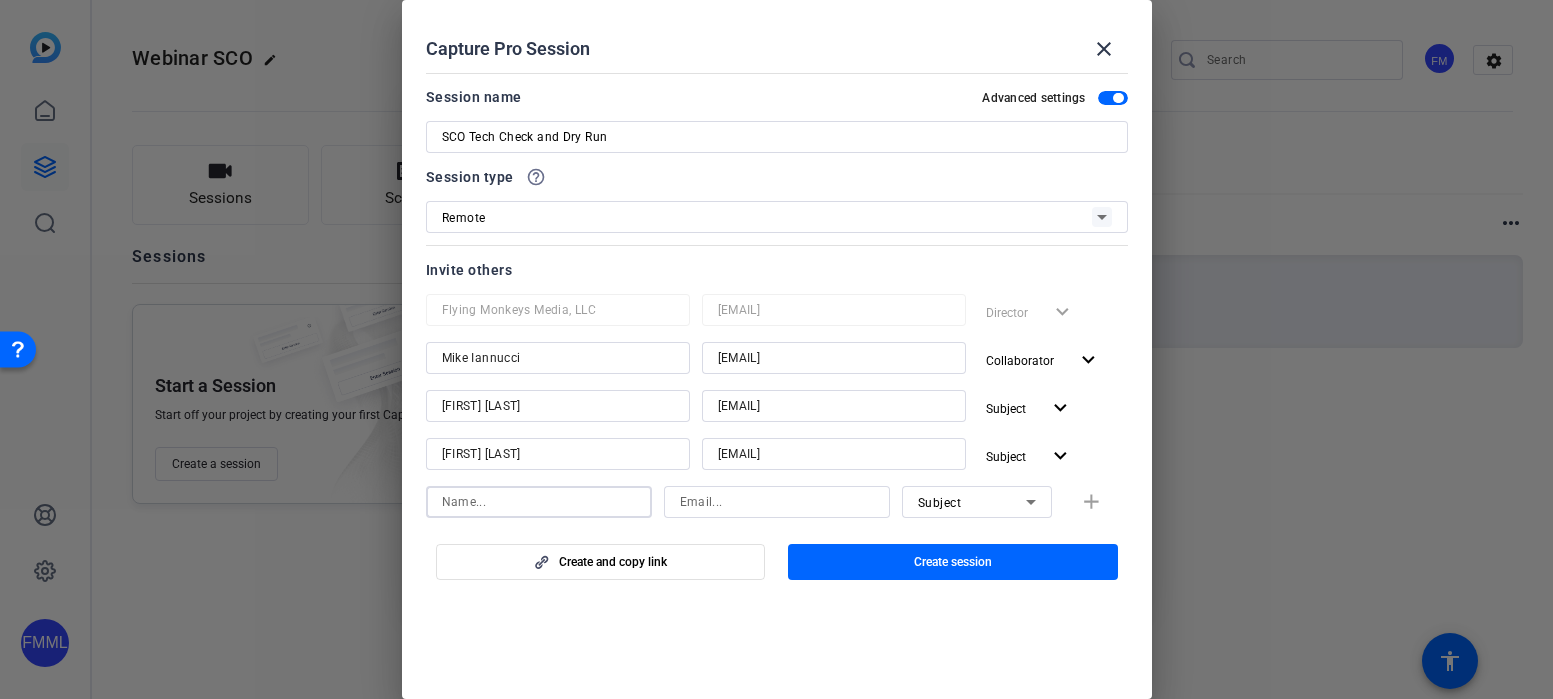 click at bounding box center [777, 502] 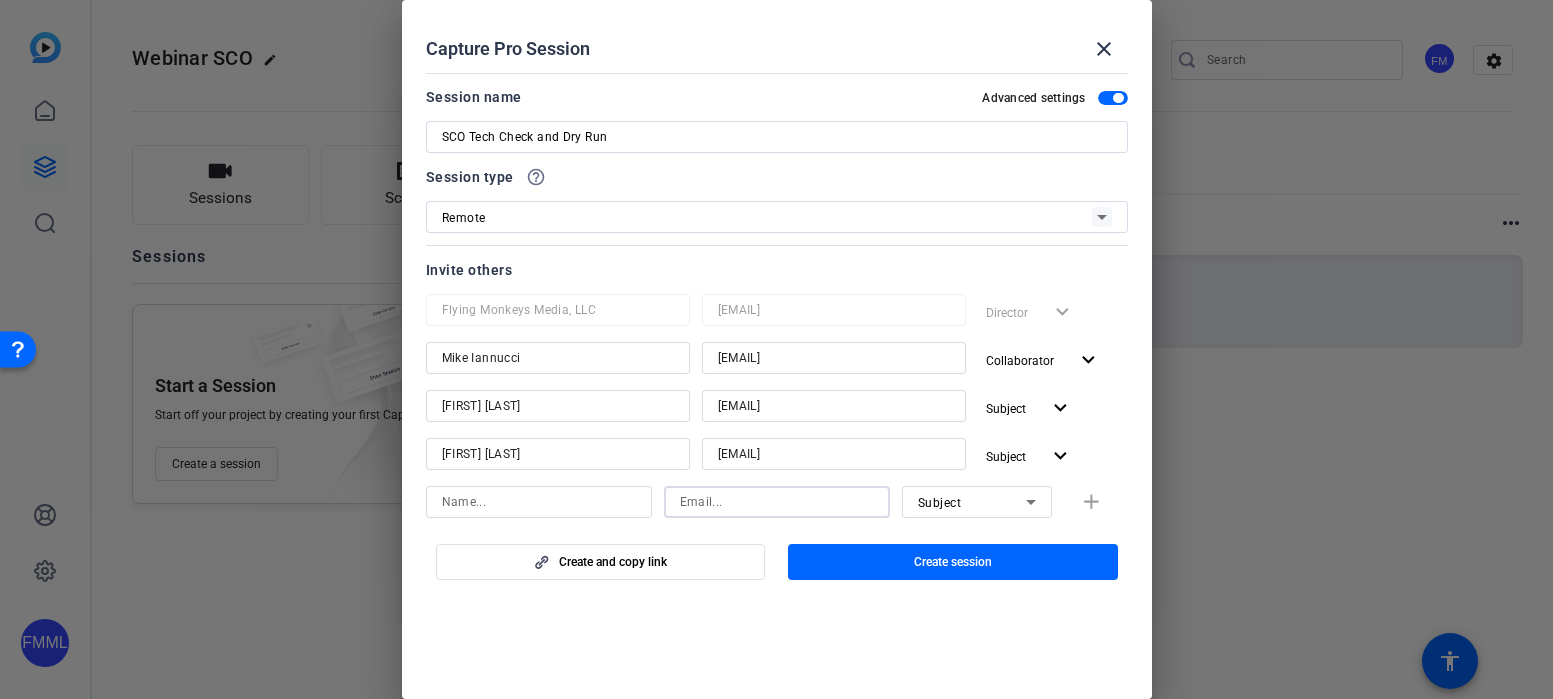 paste on "[EMAIL]" 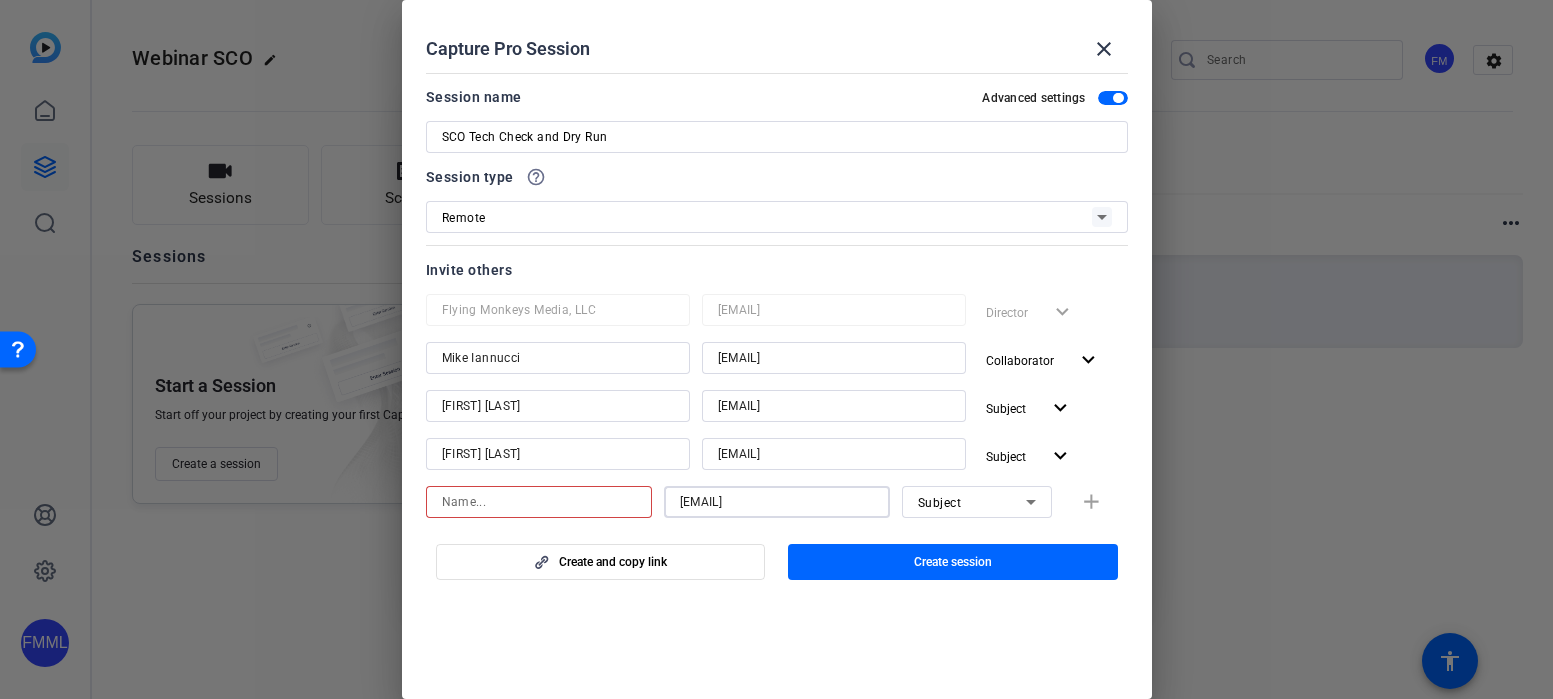 type on "[EMAIL]" 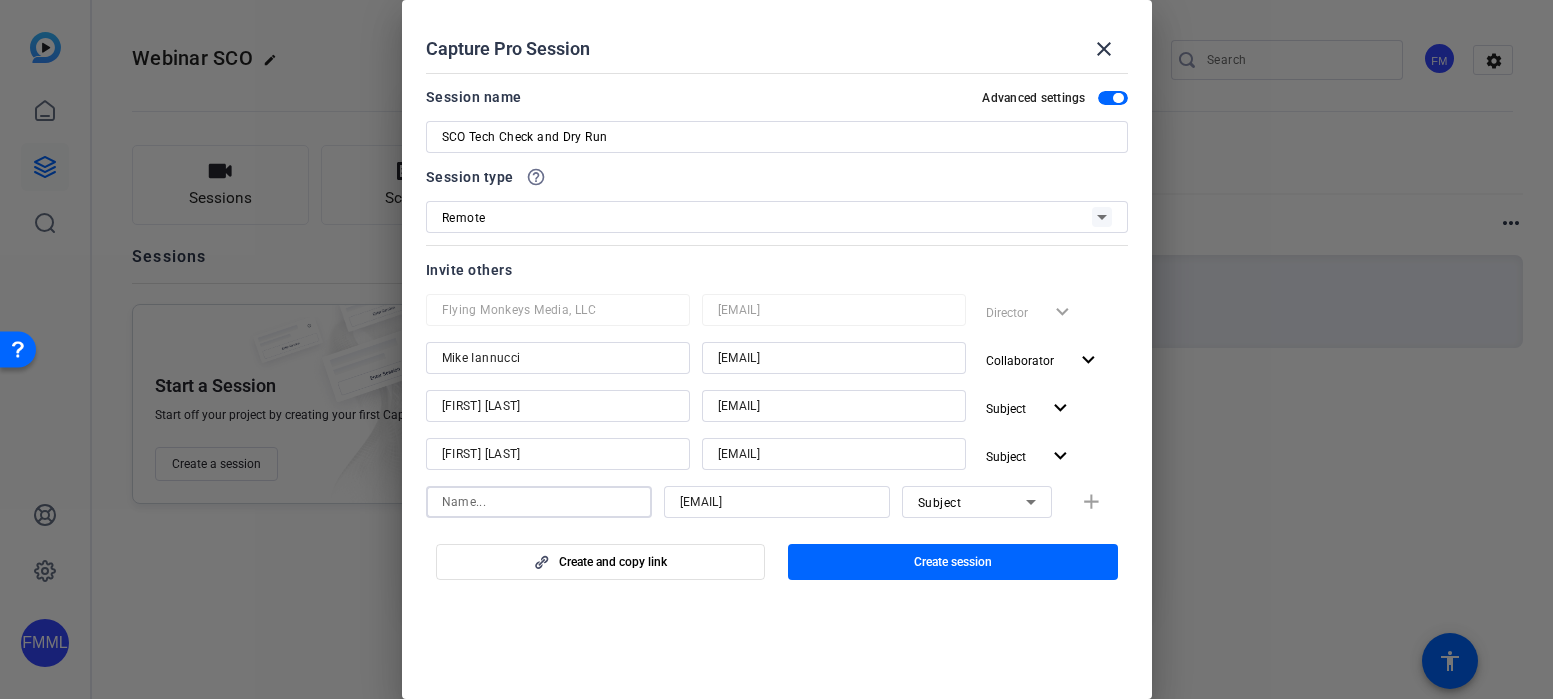 click at bounding box center (539, 502) 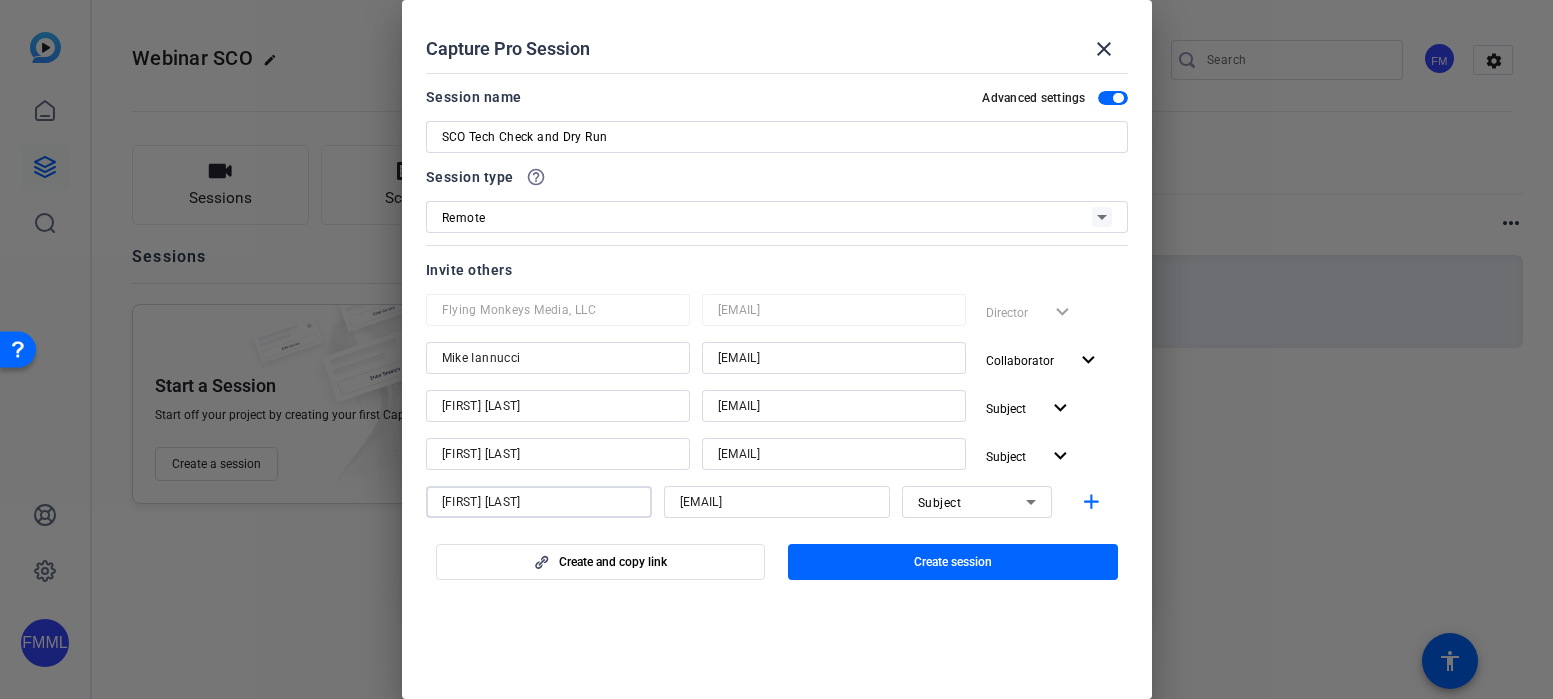 type on "[FIRST] [LAST]" 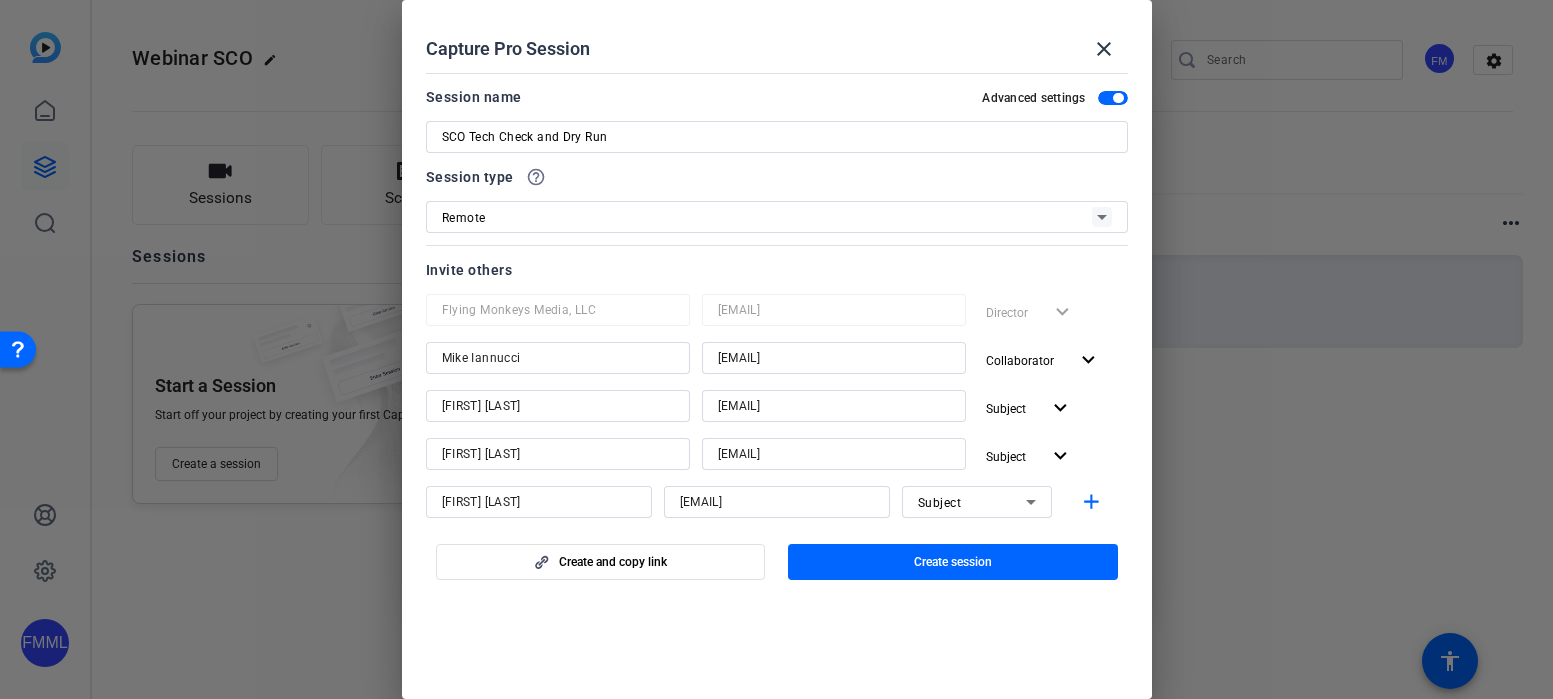 click on "Create and copy link   Create session" 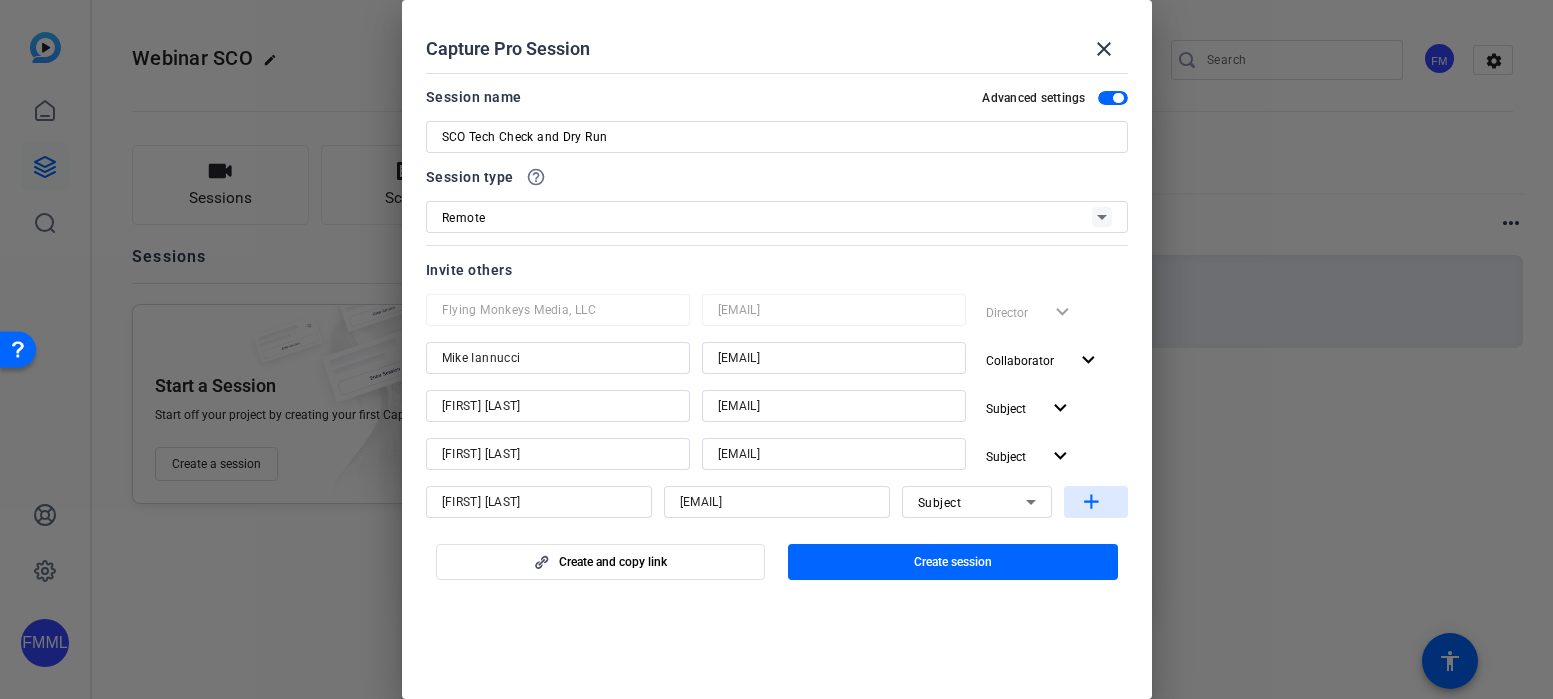 click on "add" 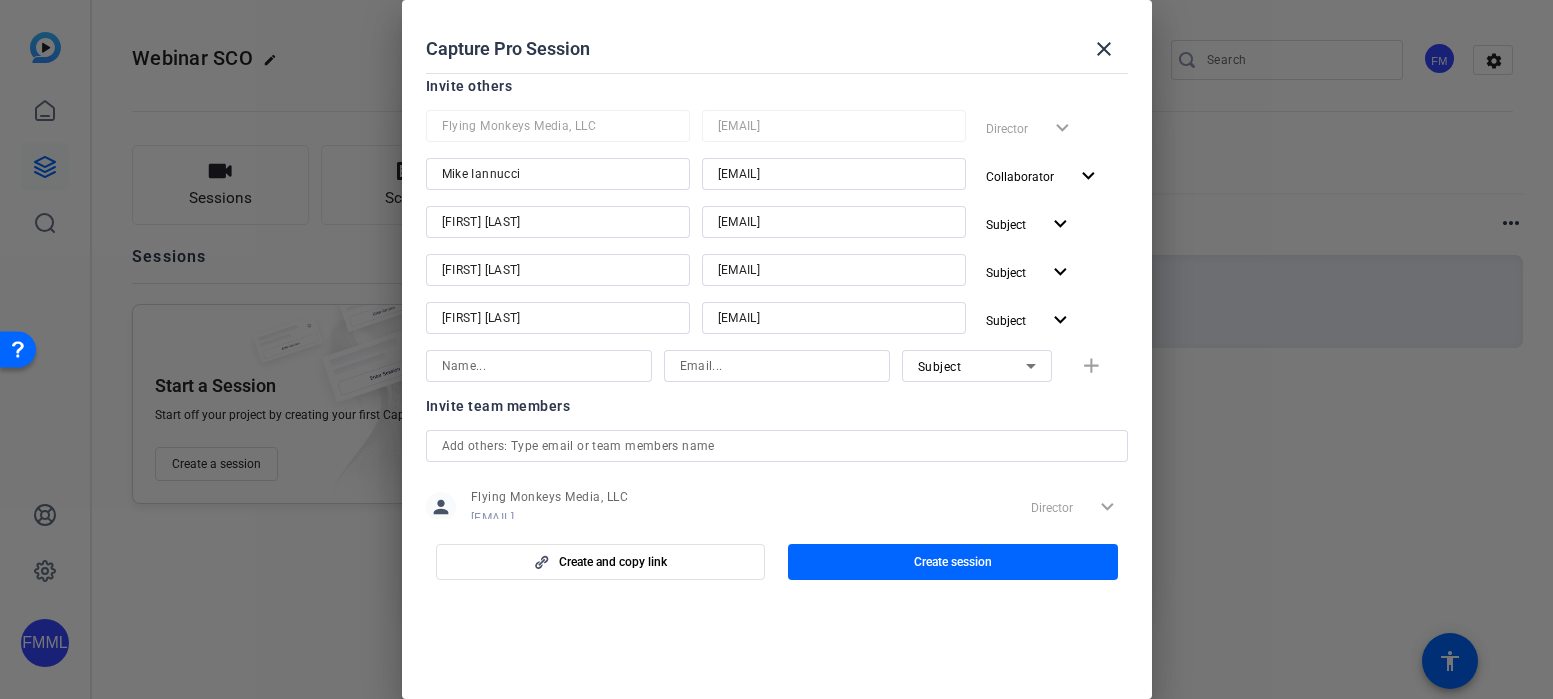 scroll, scrollTop: 181, scrollLeft: 0, axis: vertical 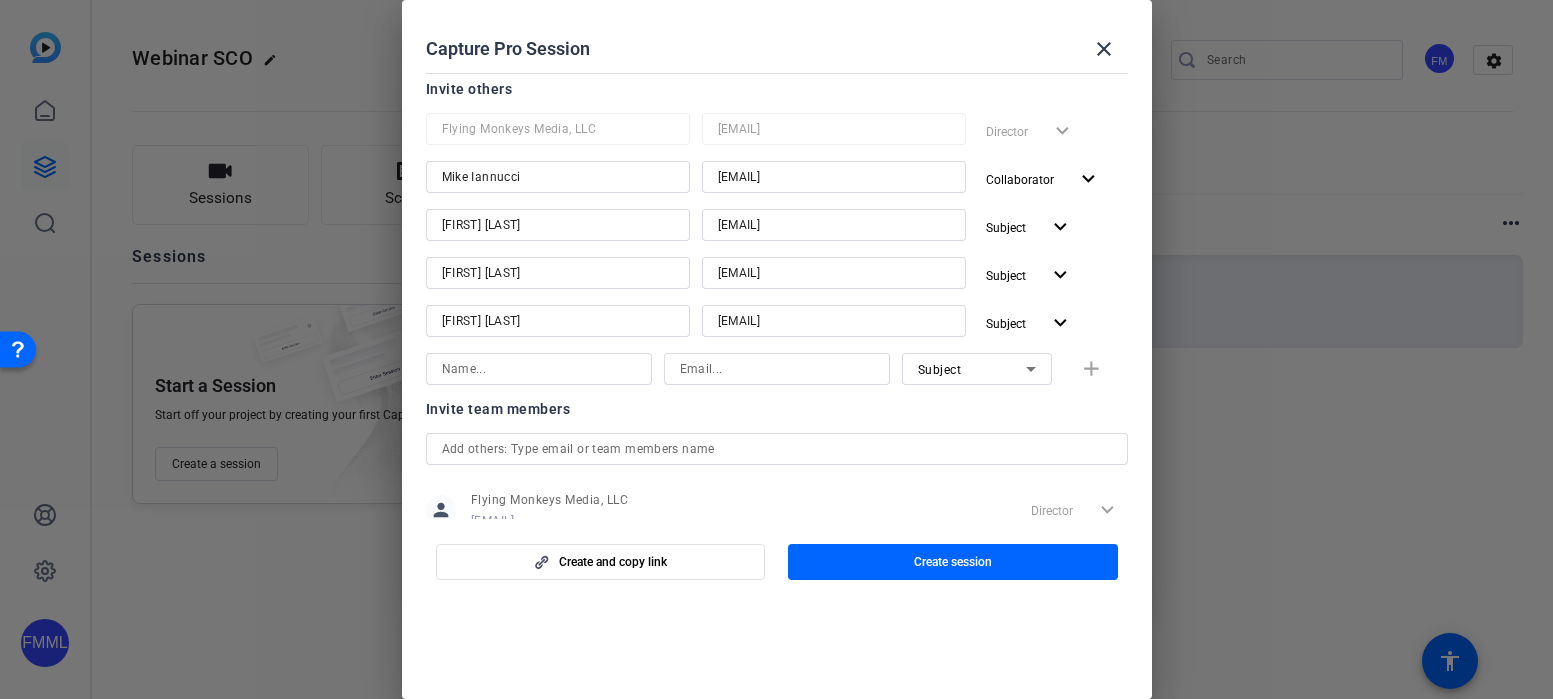 click 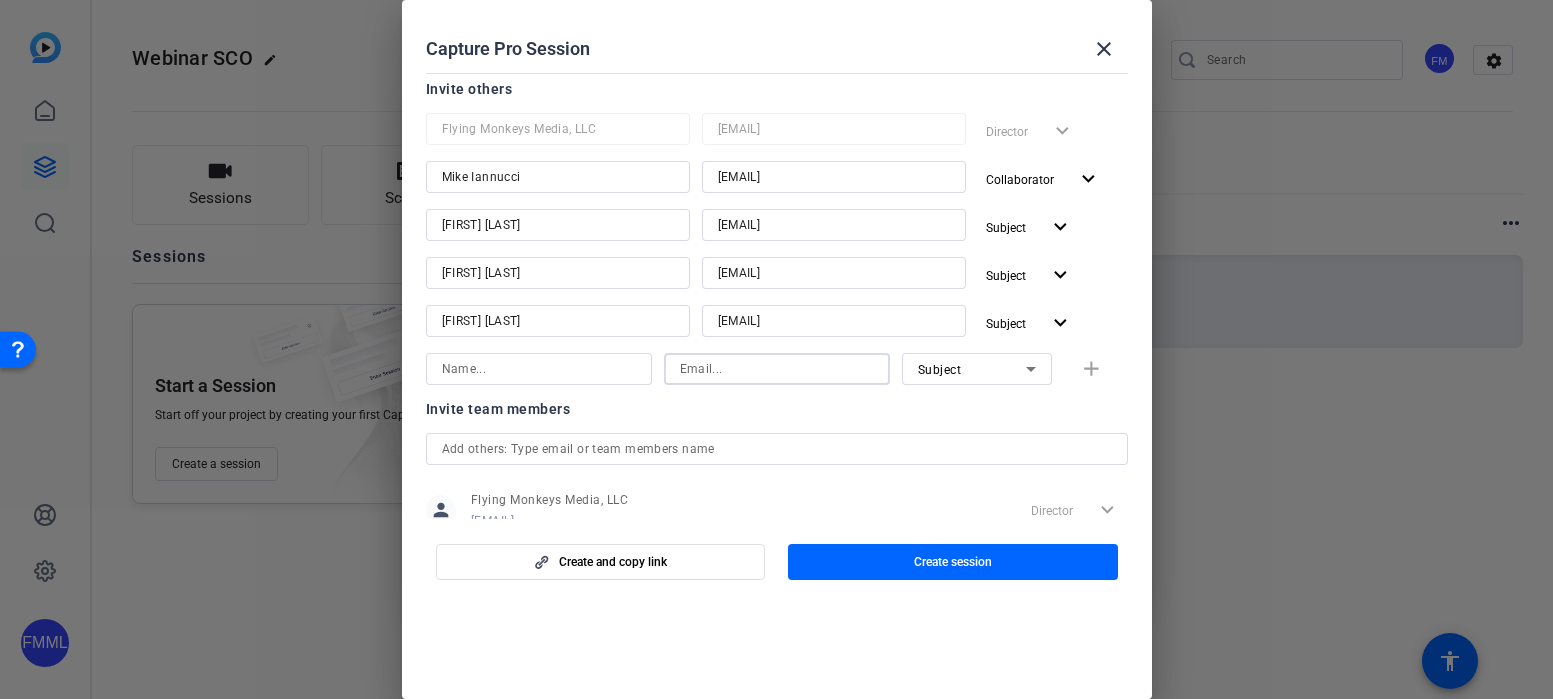 paste on "[EMAIL]" 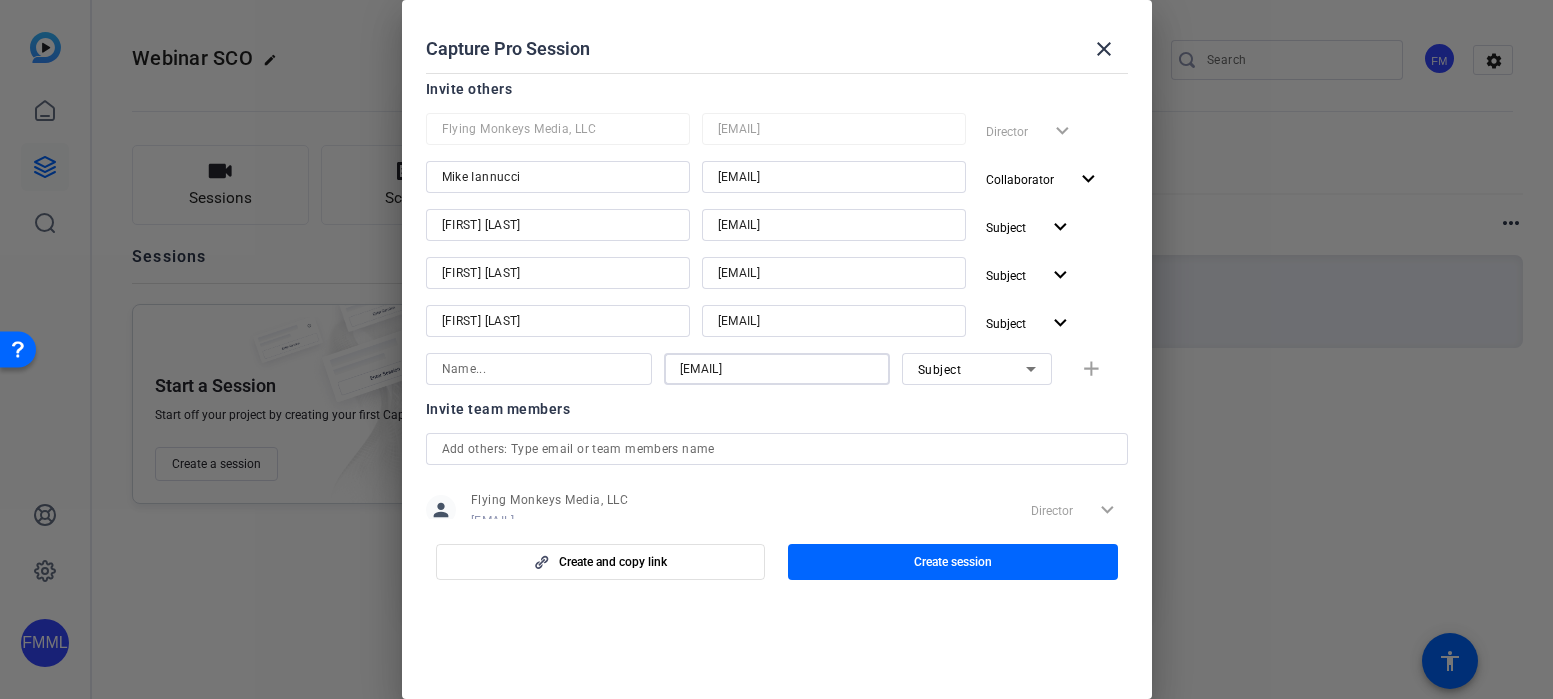 type on "[EMAIL]" 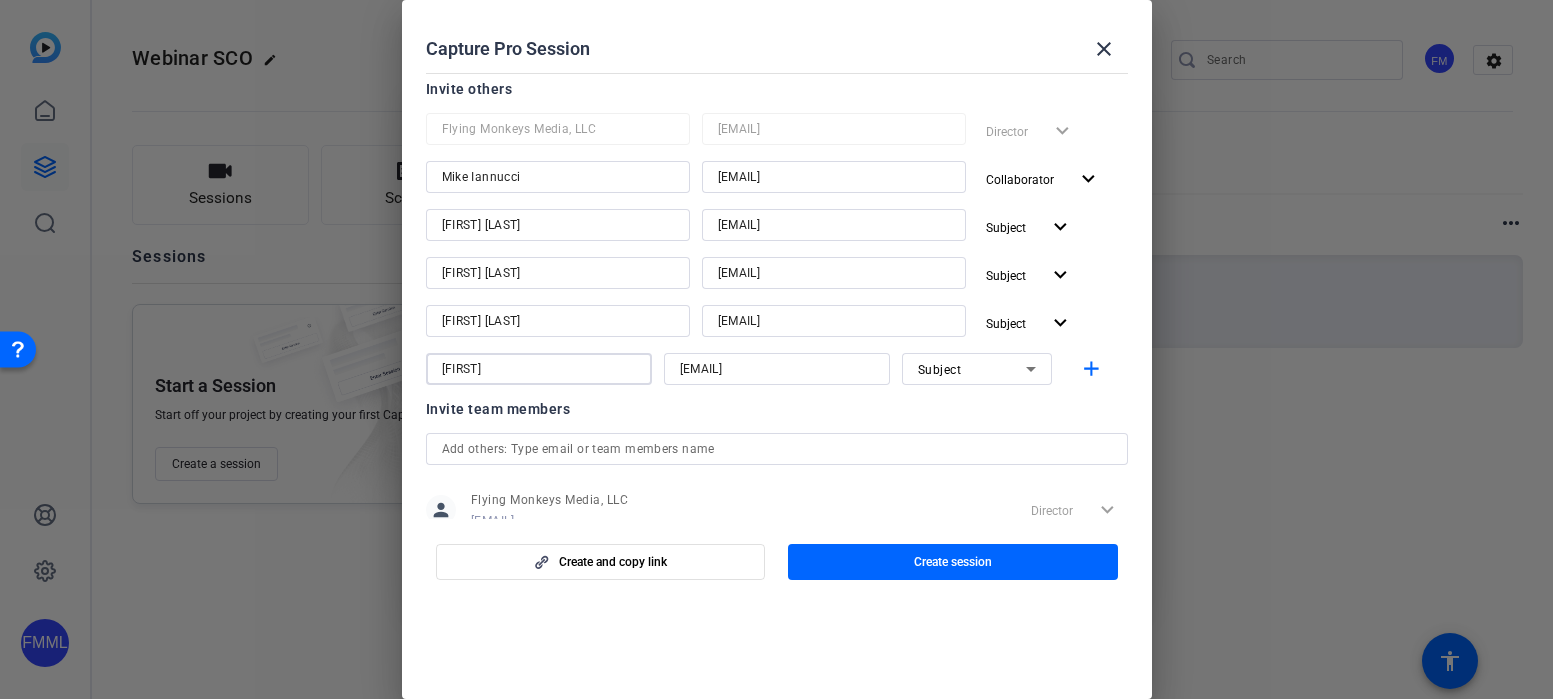 type on "[FIRST]" 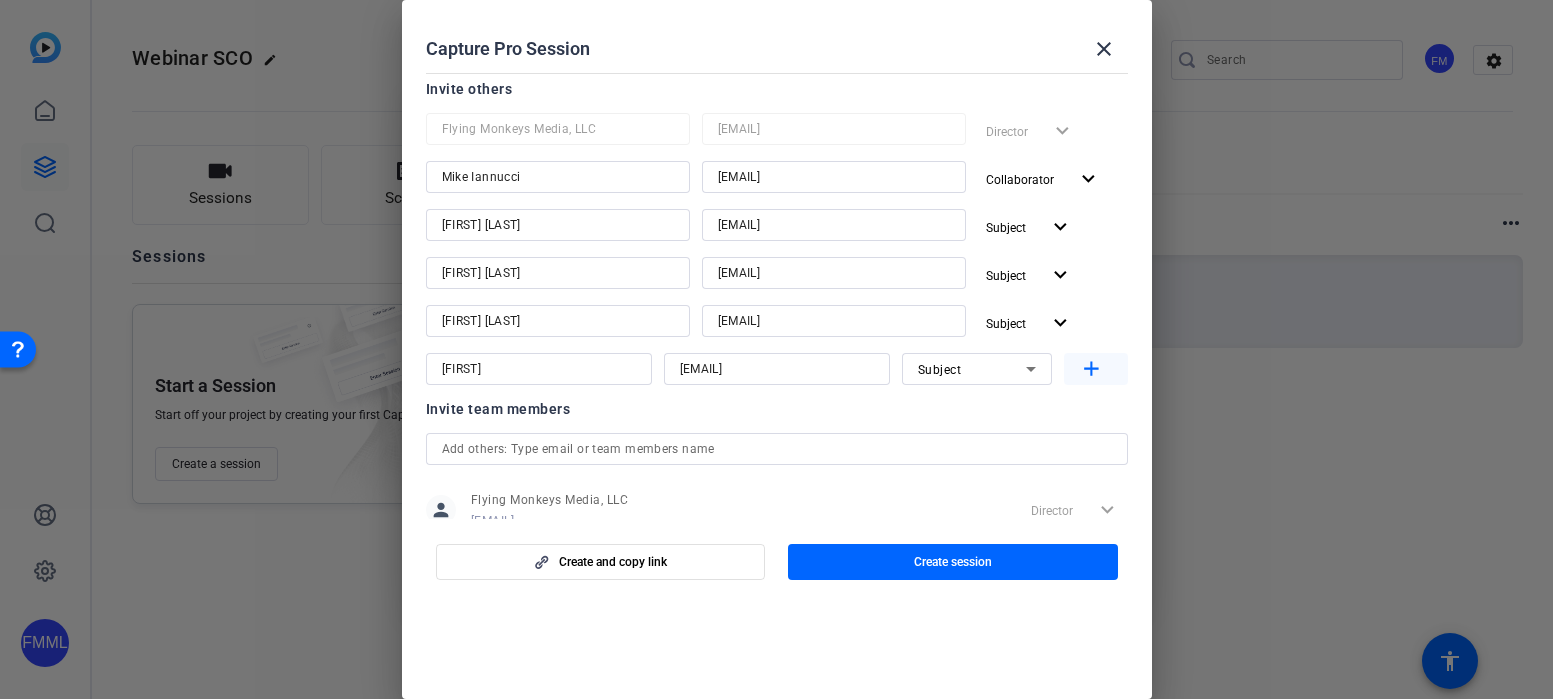 click on "add" 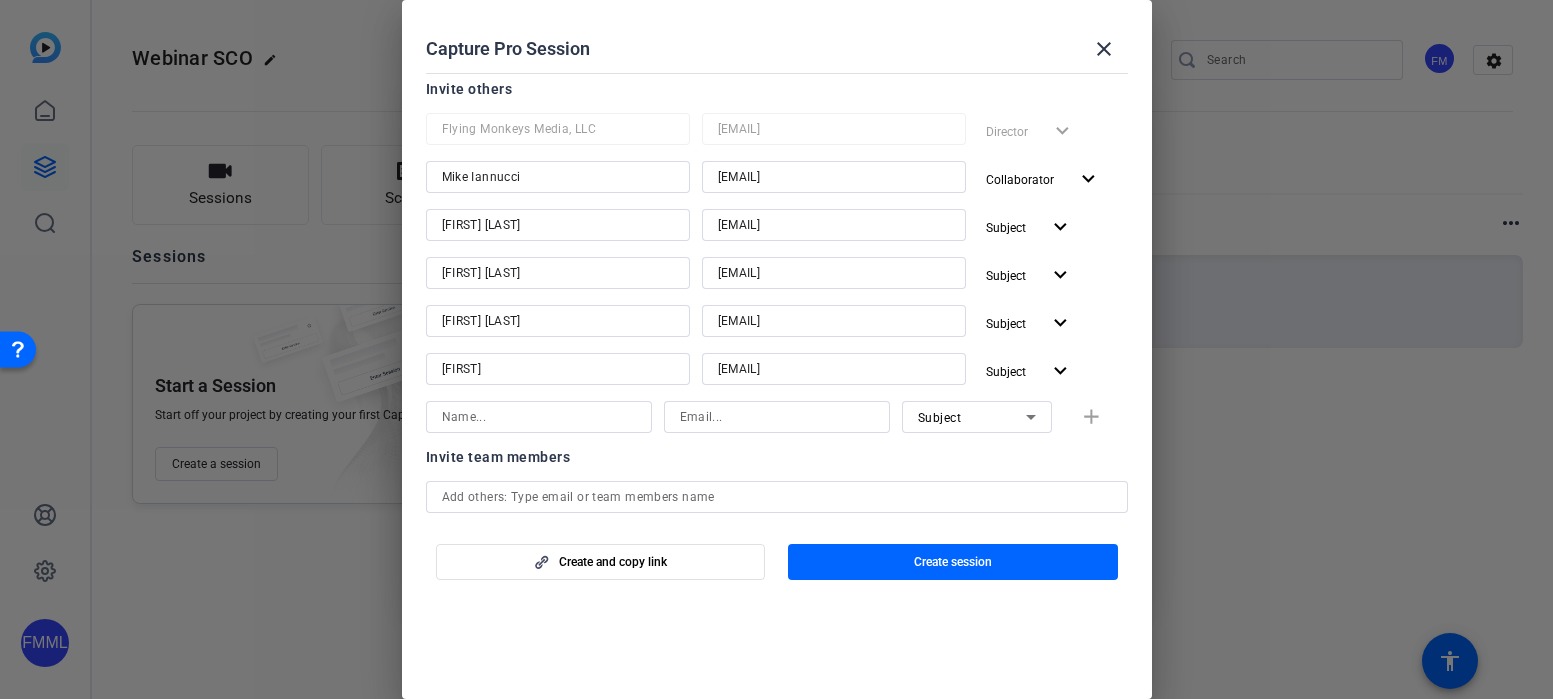click at bounding box center (539, 417) 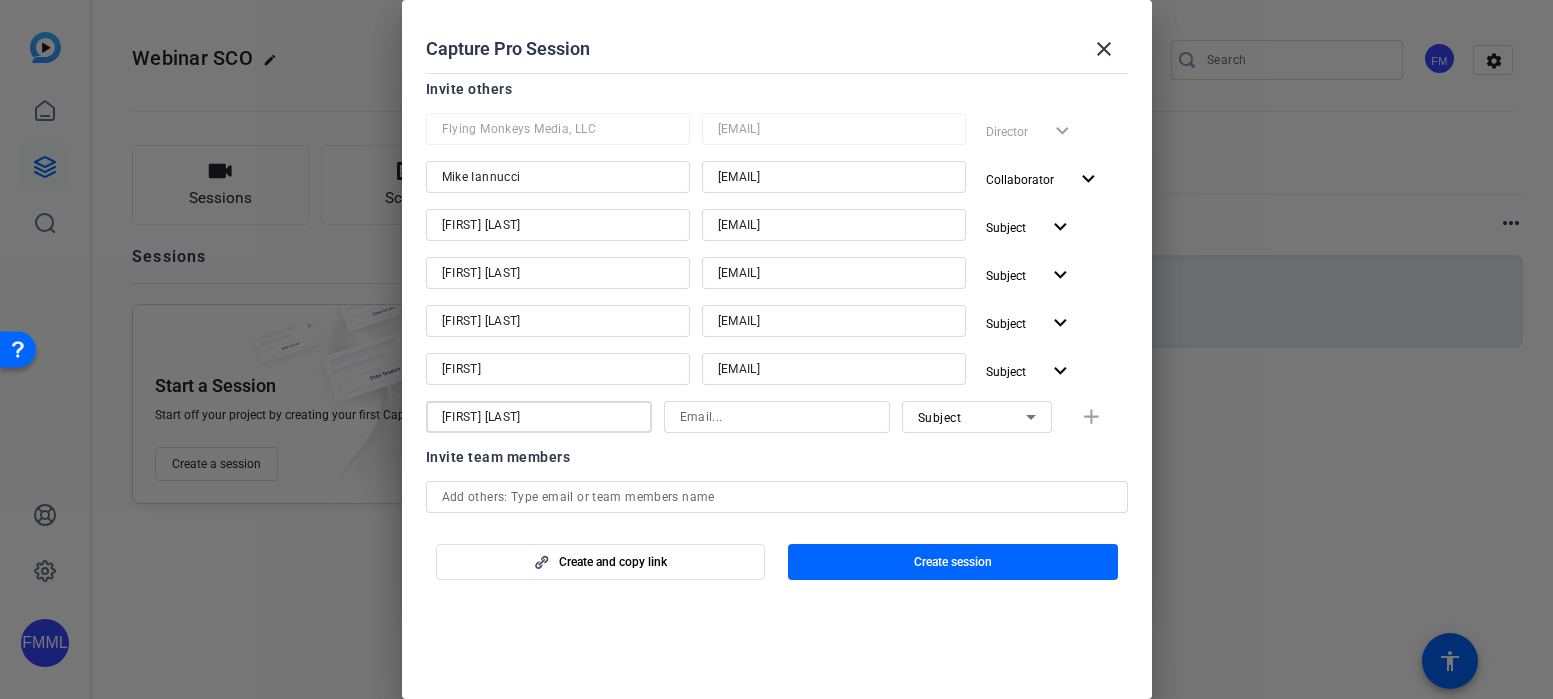 type on "[FIRST] [LAST]" 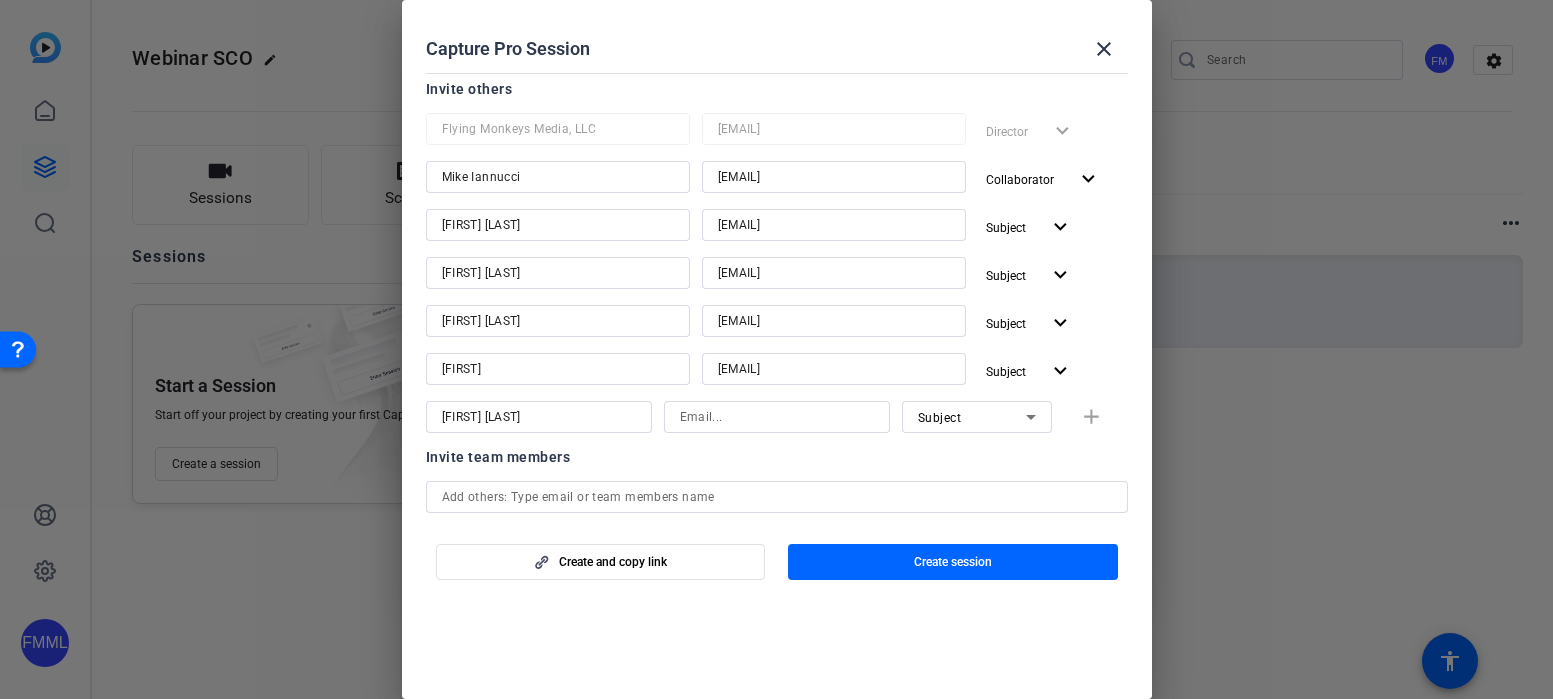click 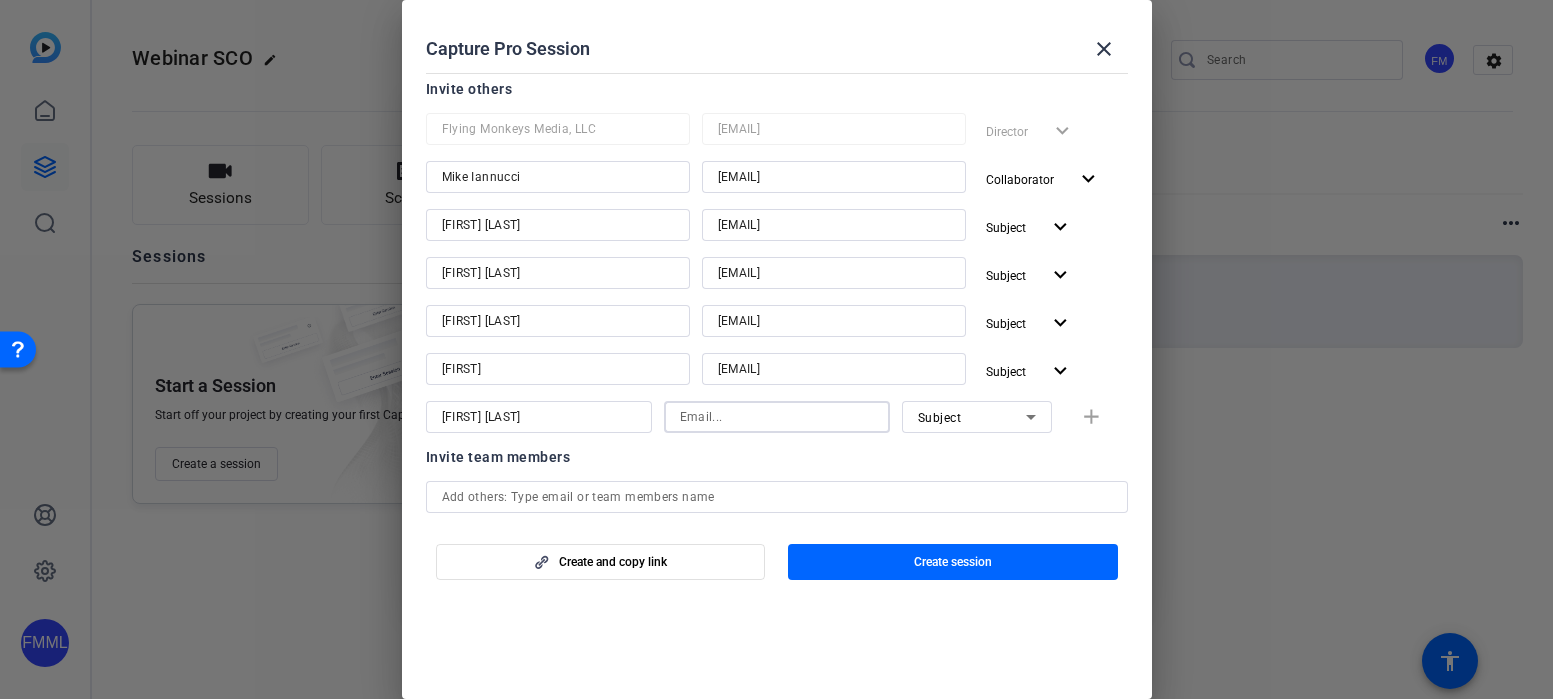 click at bounding box center (777, 417) 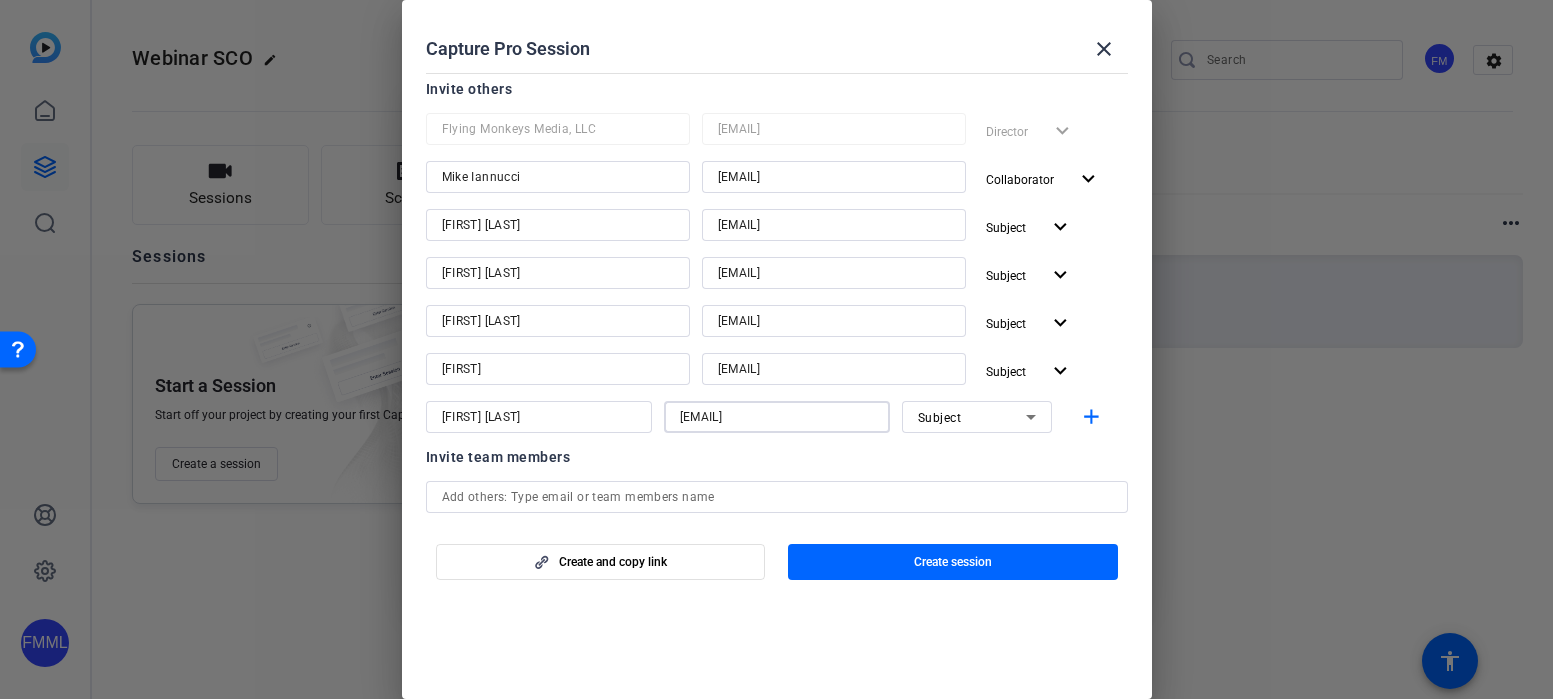 type on "[EMAIL]" 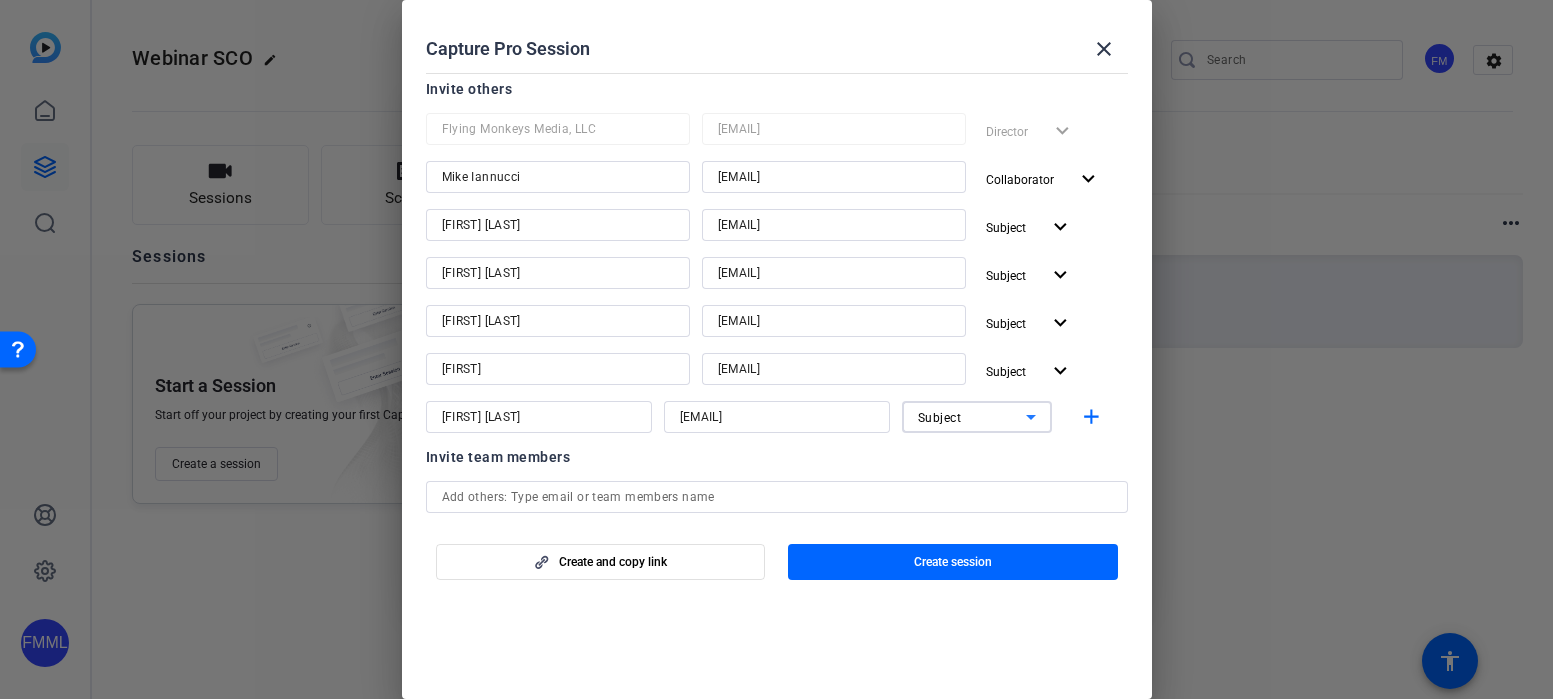 click 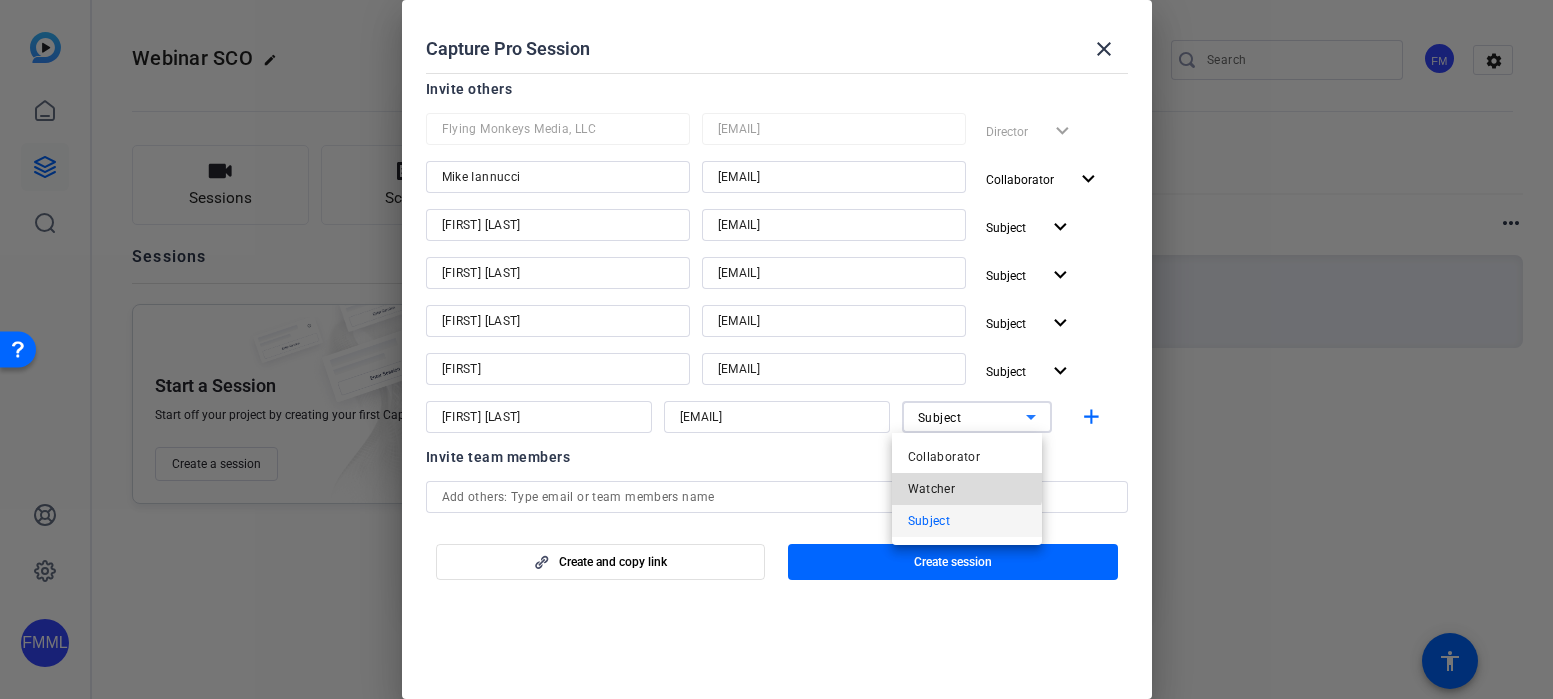 click on "Watcher" at bounding box center [967, 489] 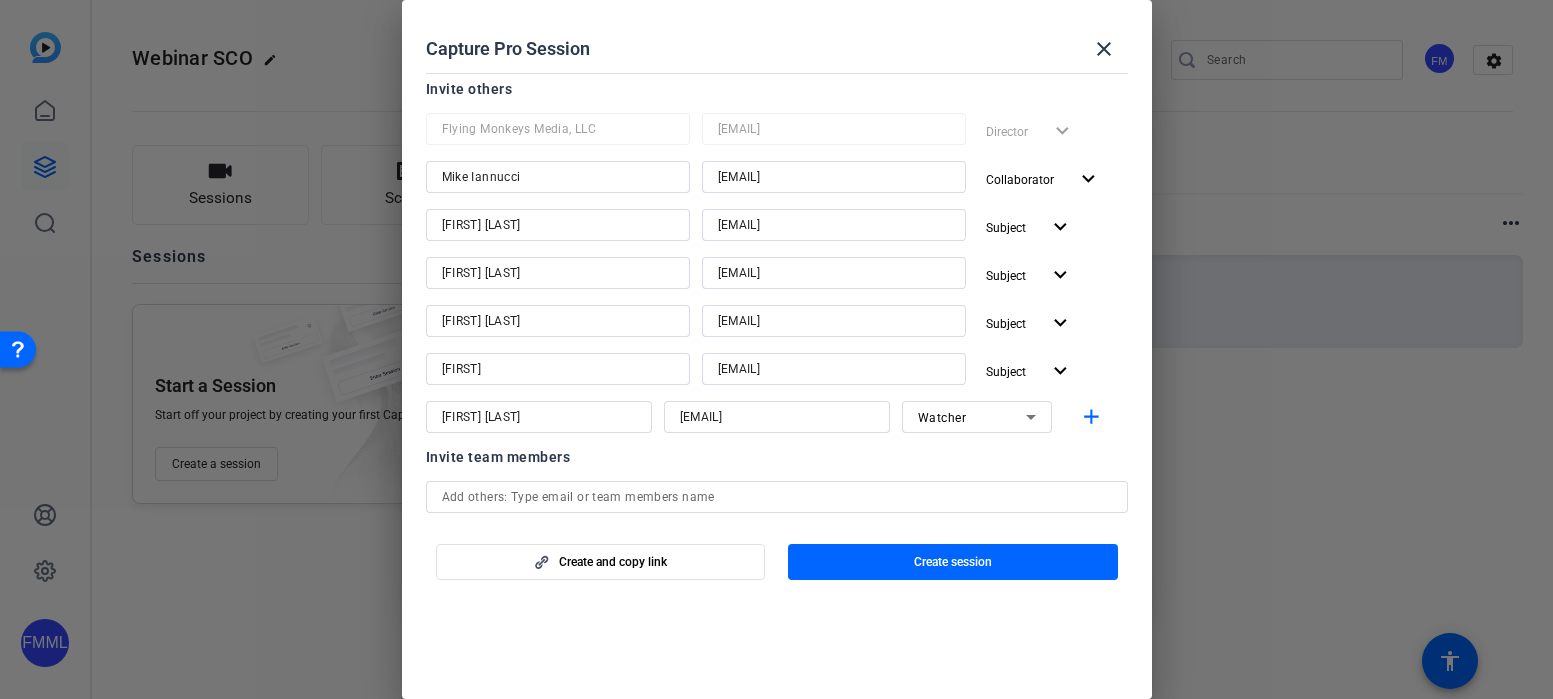 click on "Invite team members" 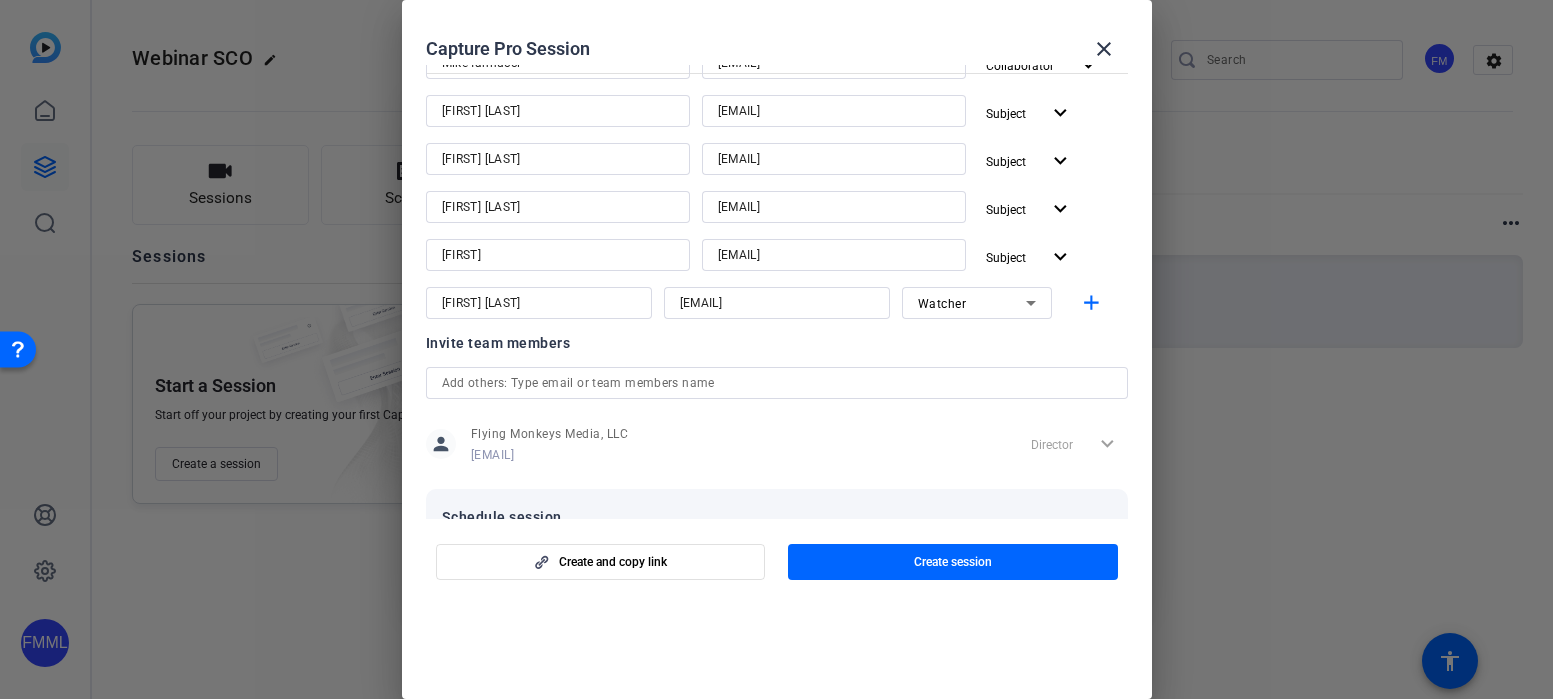 scroll, scrollTop: 378, scrollLeft: 0, axis: vertical 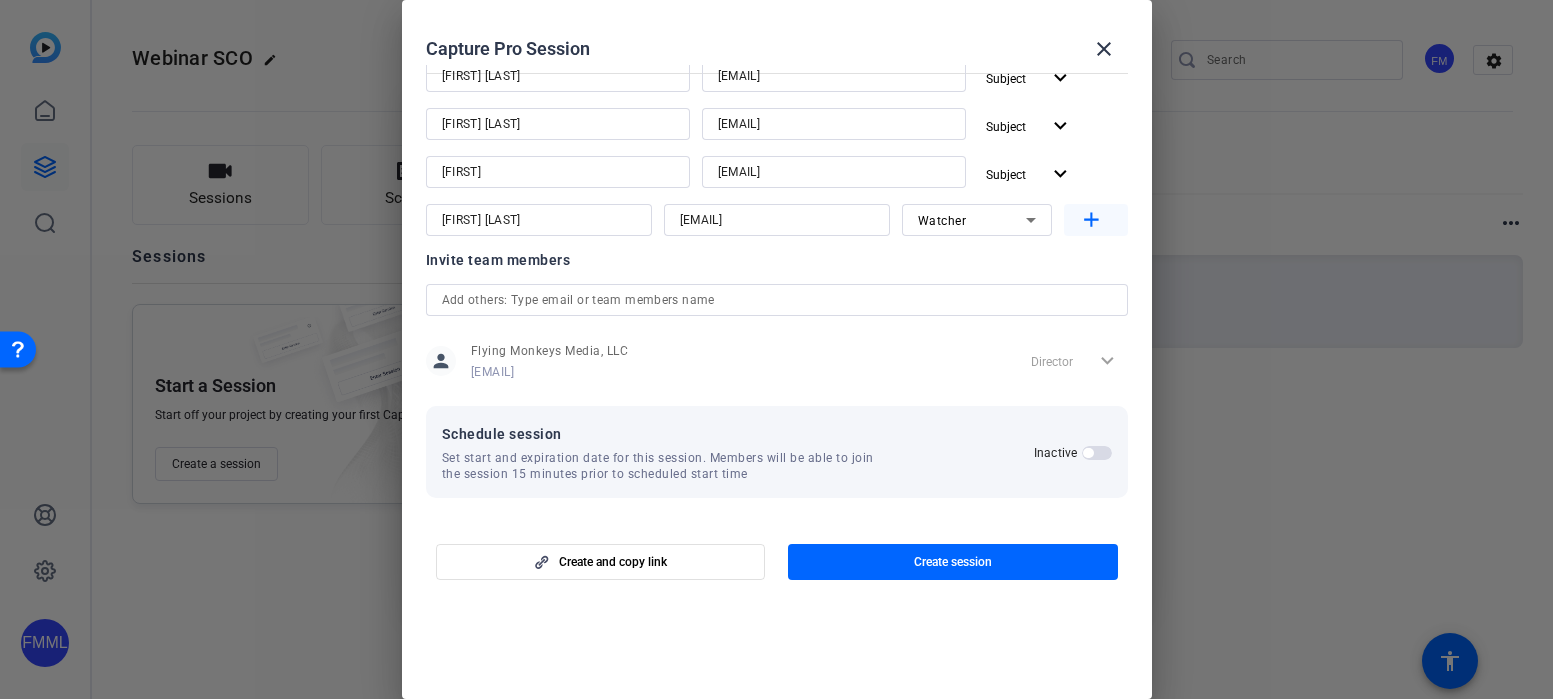 click on "add" 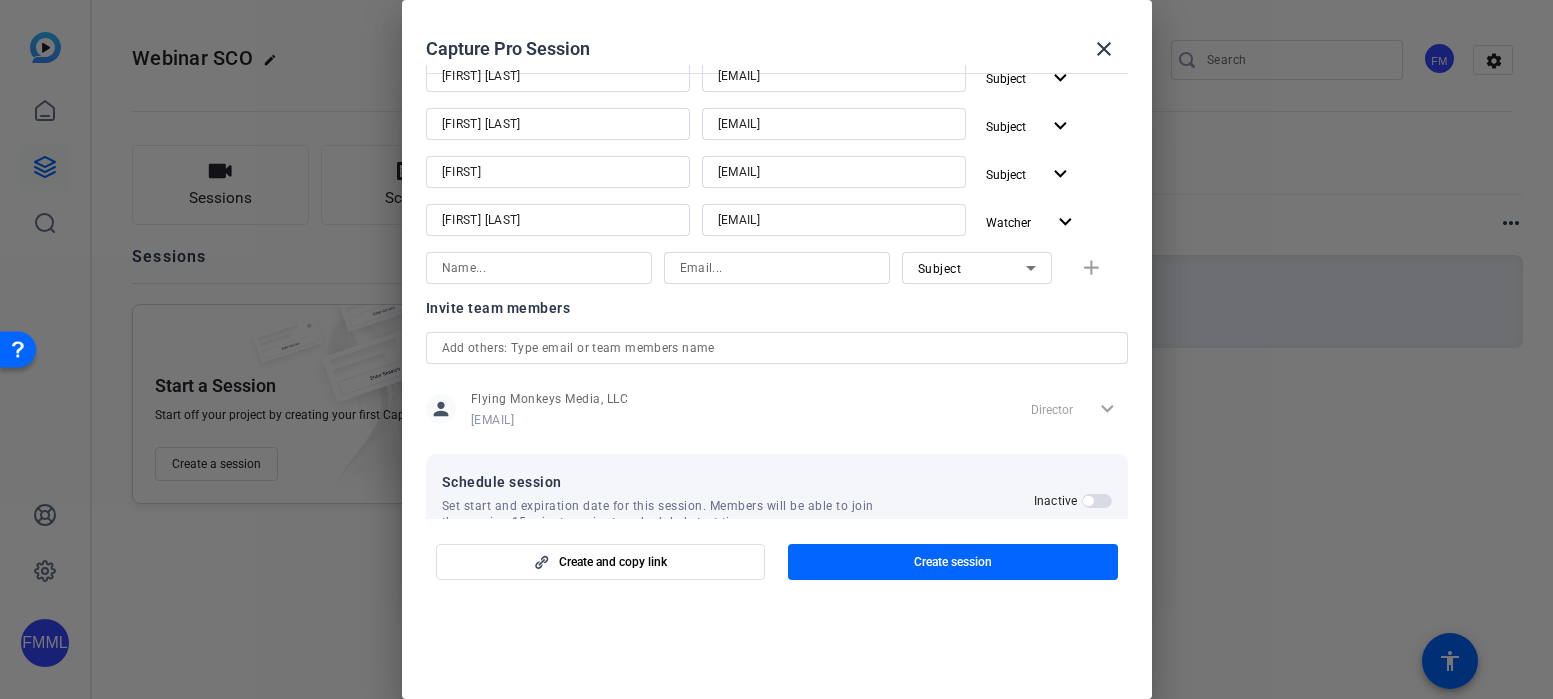 click 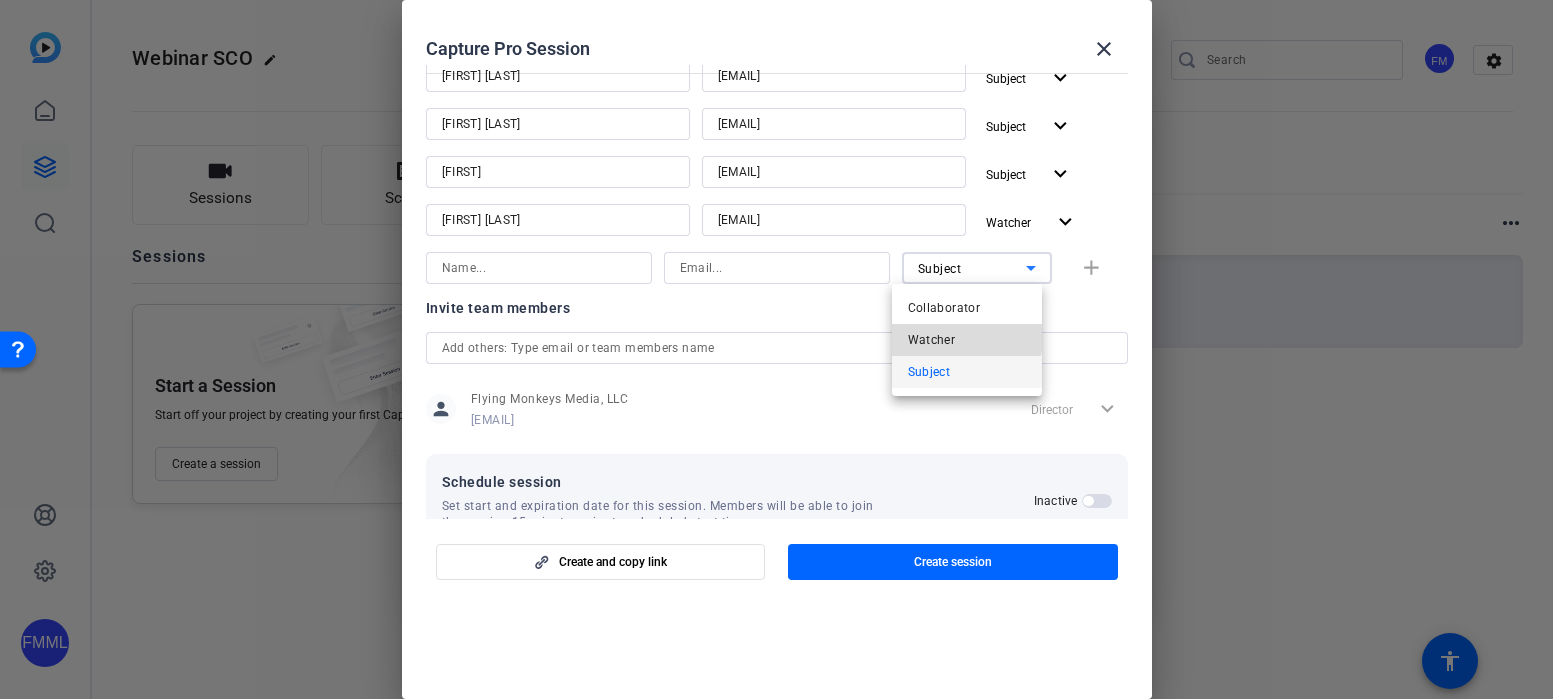 click on "Watcher" at bounding box center (967, 340) 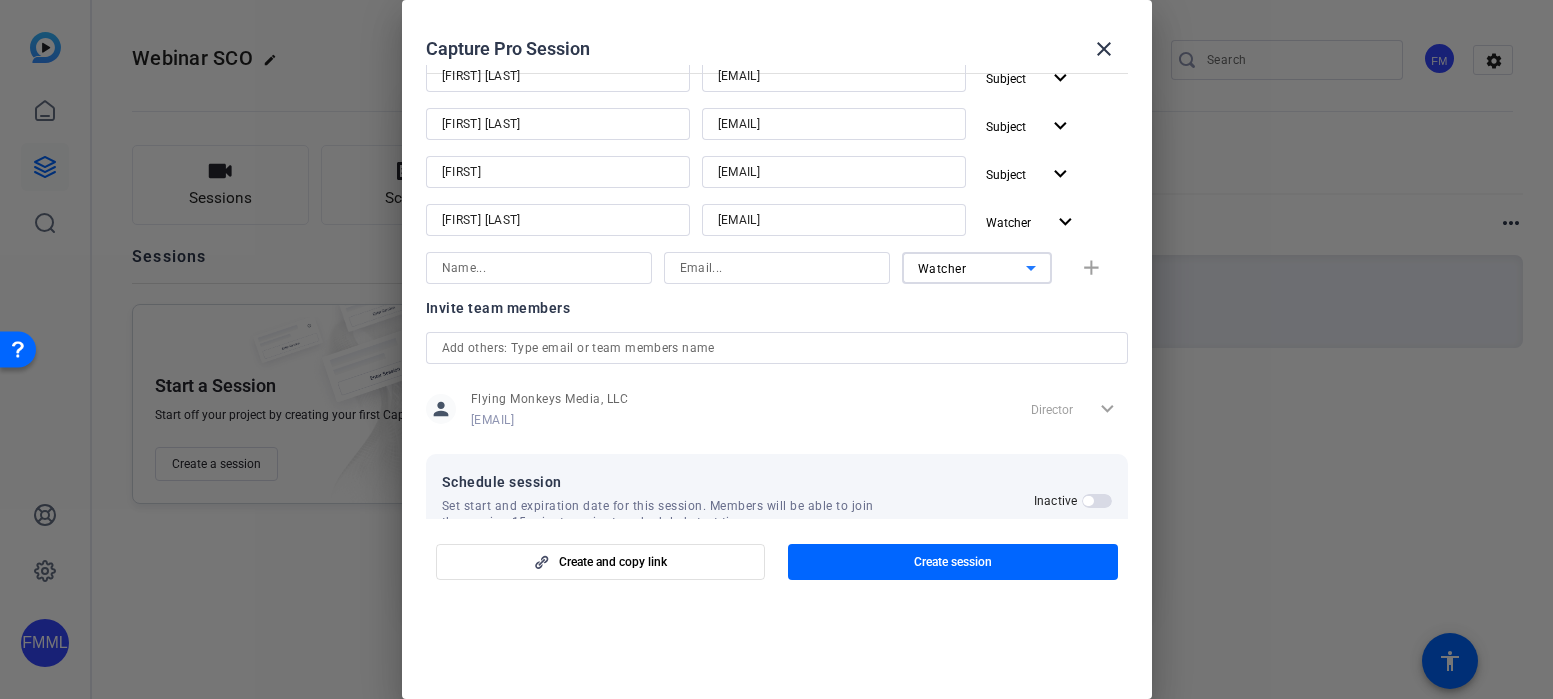 click at bounding box center [539, 268] 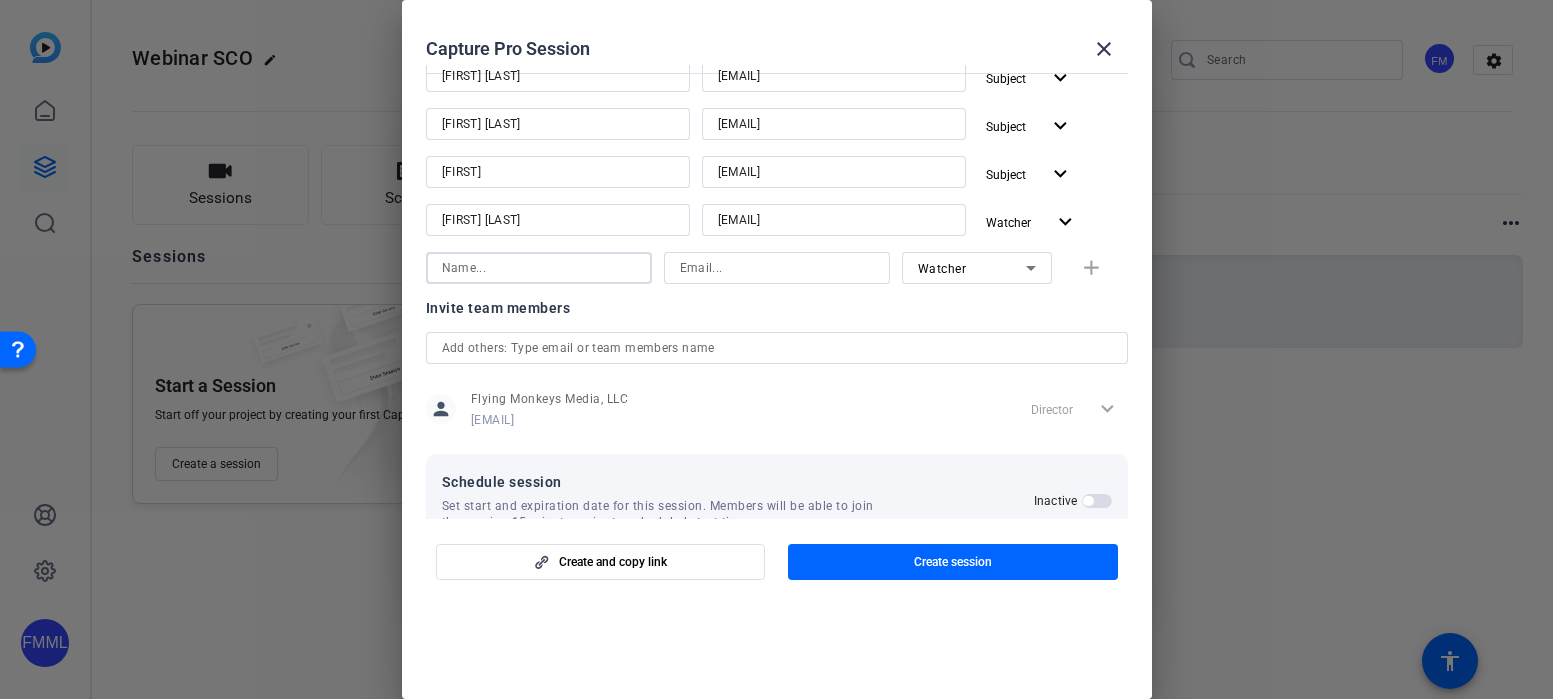 click at bounding box center [777, 268] 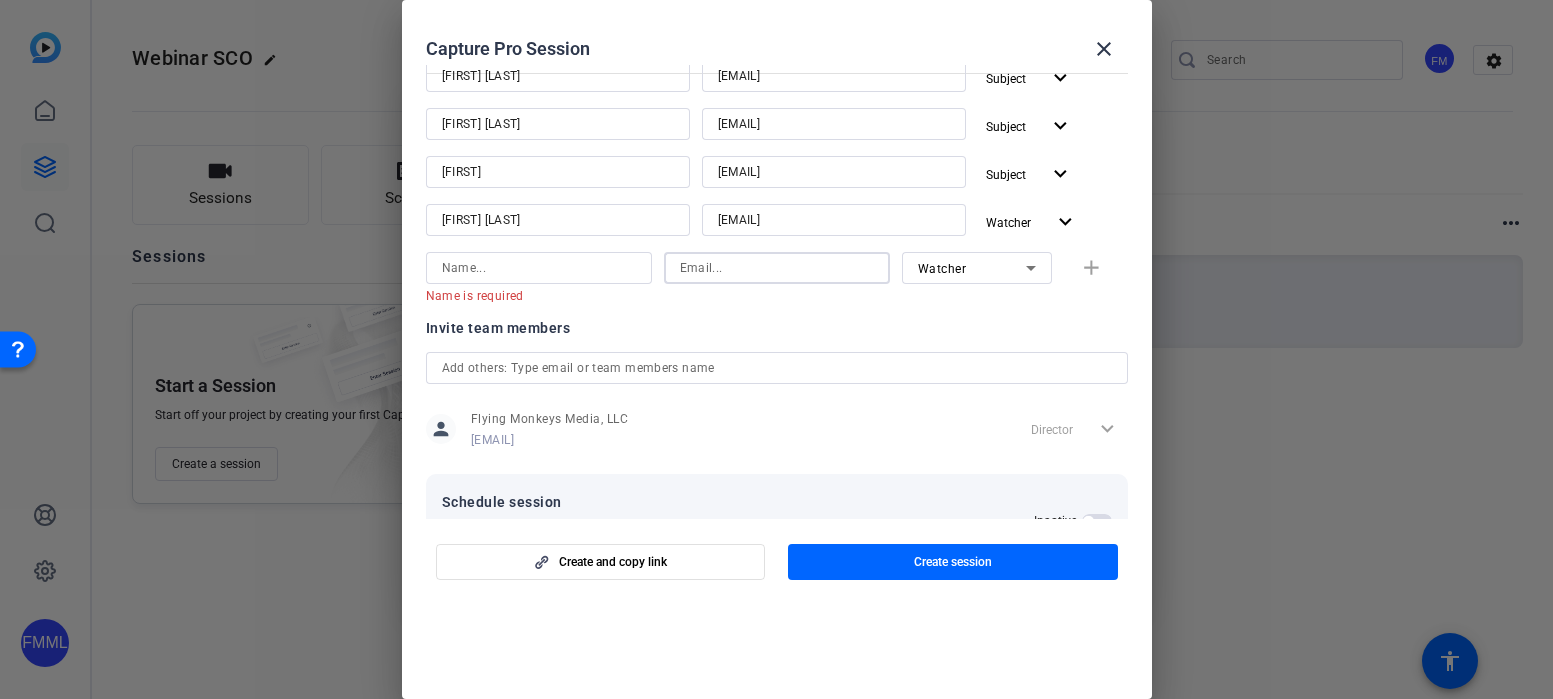 paste on "[EMAIL]" 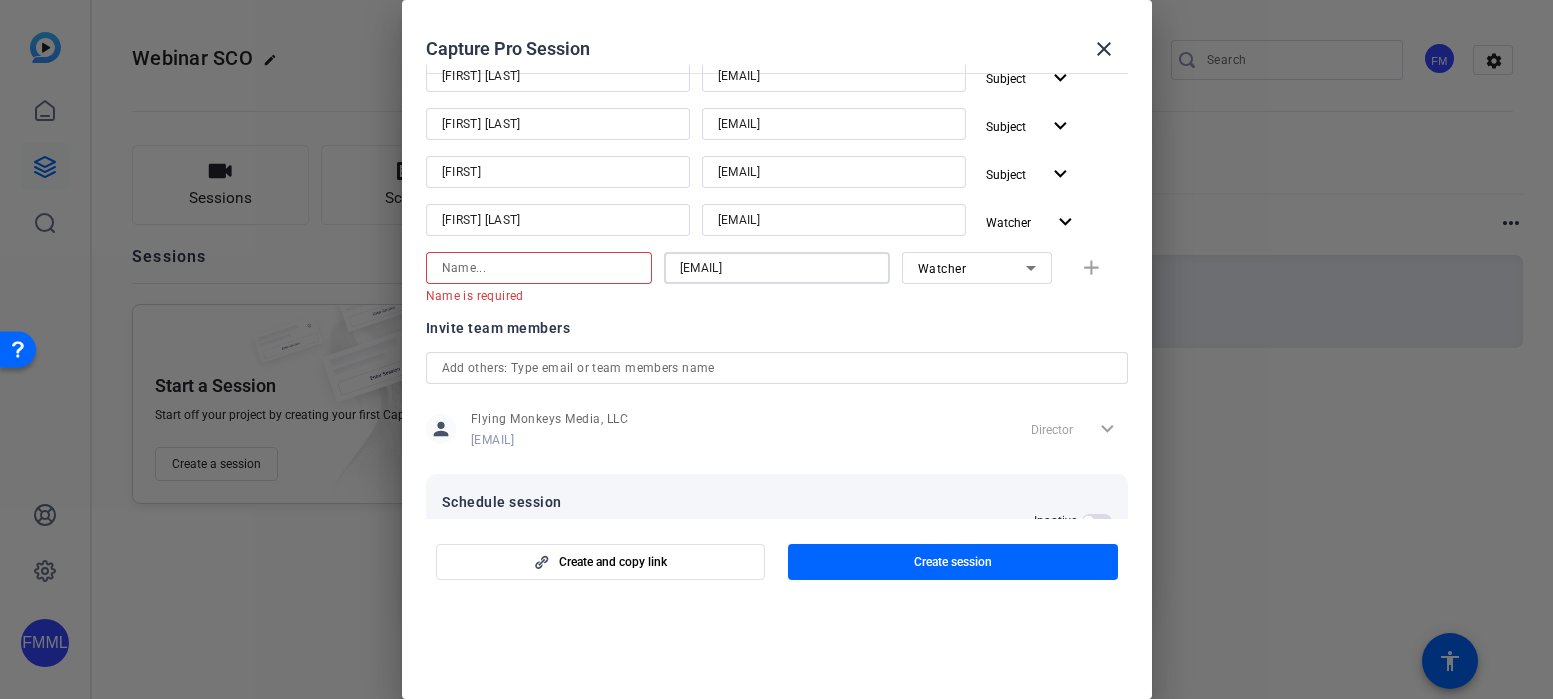 type on "[EMAIL]" 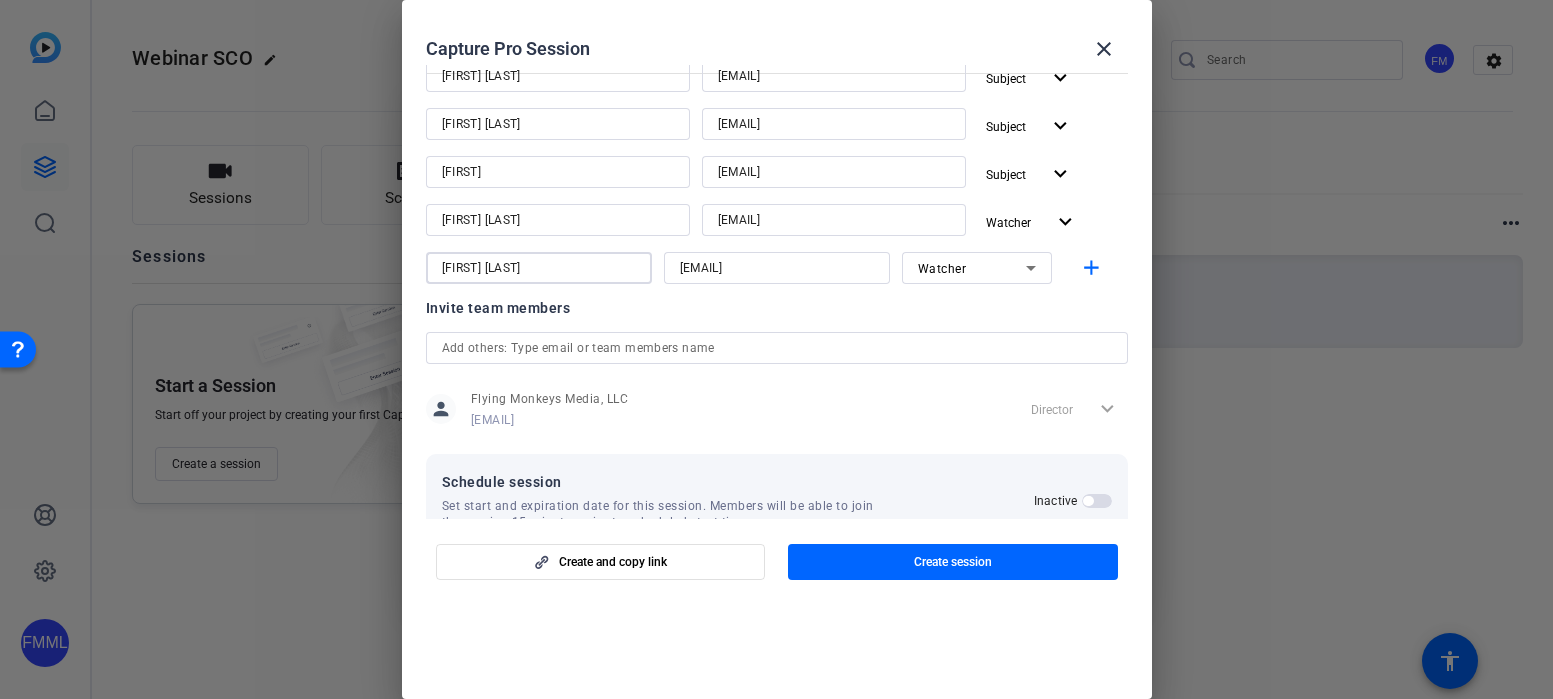 type on "[FIRST] [LAST]" 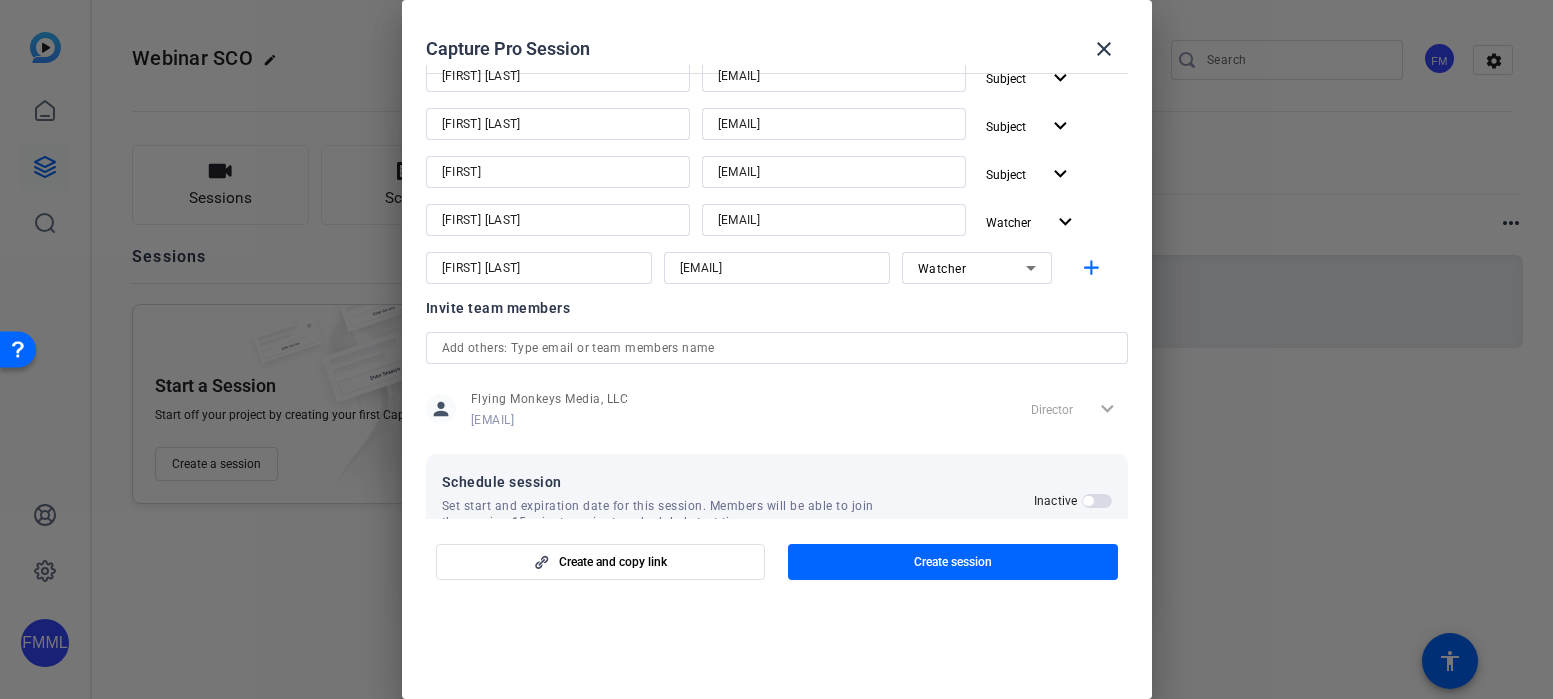 click on "Invite team members" 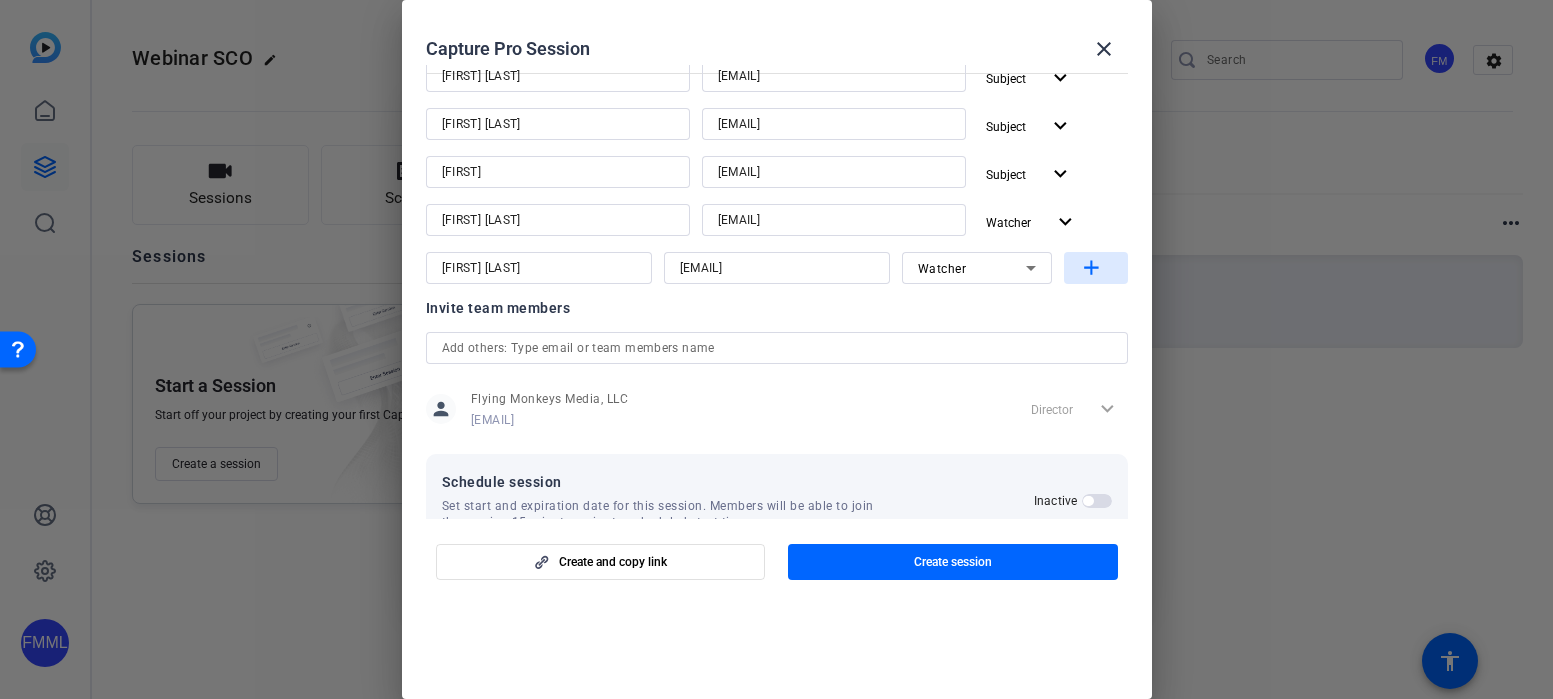 click on "add" 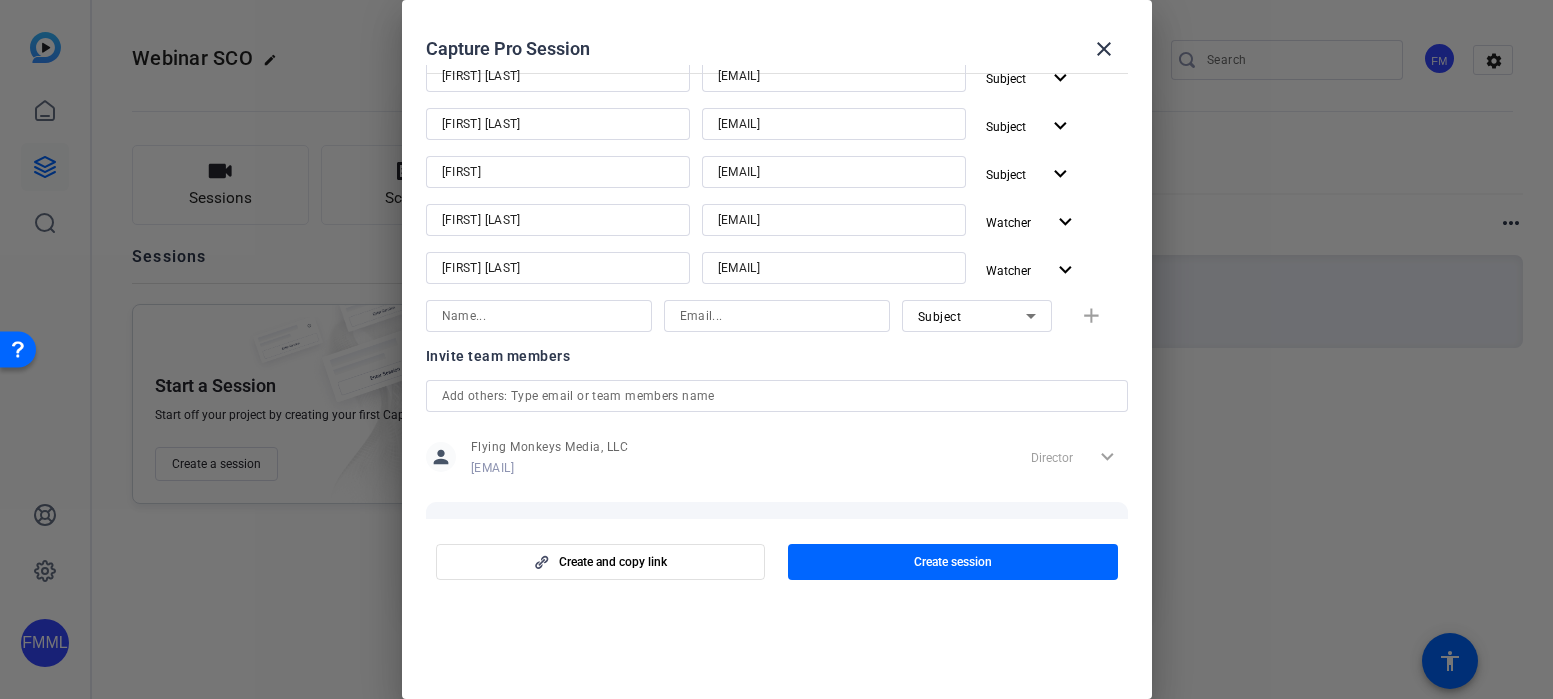 click on "Invite team members" 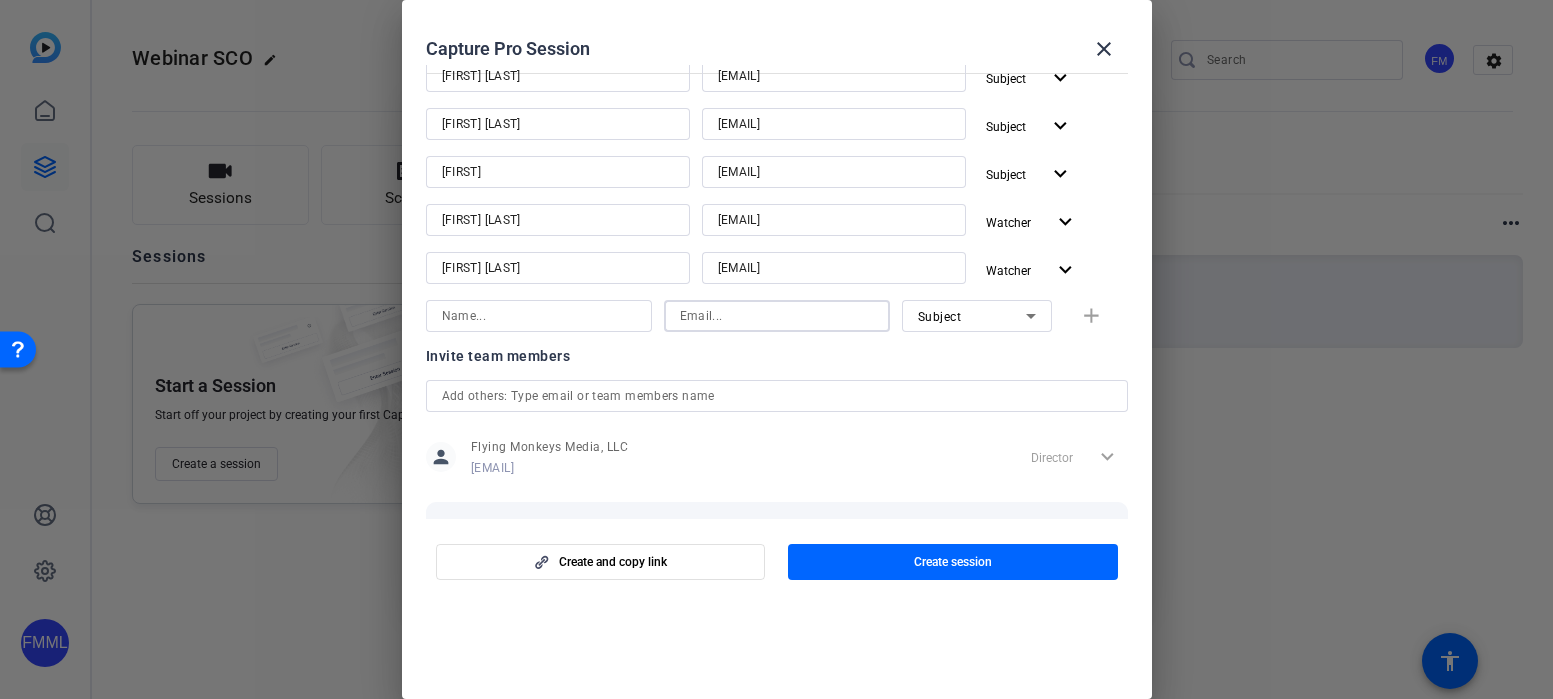 paste on "[EMAIL]" 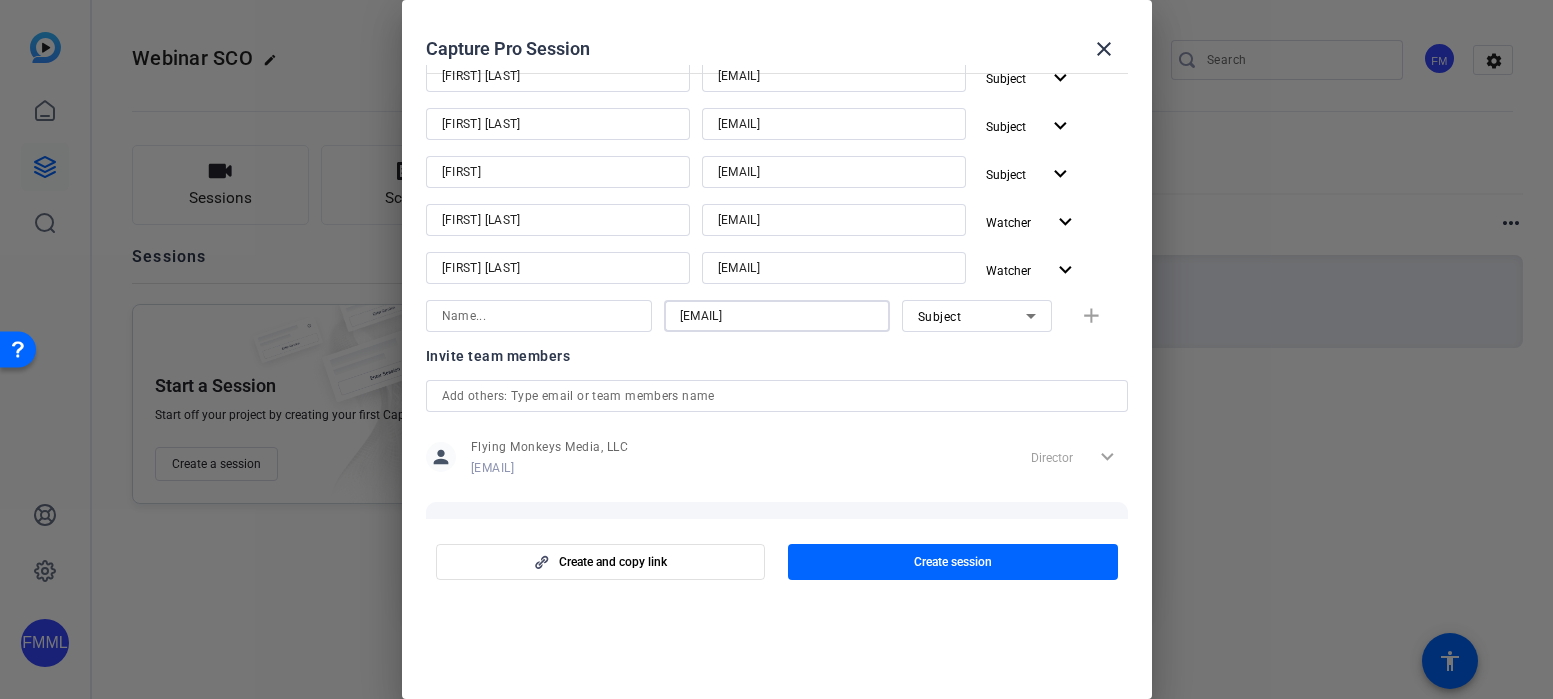 drag, startPoint x: 813, startPoint y: 315, endPoint x: 650, endPoint y: 313, distance: 163.01227 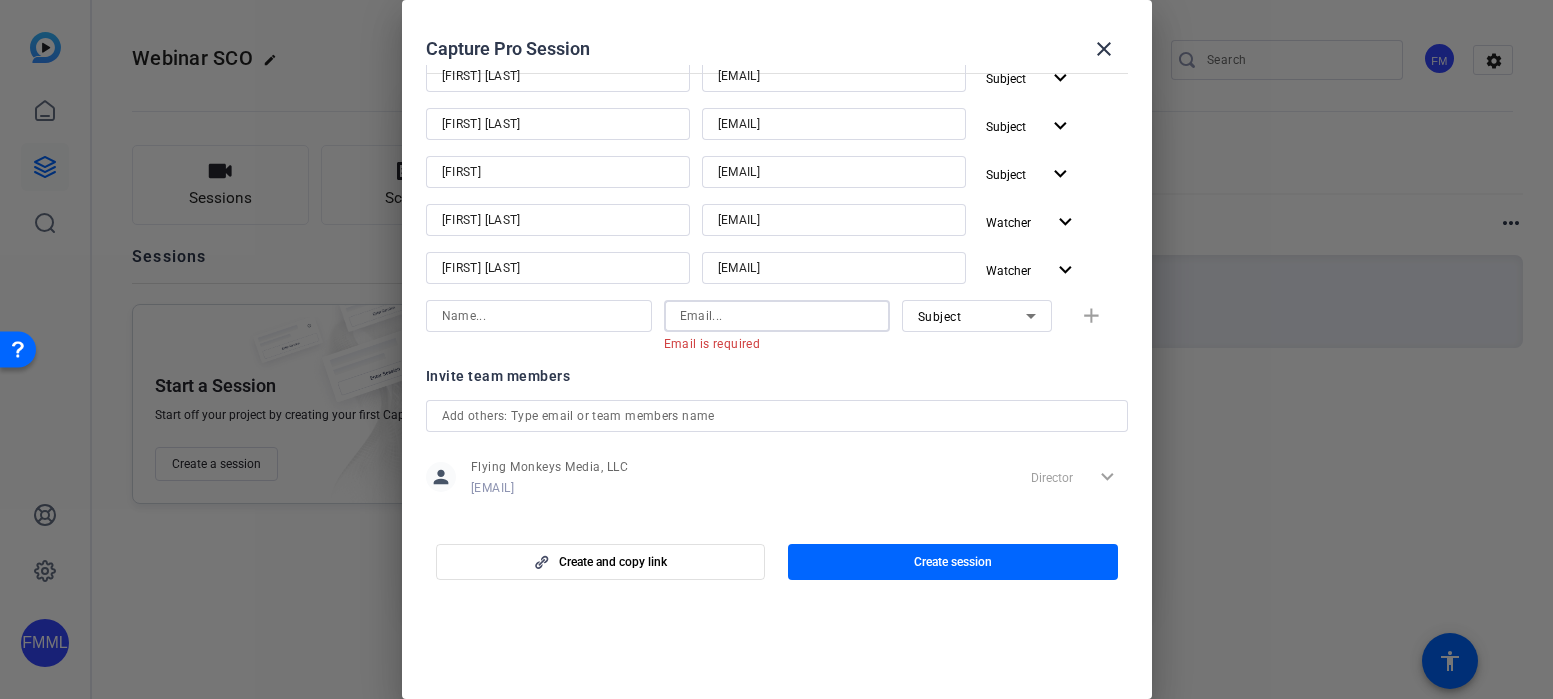 click at bounding box center (777, 316) 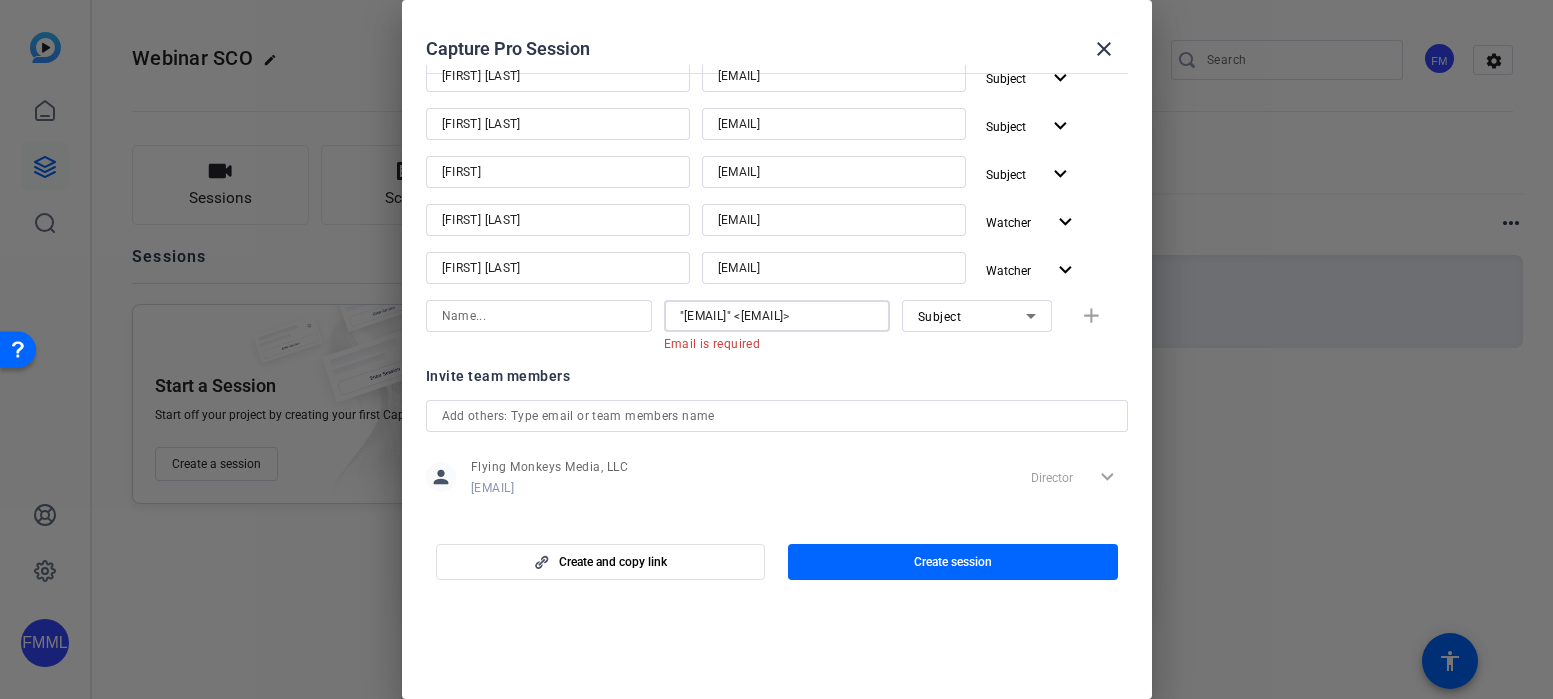 scroll, scrollTop: 0, scrollLeft: 93, axis: horizontal 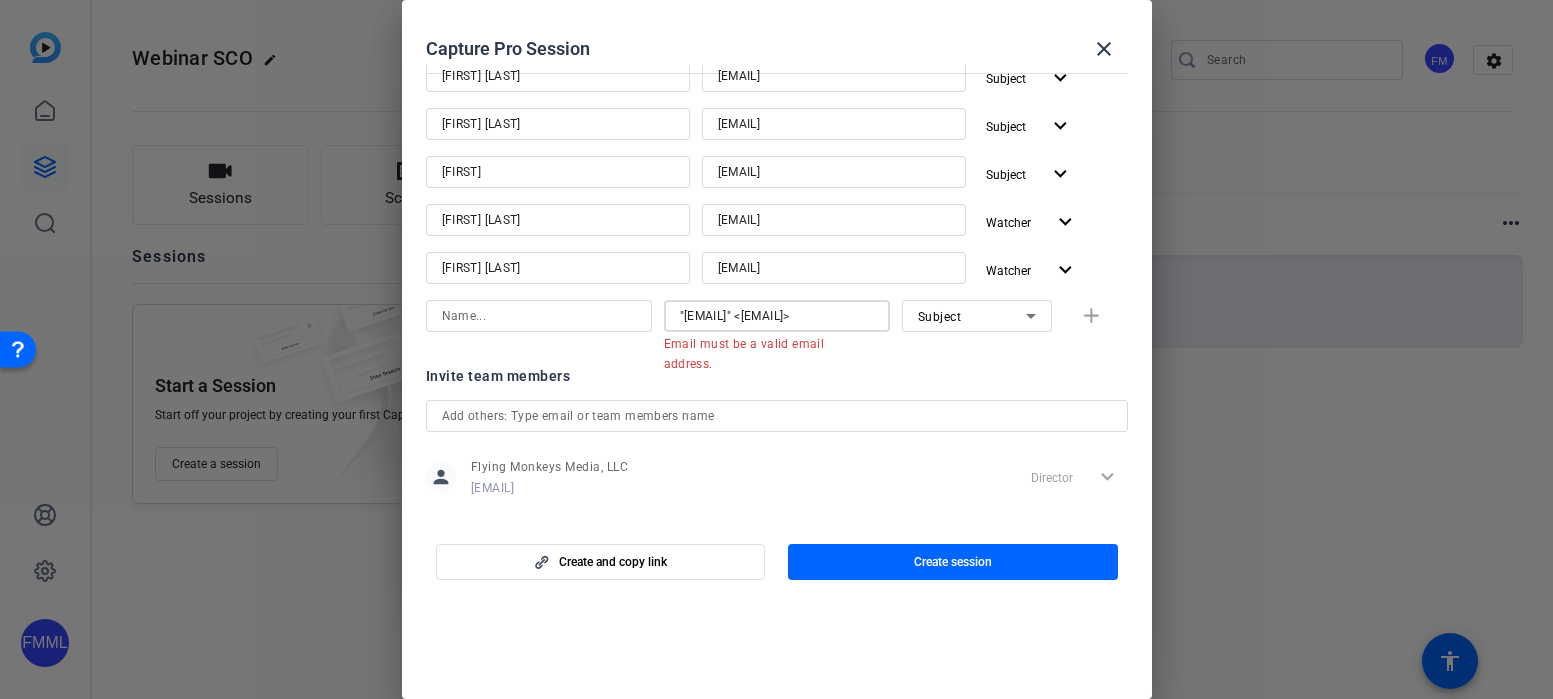 drag, startPoint x: 727, startPoint y: 315, endPoint x: 598, endPoint y: 315, distance: 129 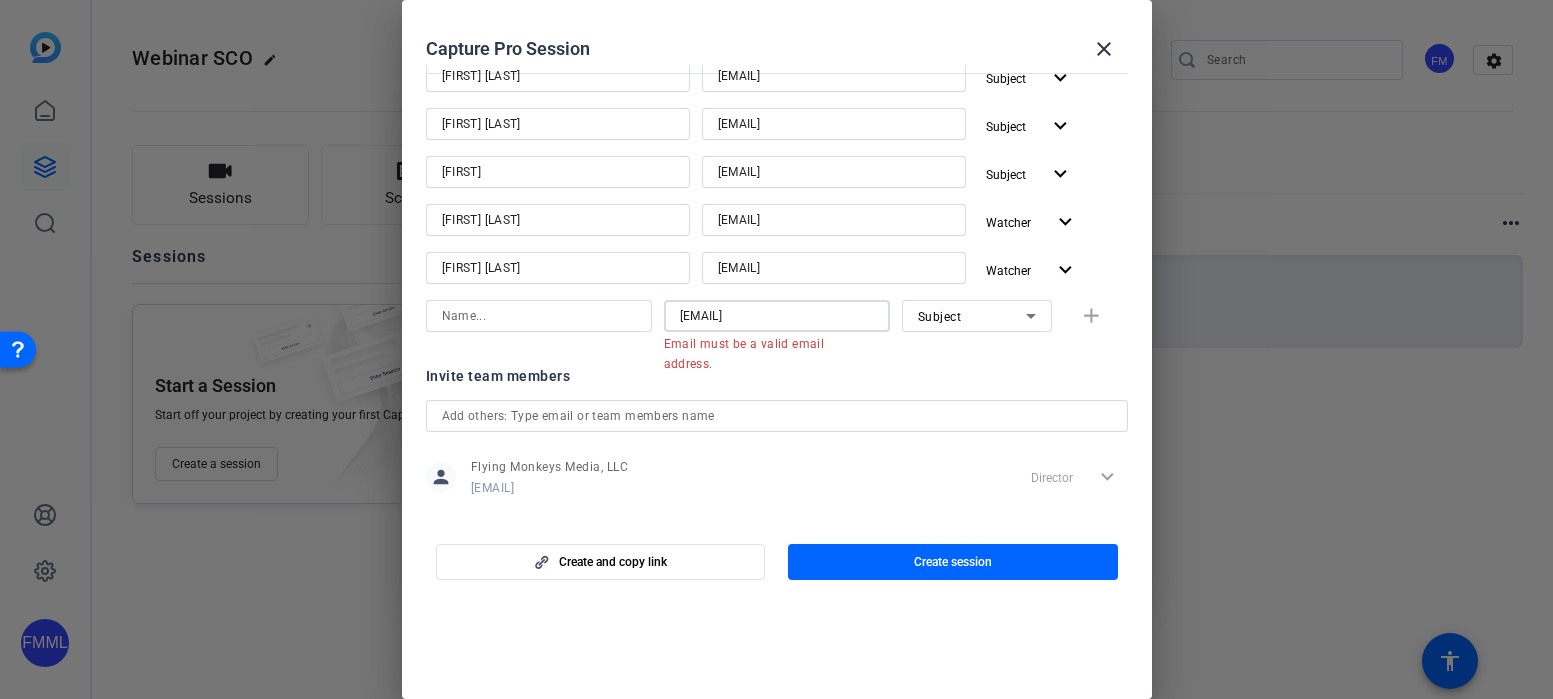 drag, startPoint x: 805, startPoint y: 315, endPoint x: 823, endPoint y: 318, distance: 18.248287 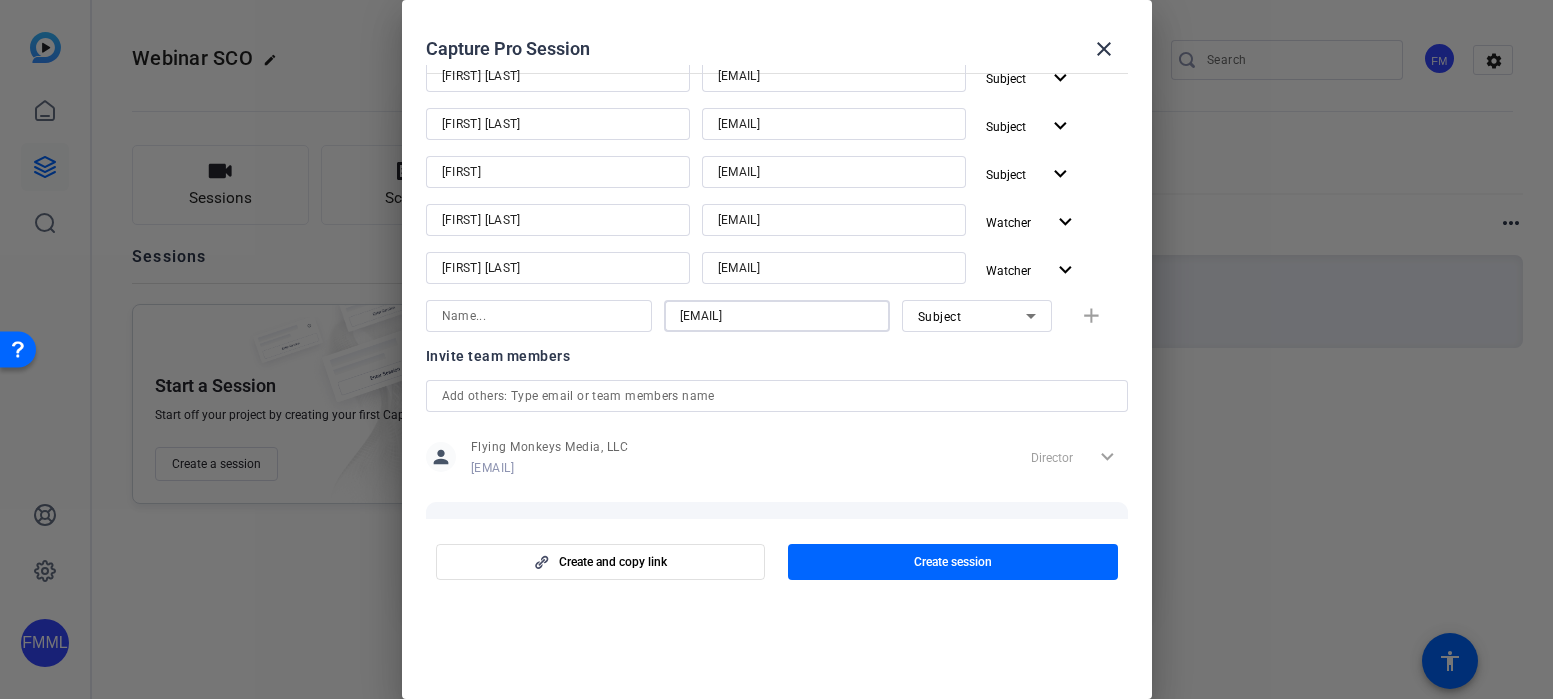 type on "[EMAIL]" 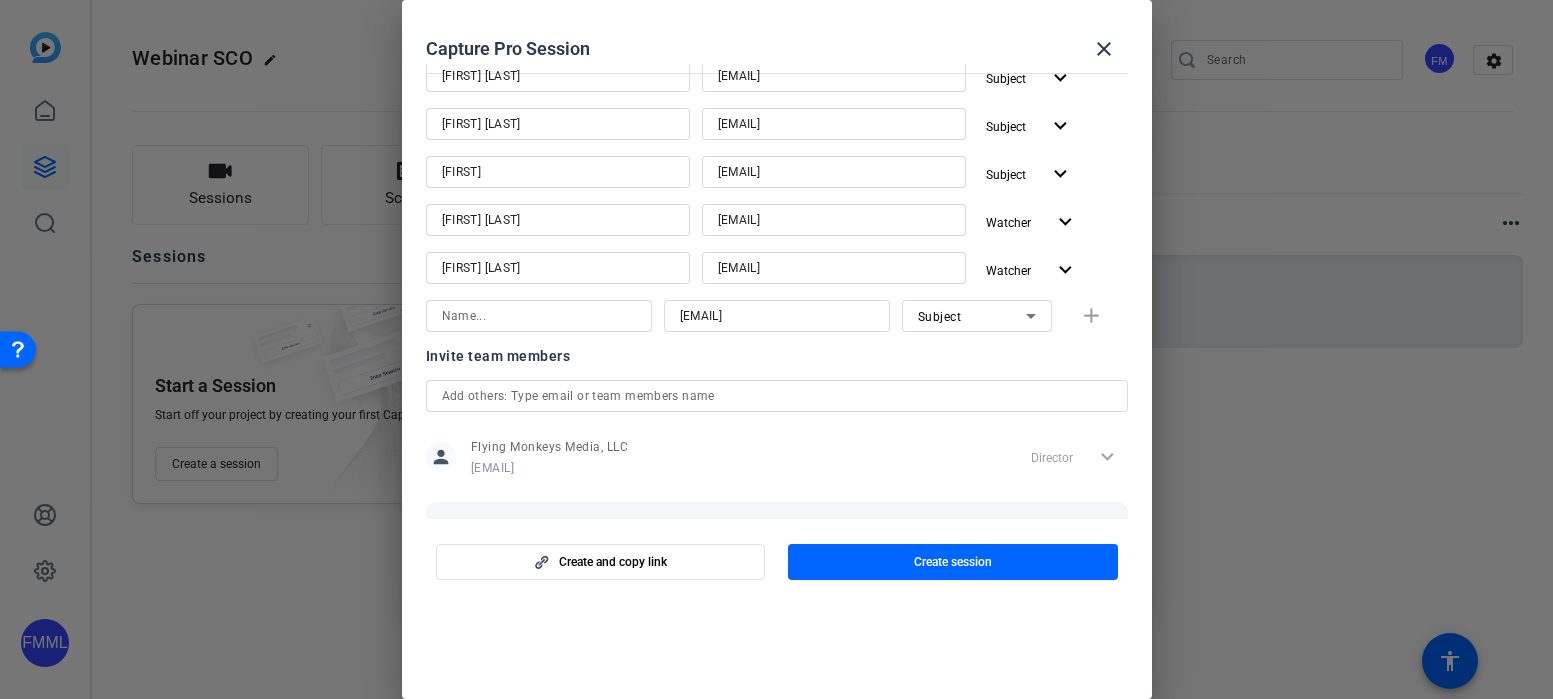 click 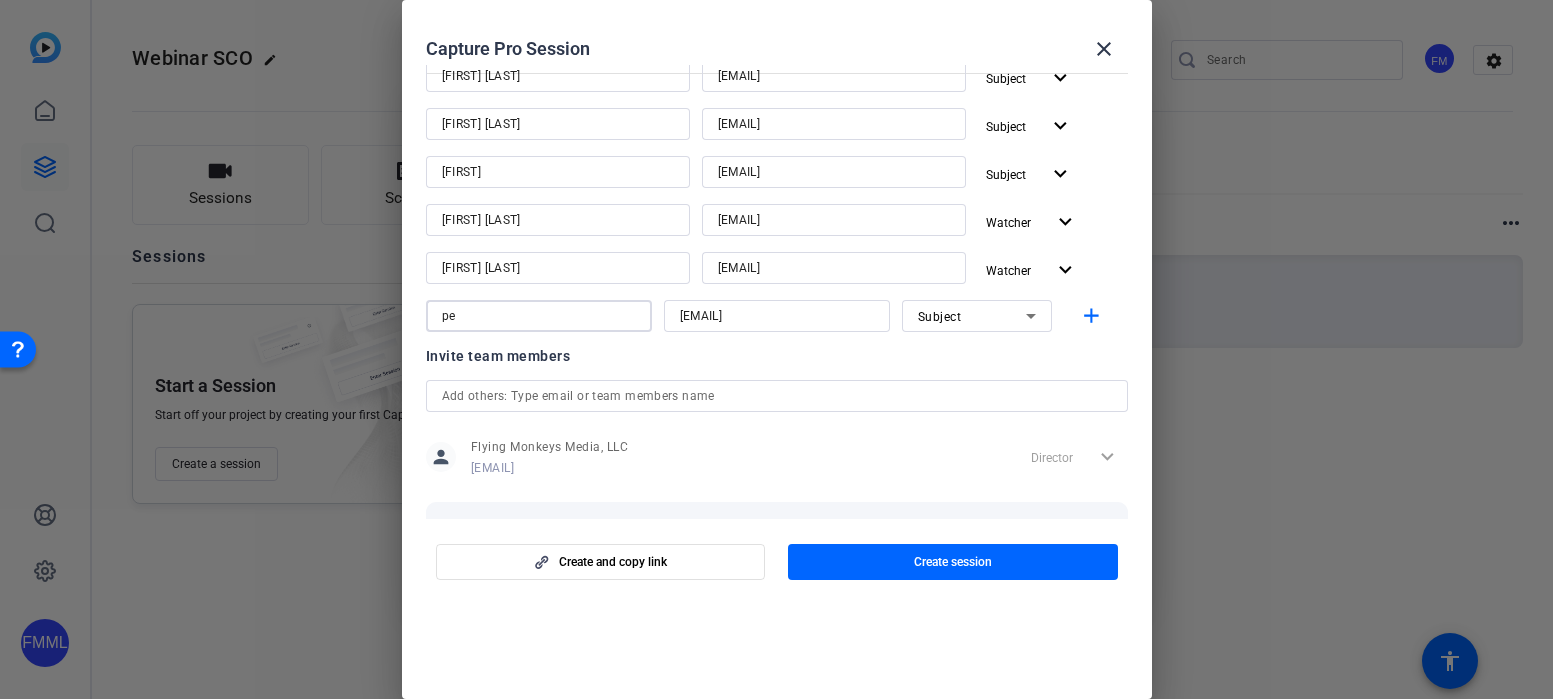 type on "p" 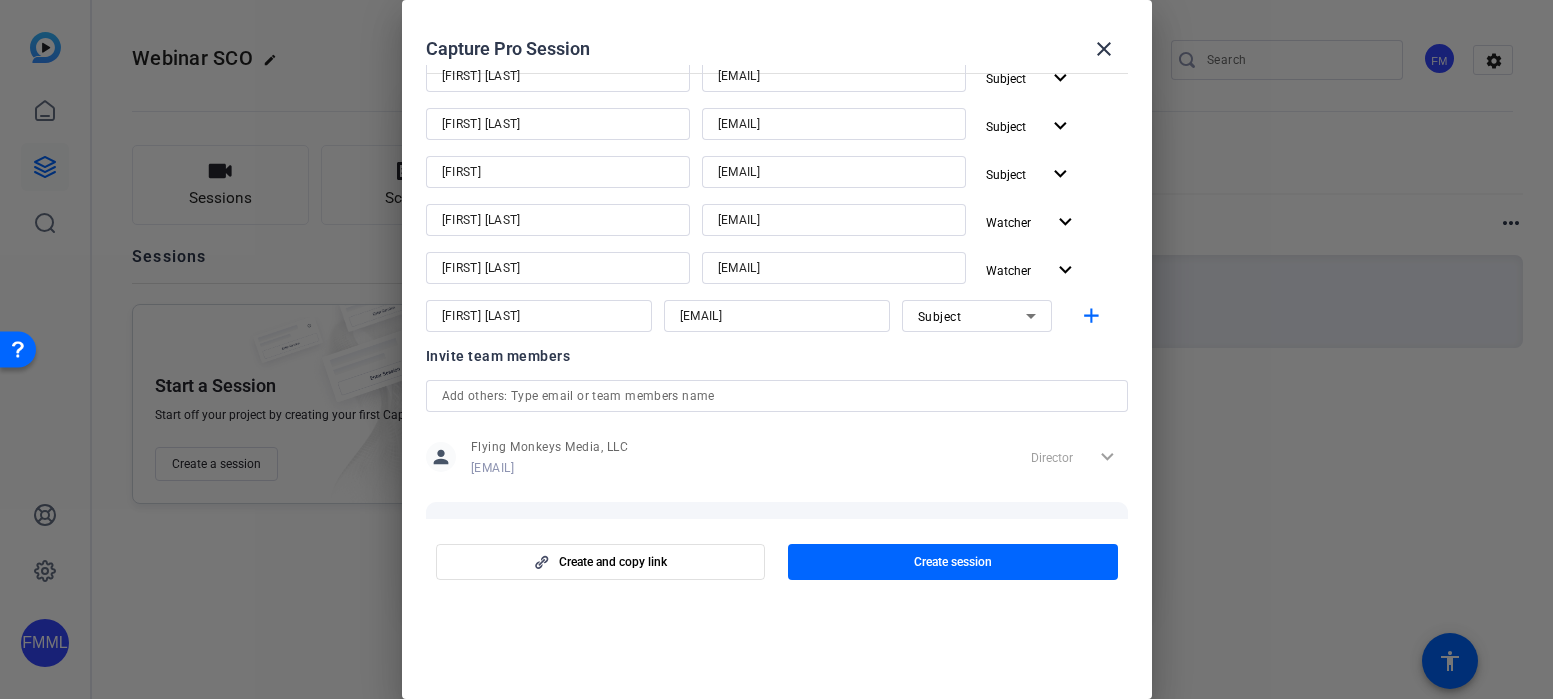 drag, startPoint x: 759, startPoint y: 447, endPoint x: 653, endPoint y: 408, distance: 112.94689 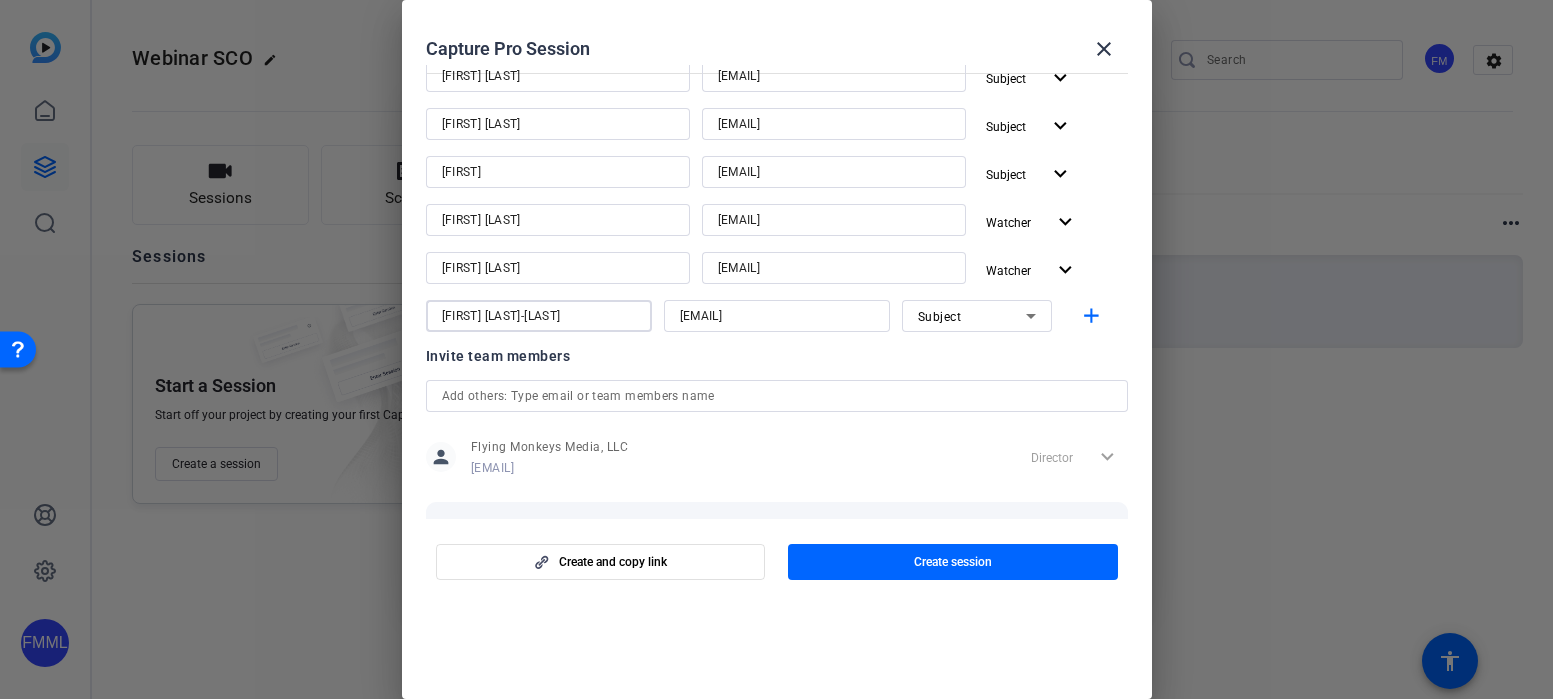 type on "[FIRST] [LAST]-[LAST]" 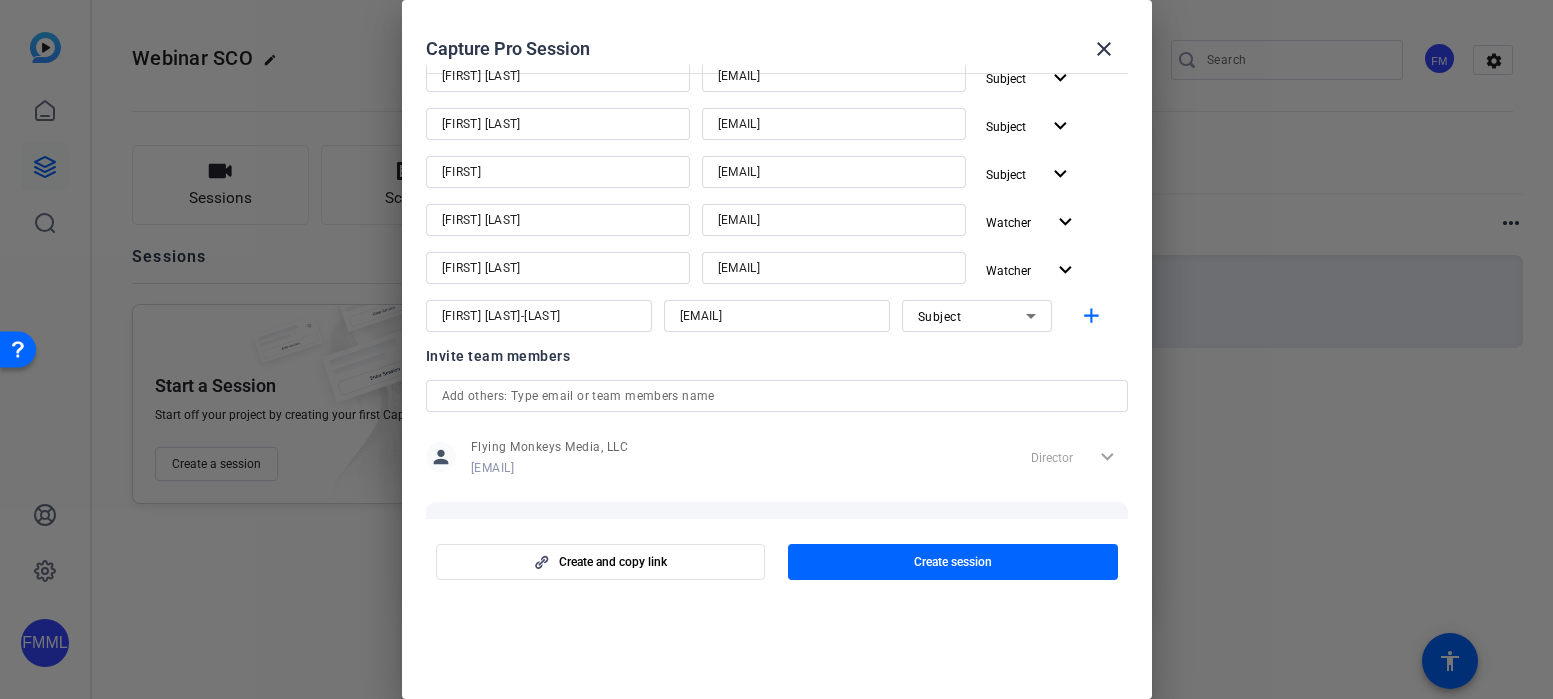 click on "person Flying Monkeys Media, LLC [EMAIL] Director expand_more" 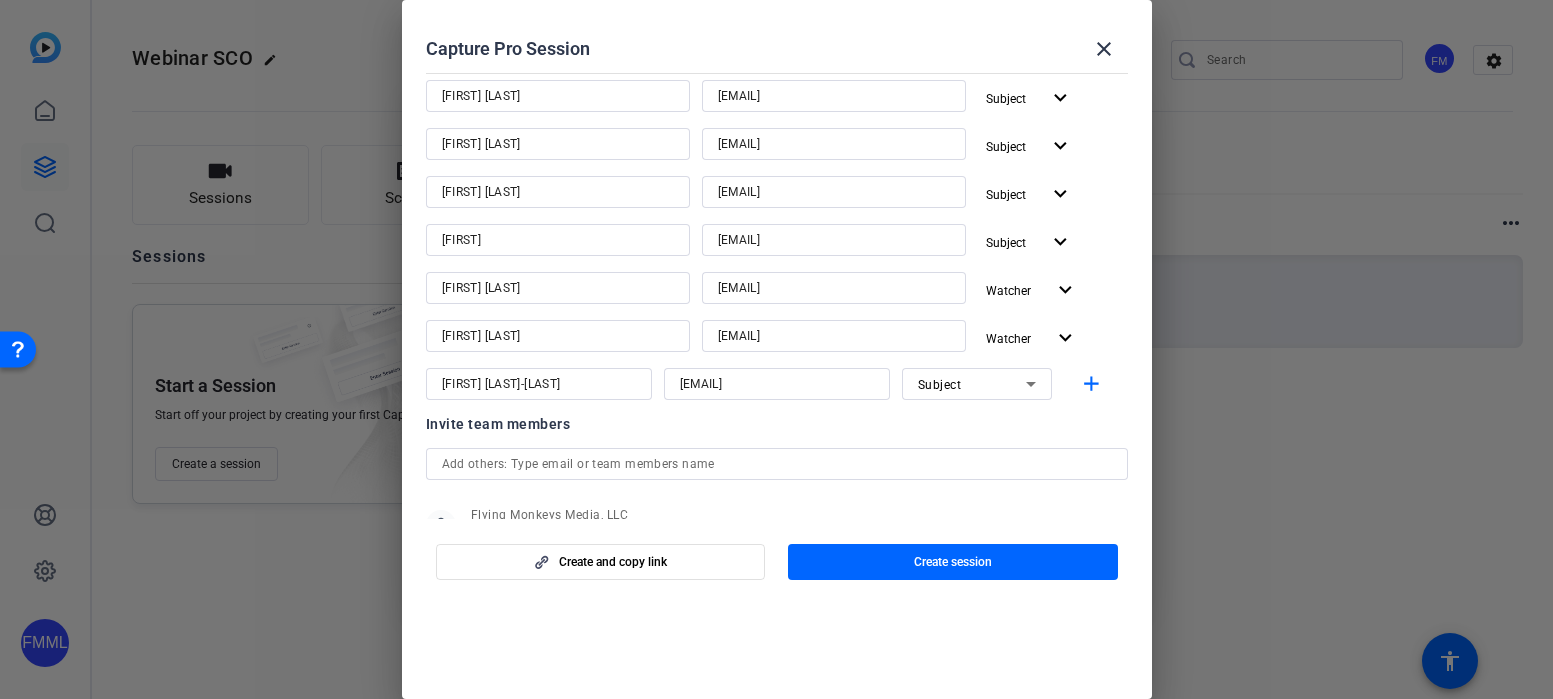 scroll, scrollTop: 474, scrollLeft: 0, axis: vertical 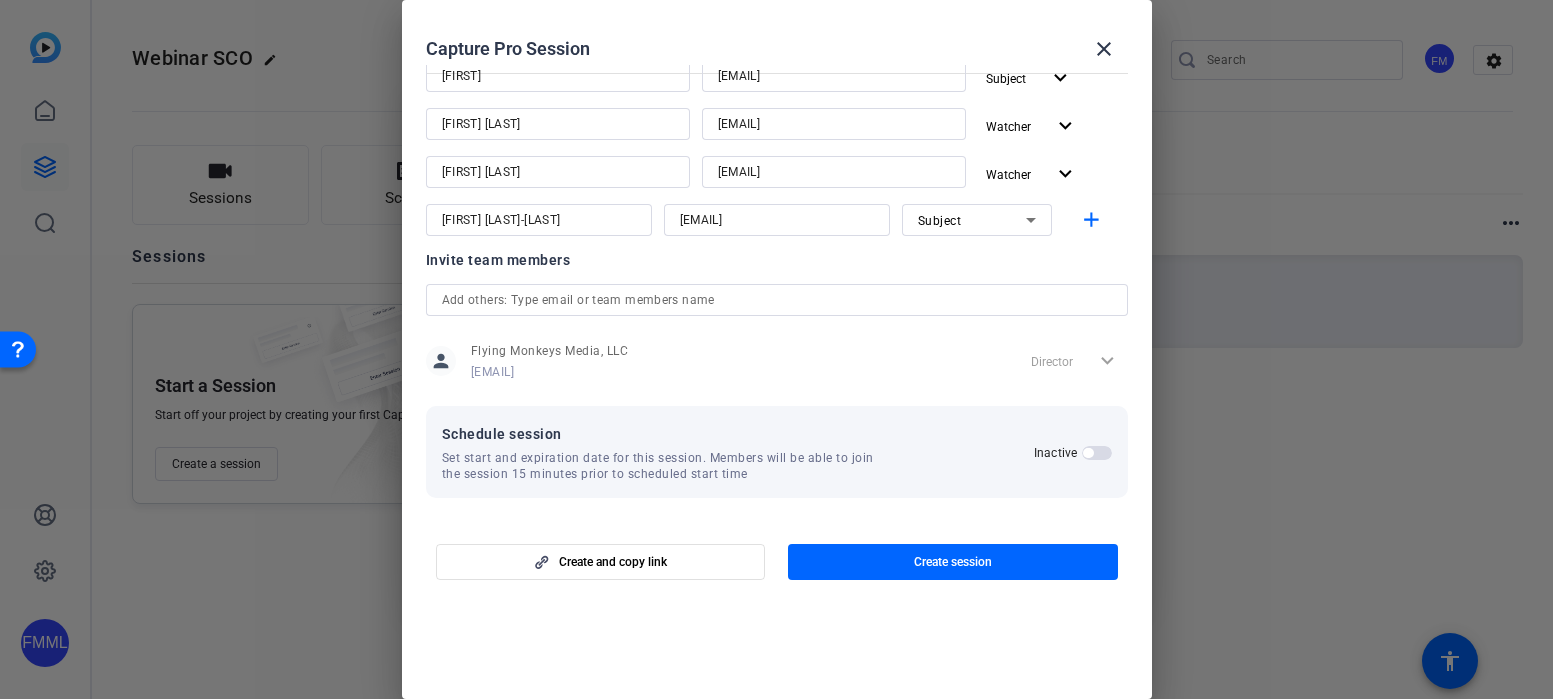 click on "Invite team members" 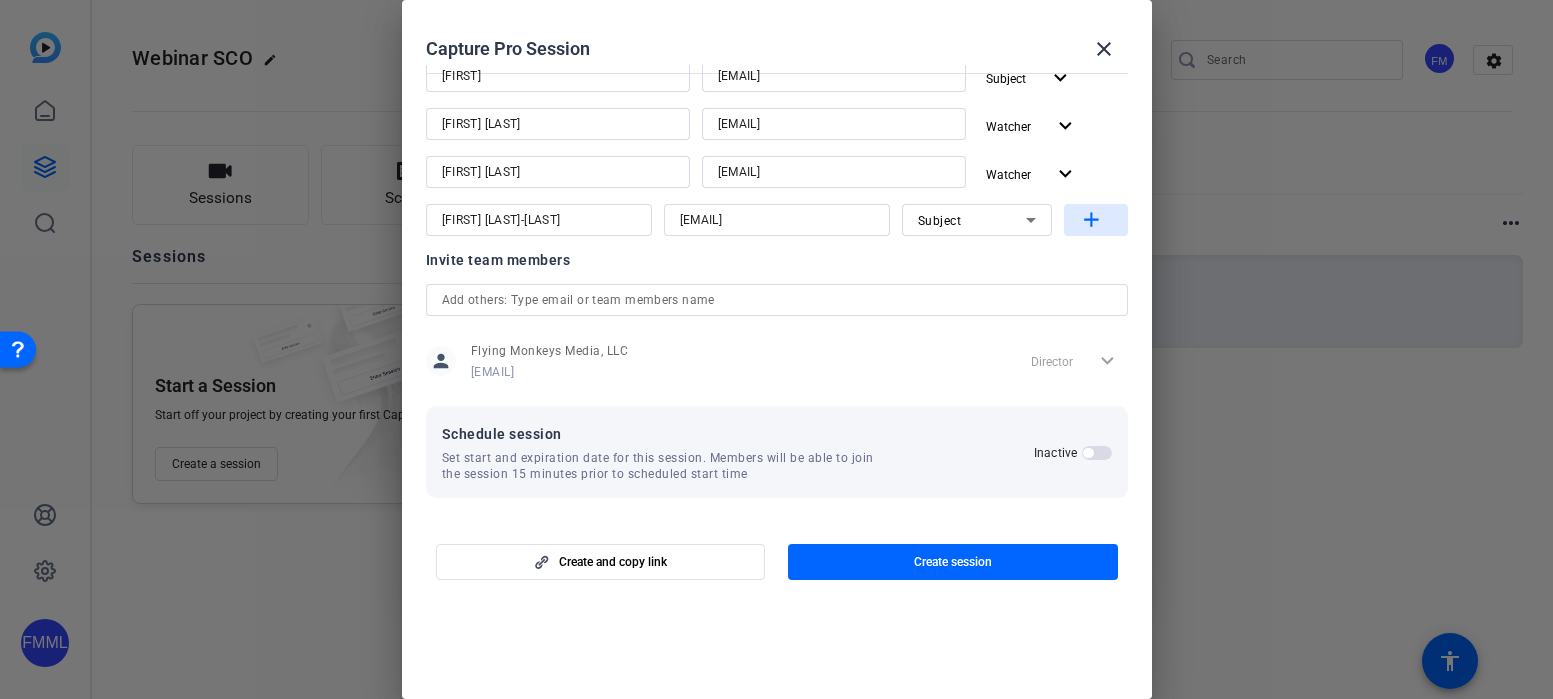 click on "add" 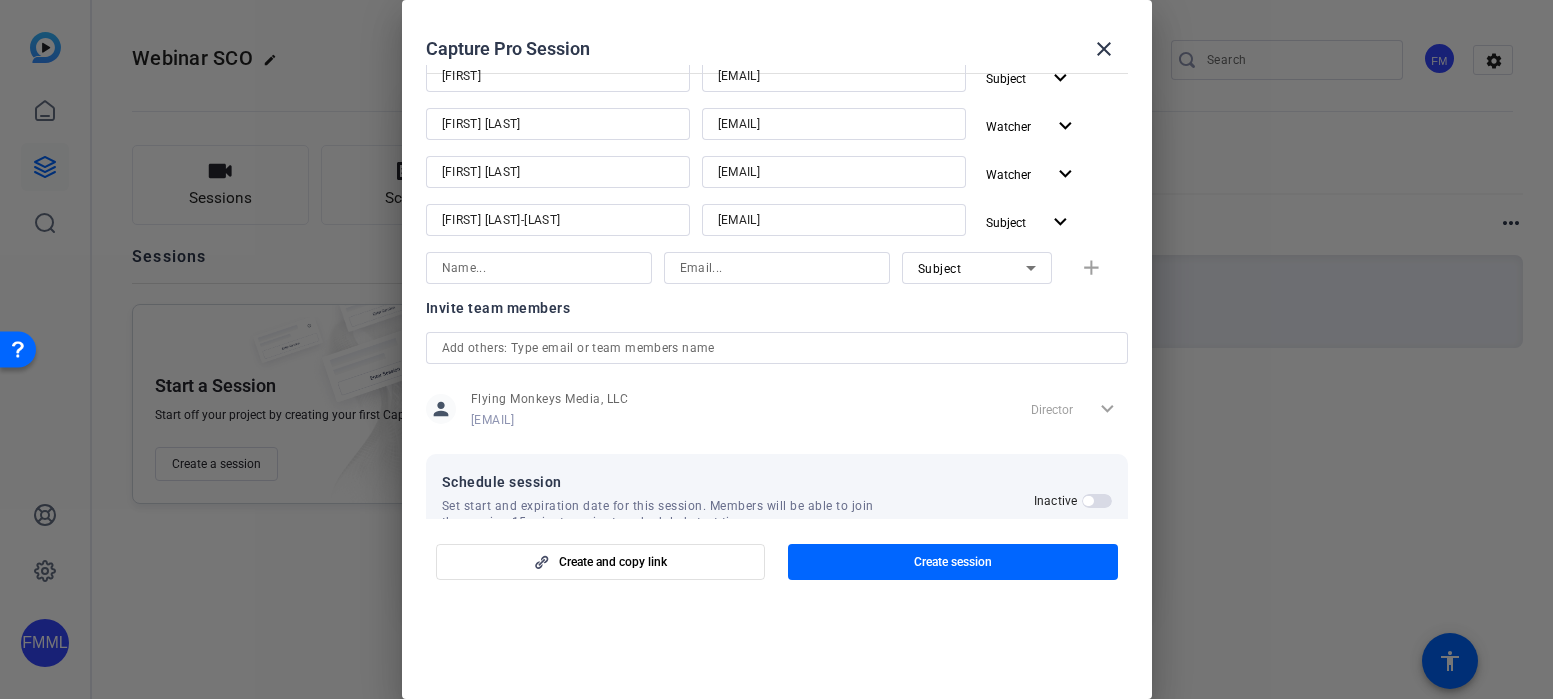 scroll, scrollTop: 522, scrollLeft: 0, axis: vertical 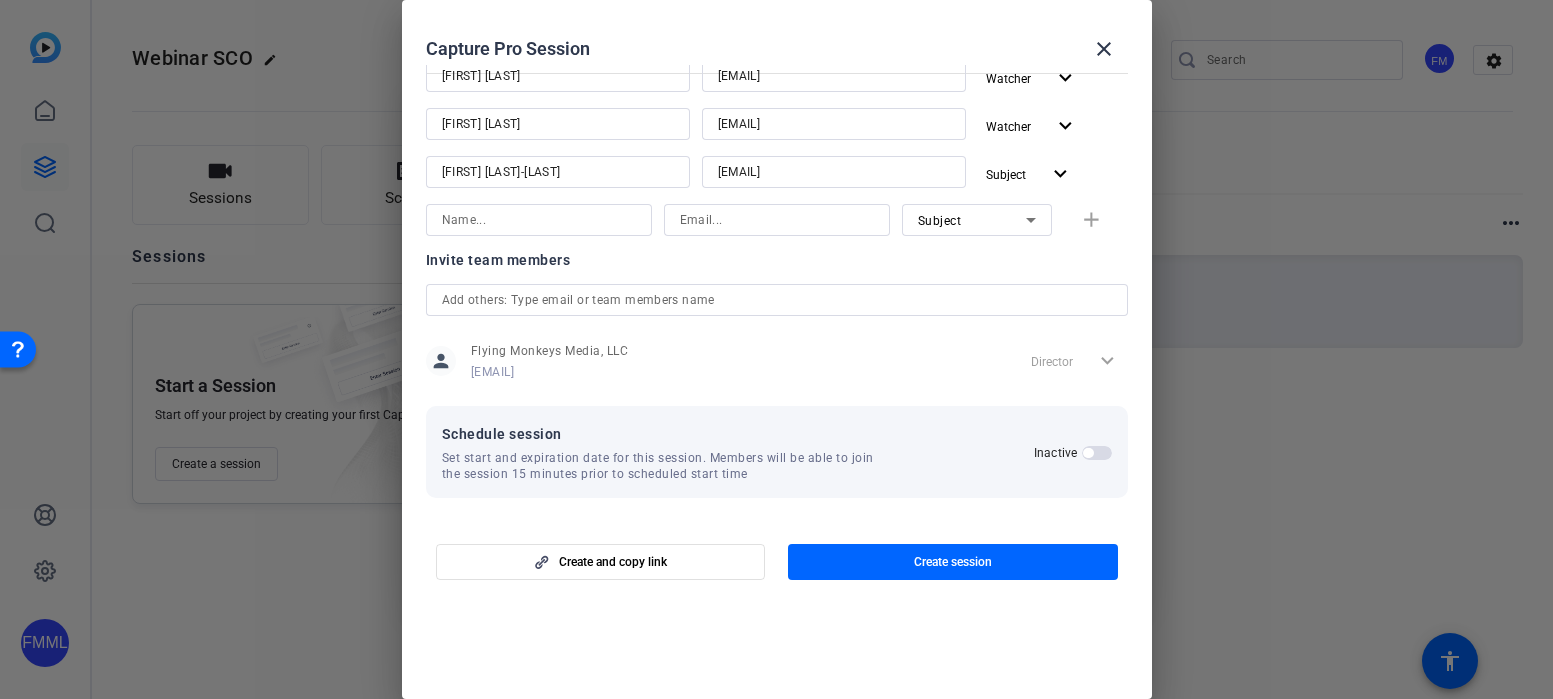 click at bounding box center [1097, 453] 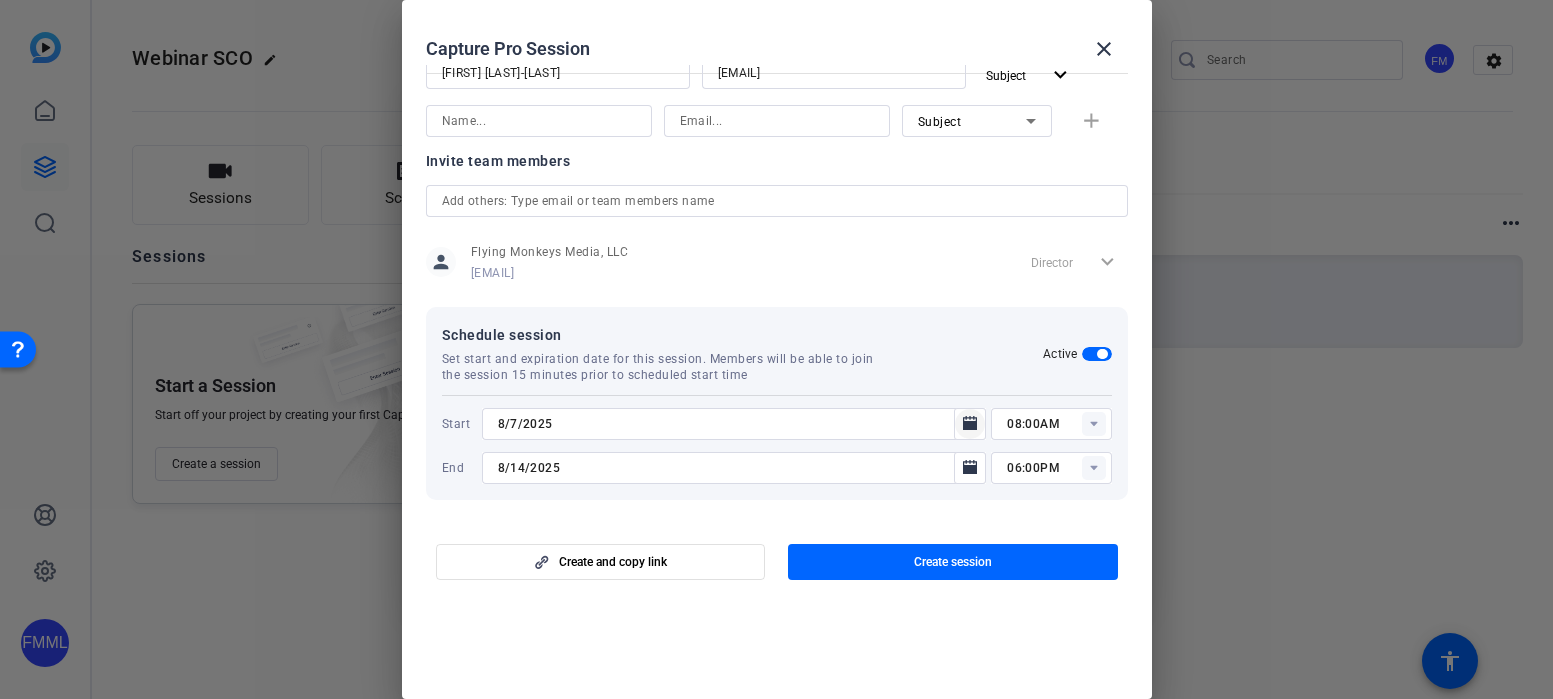 scroll, scrollTop: 623, scrollLeft: 0, axis: vertical 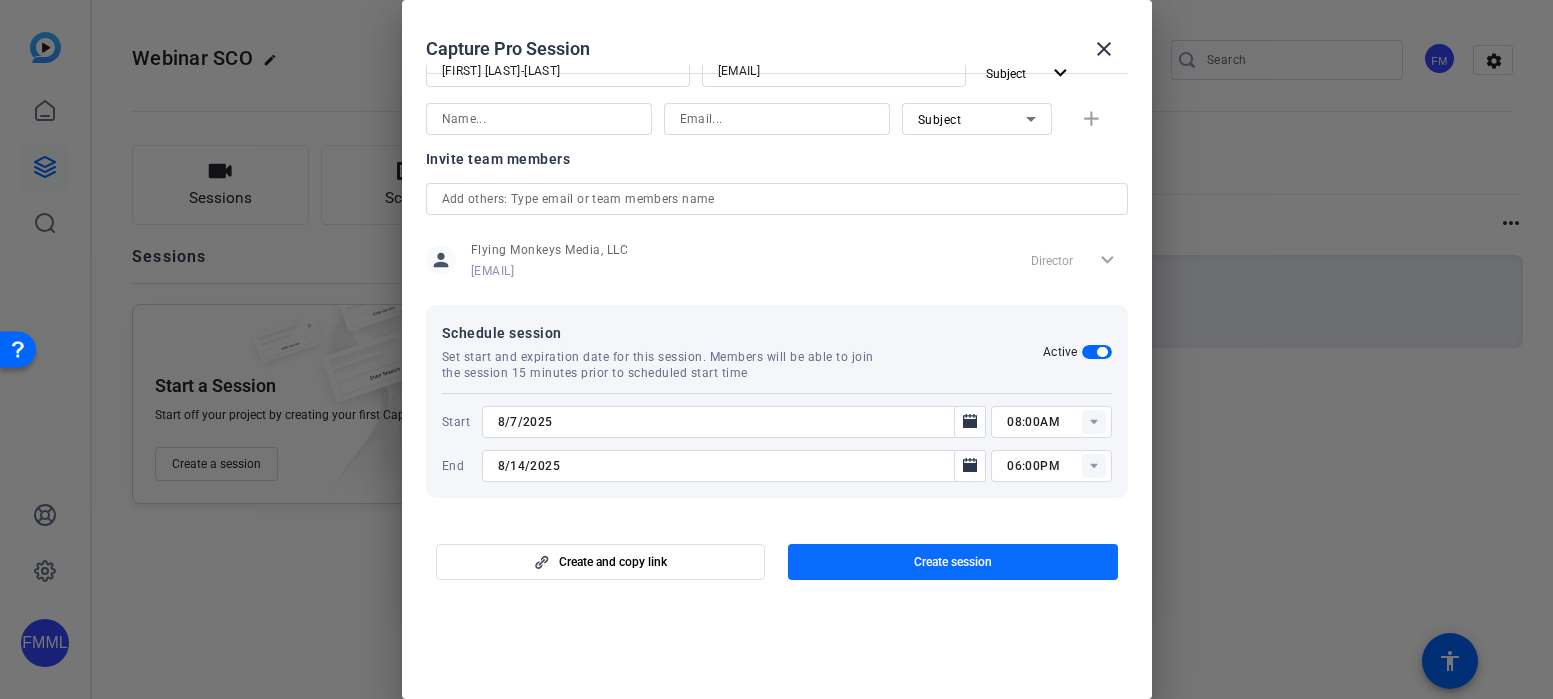 click on "Create session" 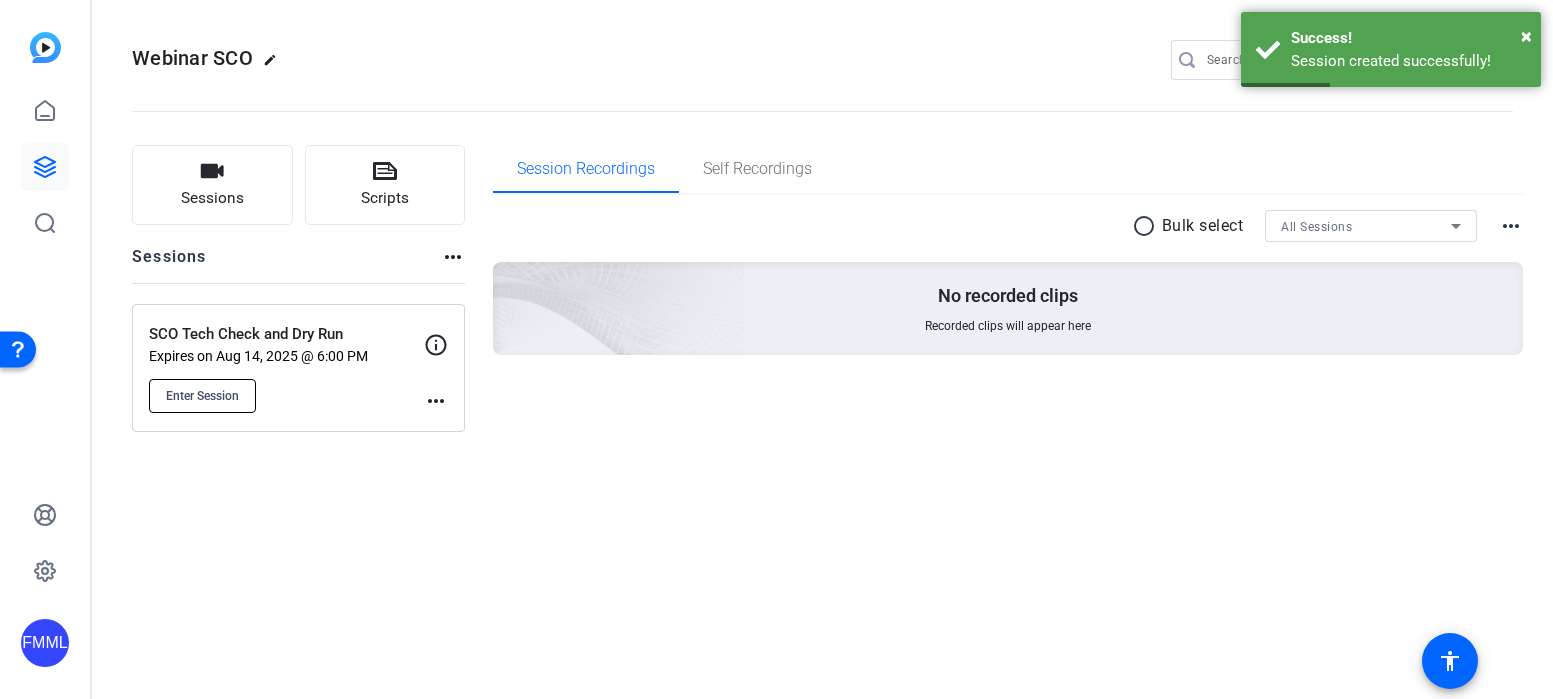 click on "Enter Session" 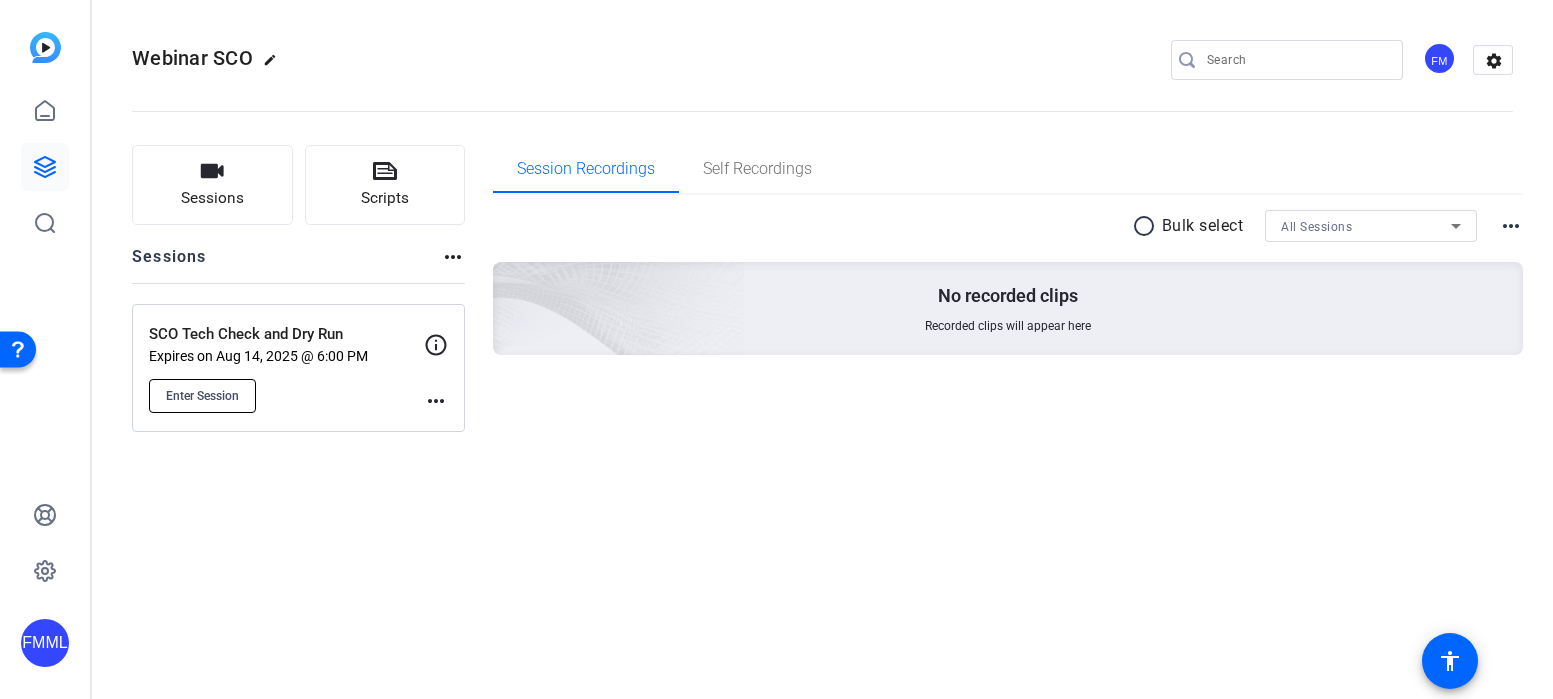 click on "Enter Session" 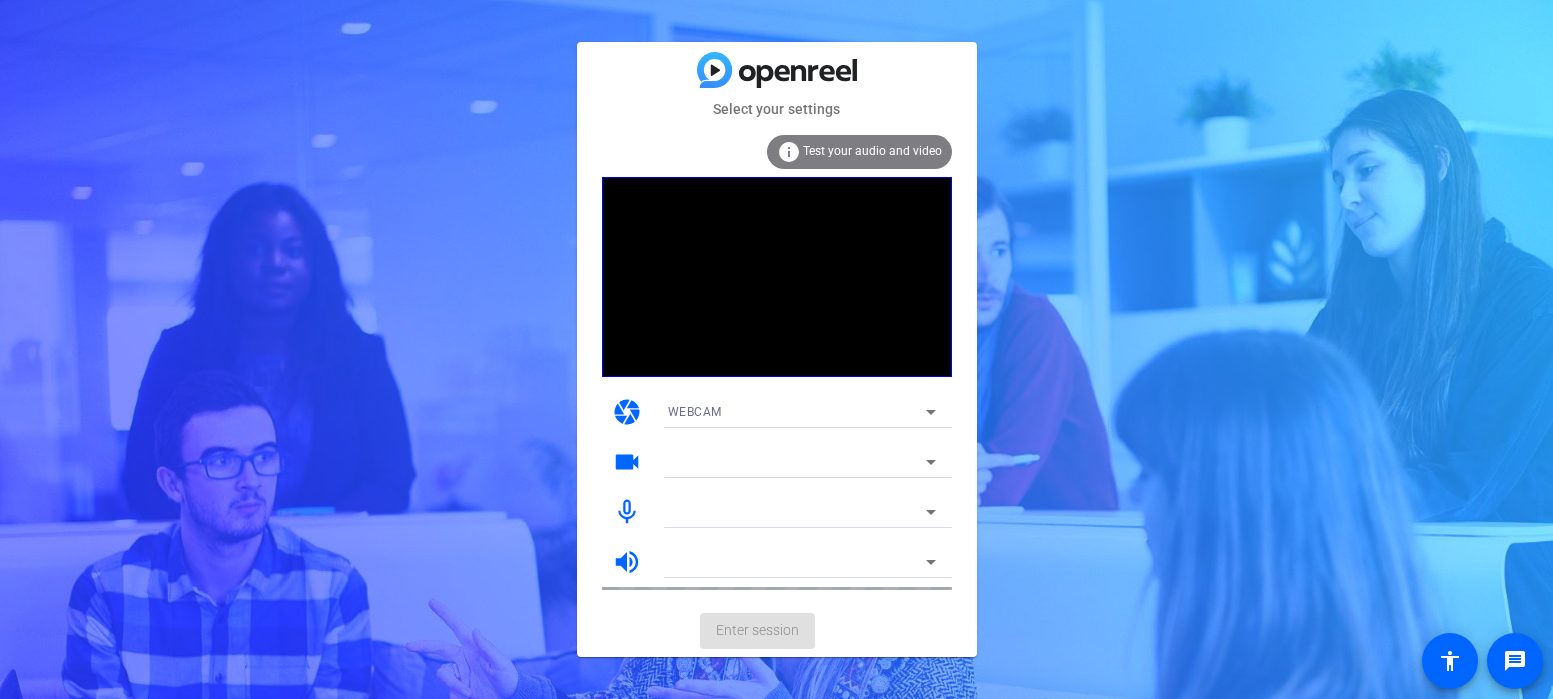 scroll, scrollTop: 0, scrollLeft: 0, axis: both 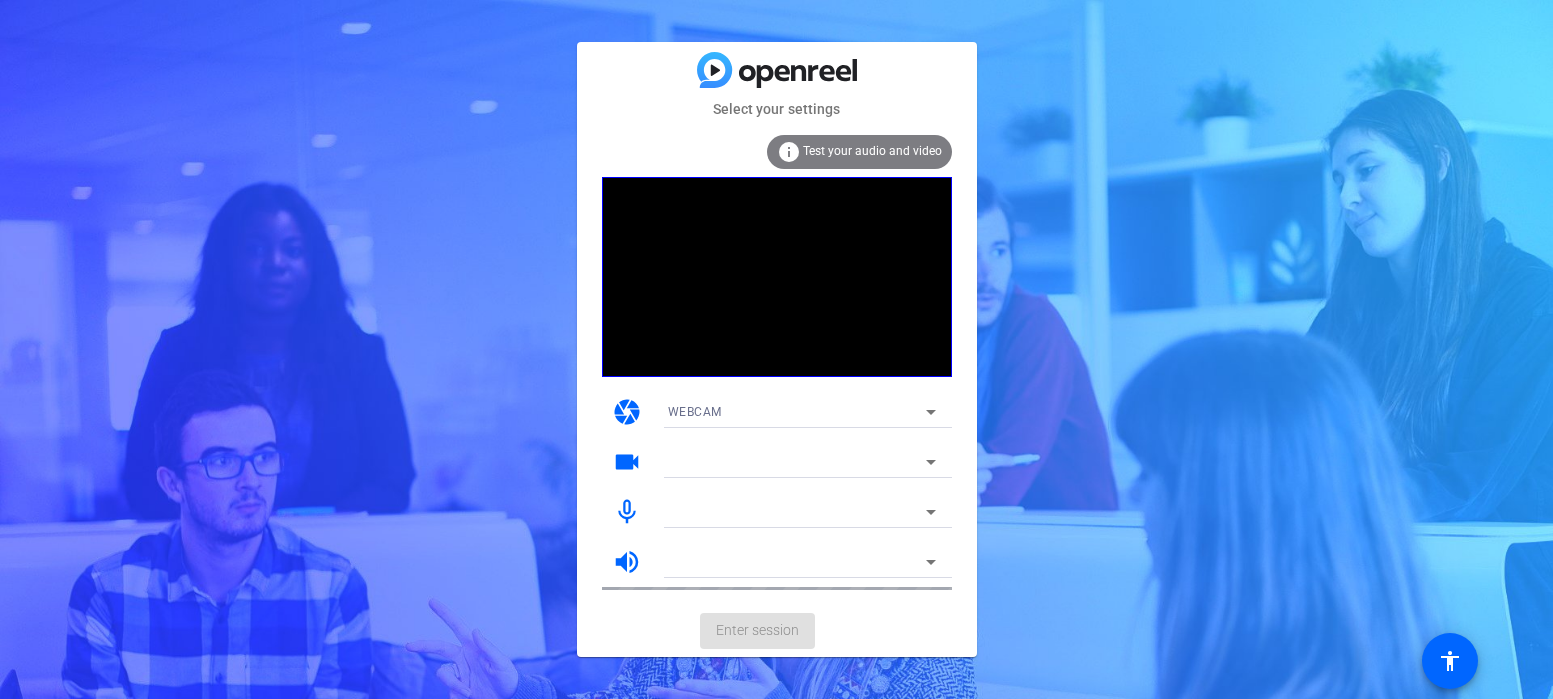 click on "WEBCAM" at bounding box center [797, 411] 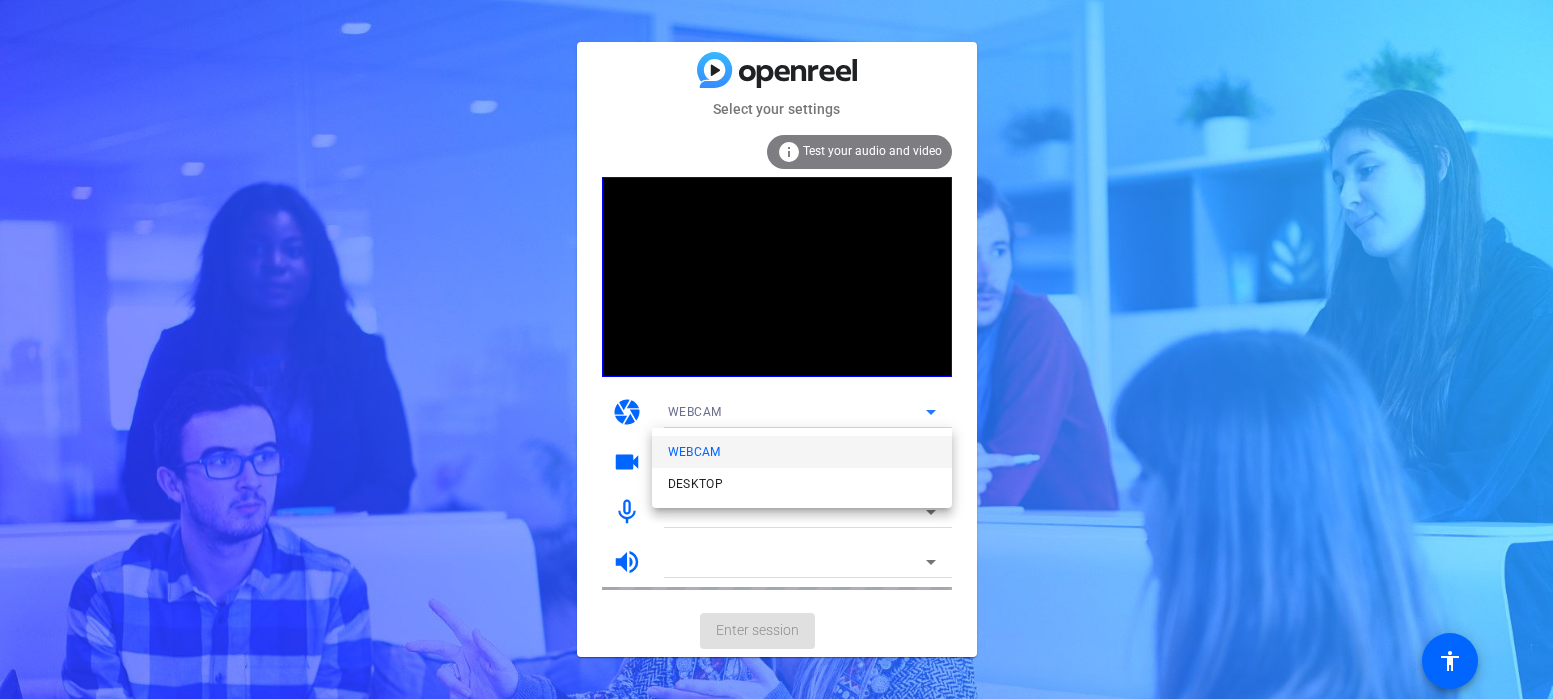 scroll, scrollTop: 0, scrollLeft: 0, axis: both 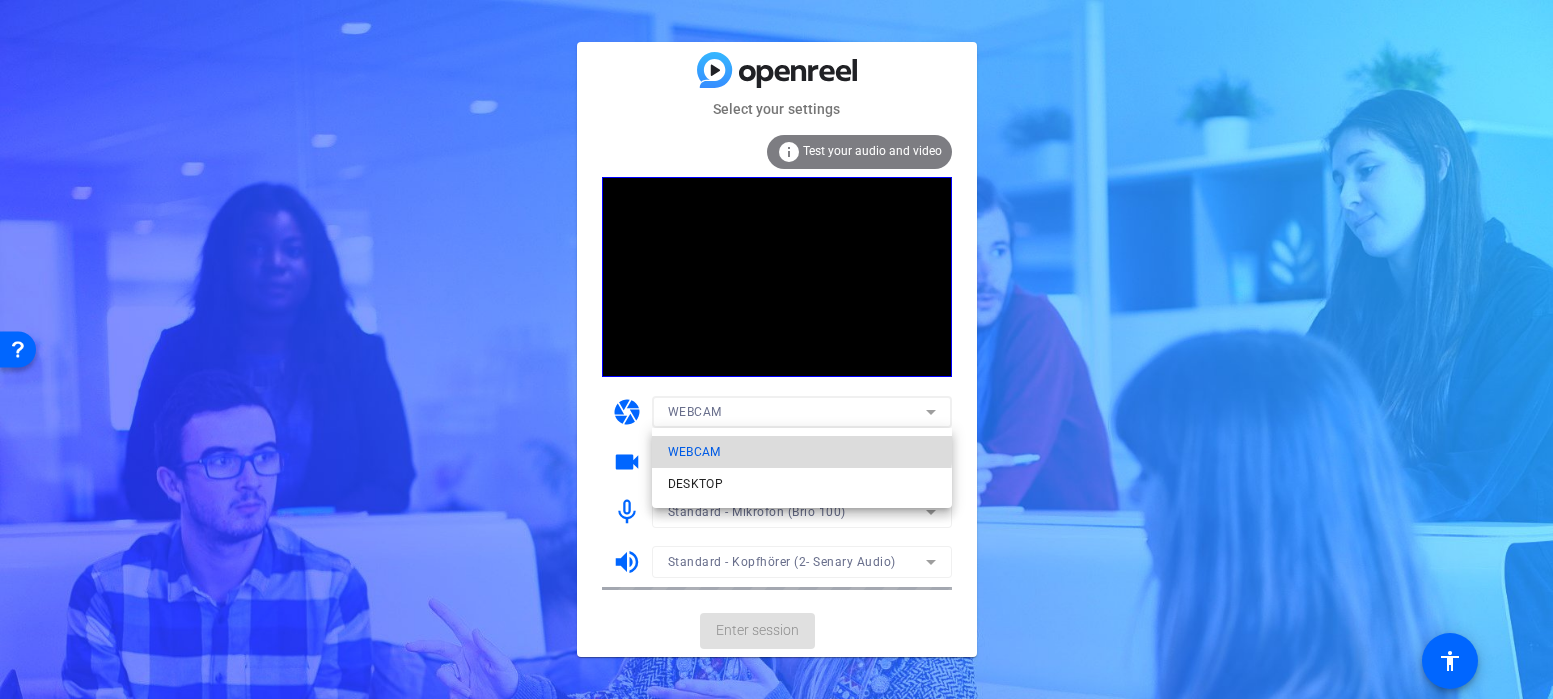 click on "WEBCAM" at bounding box center [694, 452] 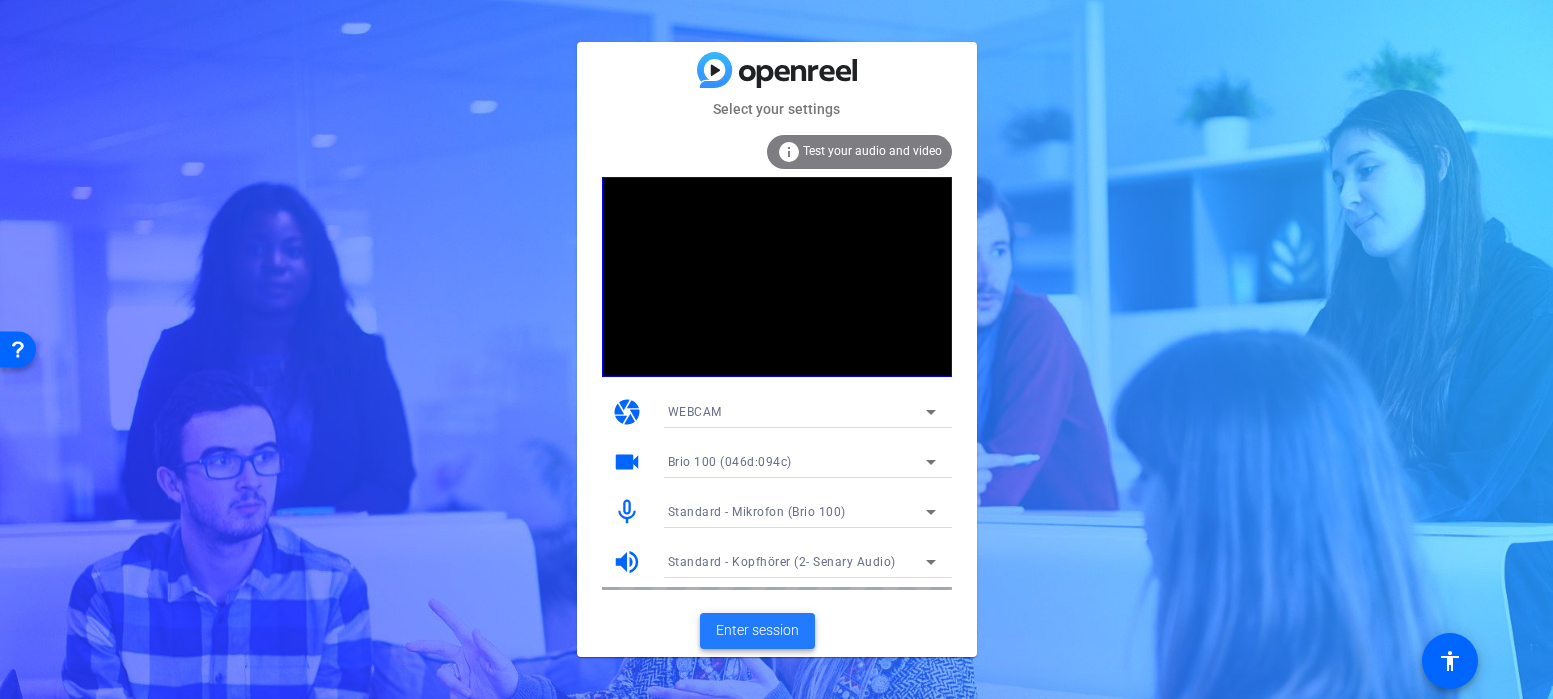 click on "Enter session" 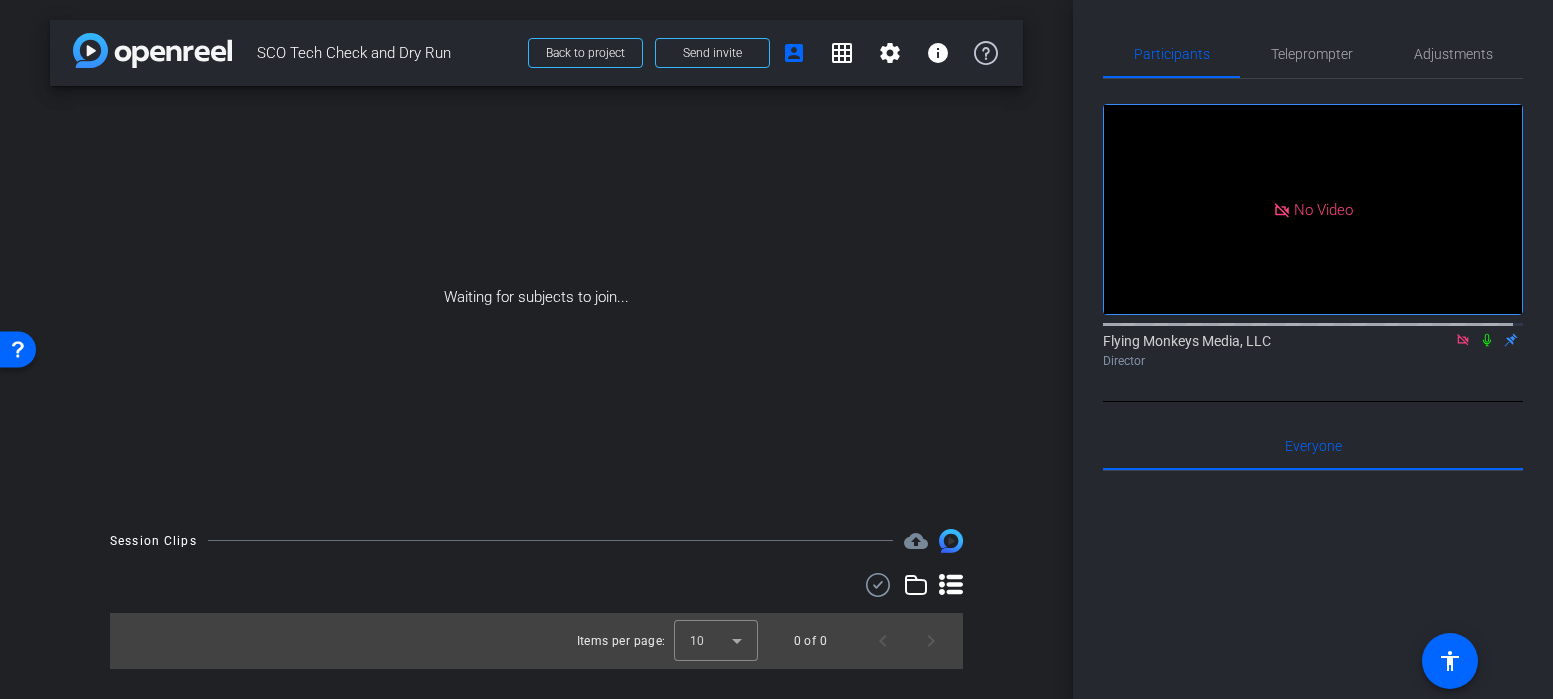 click 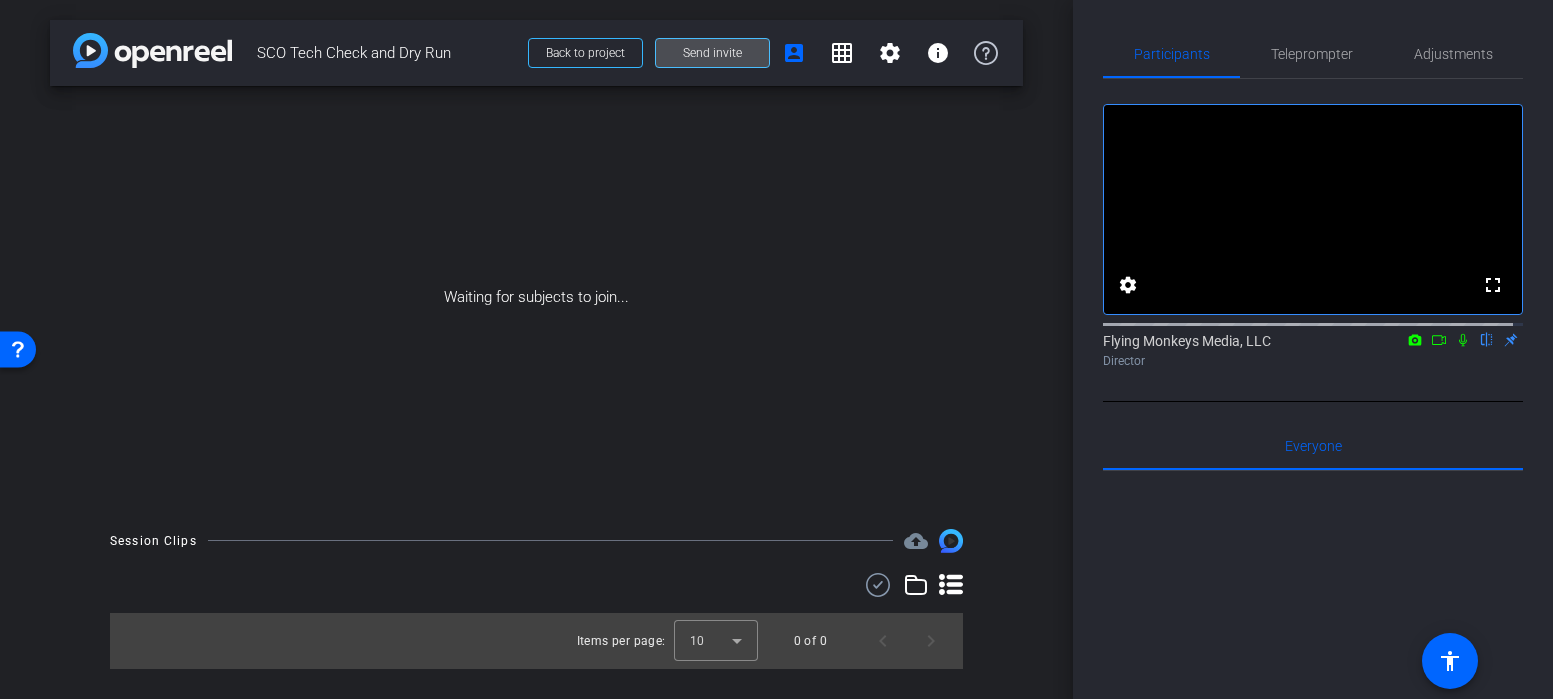 click on "Send invite" at bounding box center (712, 53) 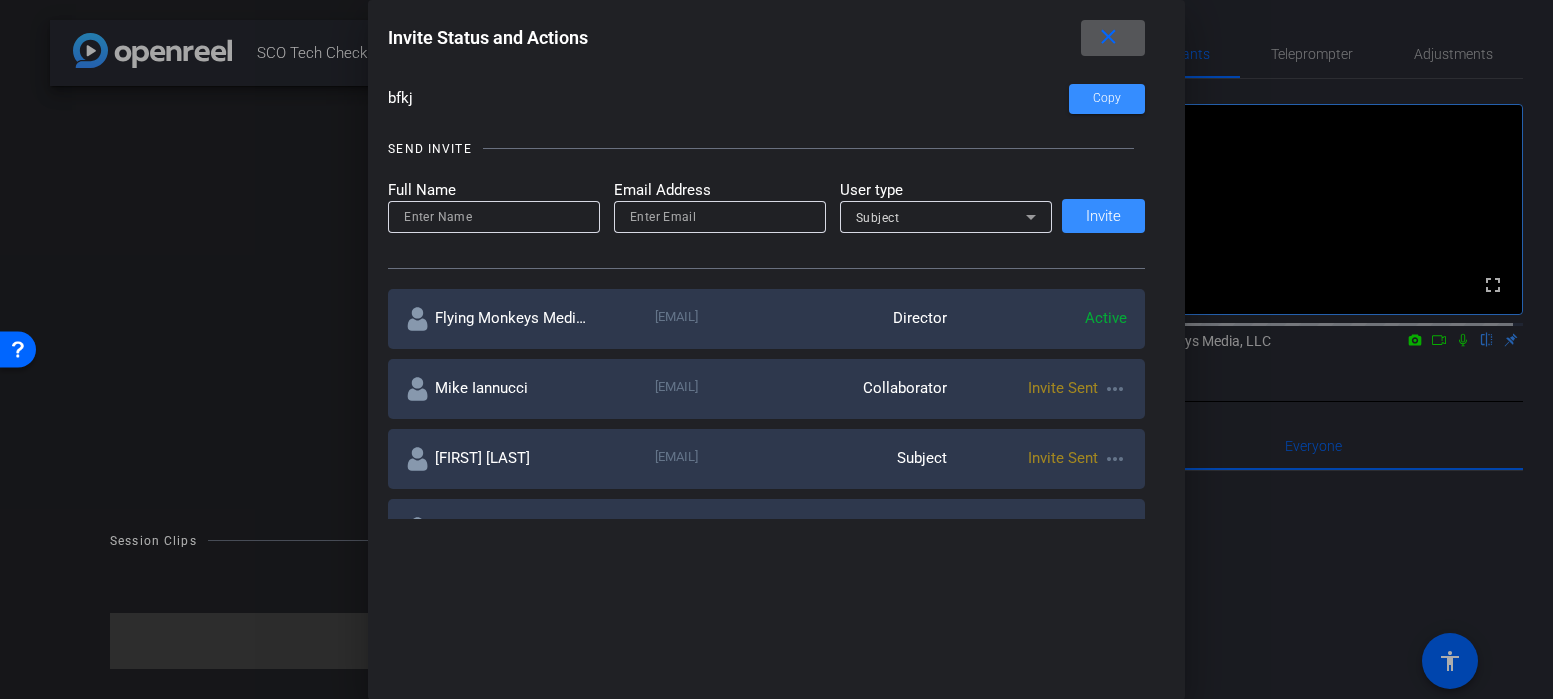 scroll, scrollTop: 0, scrollLeft: 0, axis: both 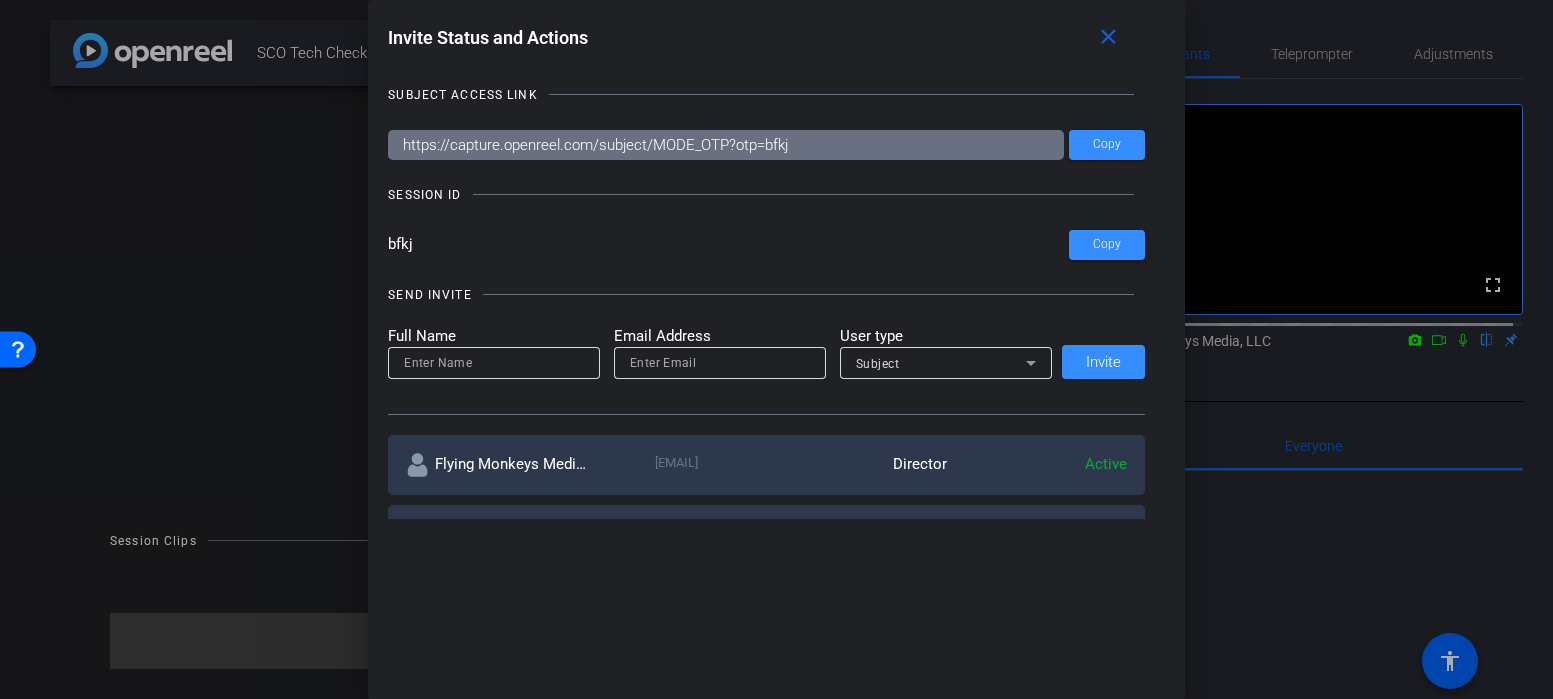 drag, startPoint x: 442, startPoint y: 247, endPoint x: 364, endPoint y: 247, distance: 78 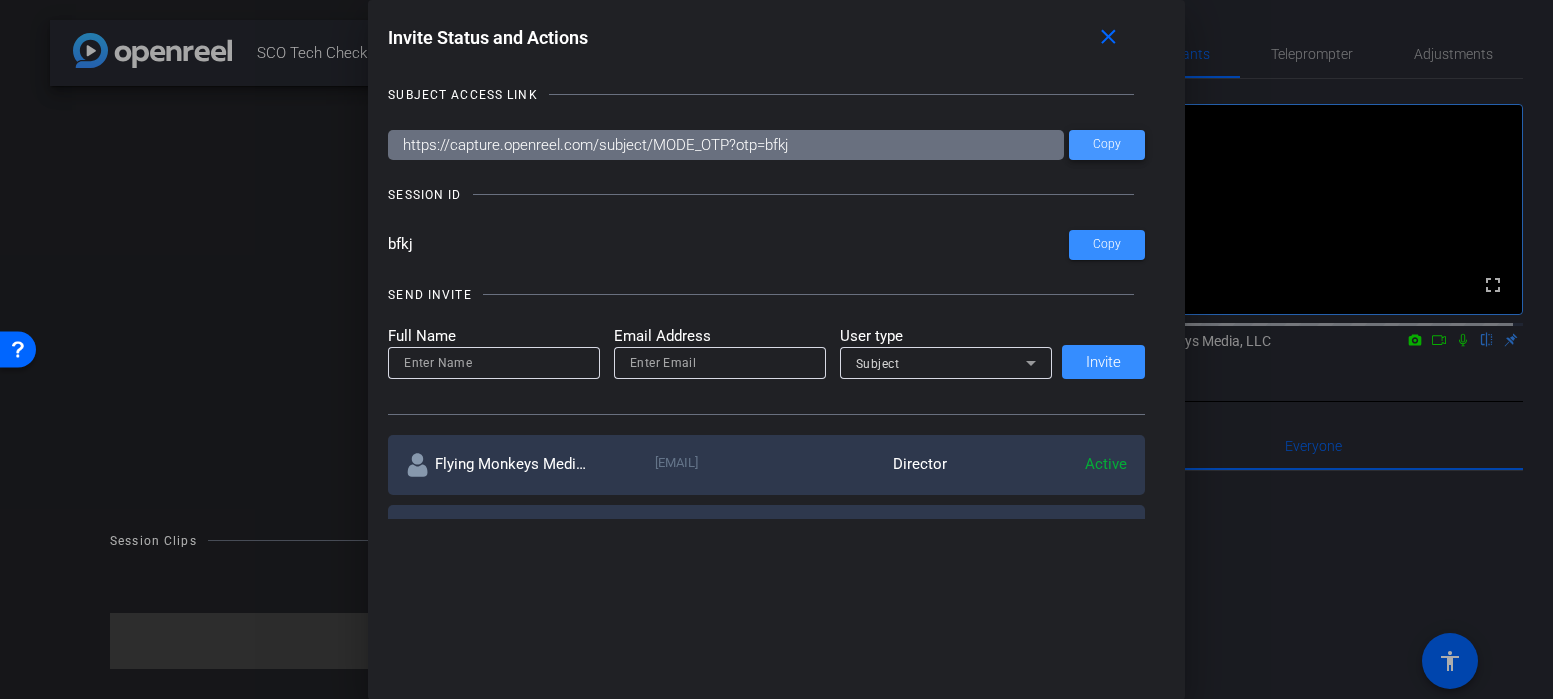 click at bounding box center [1107, 145] 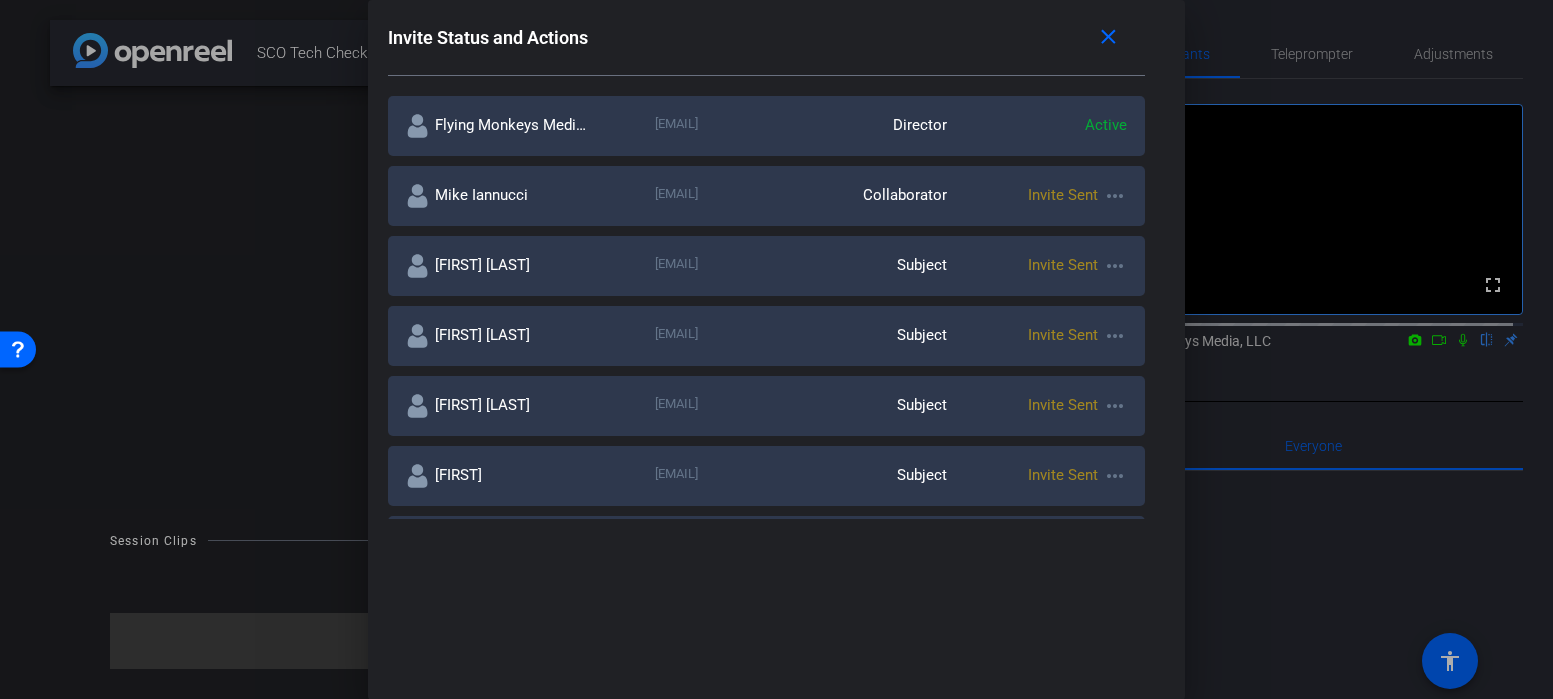 scroll, scrollTop: 300, scrollLeft: 0, axis: vertical 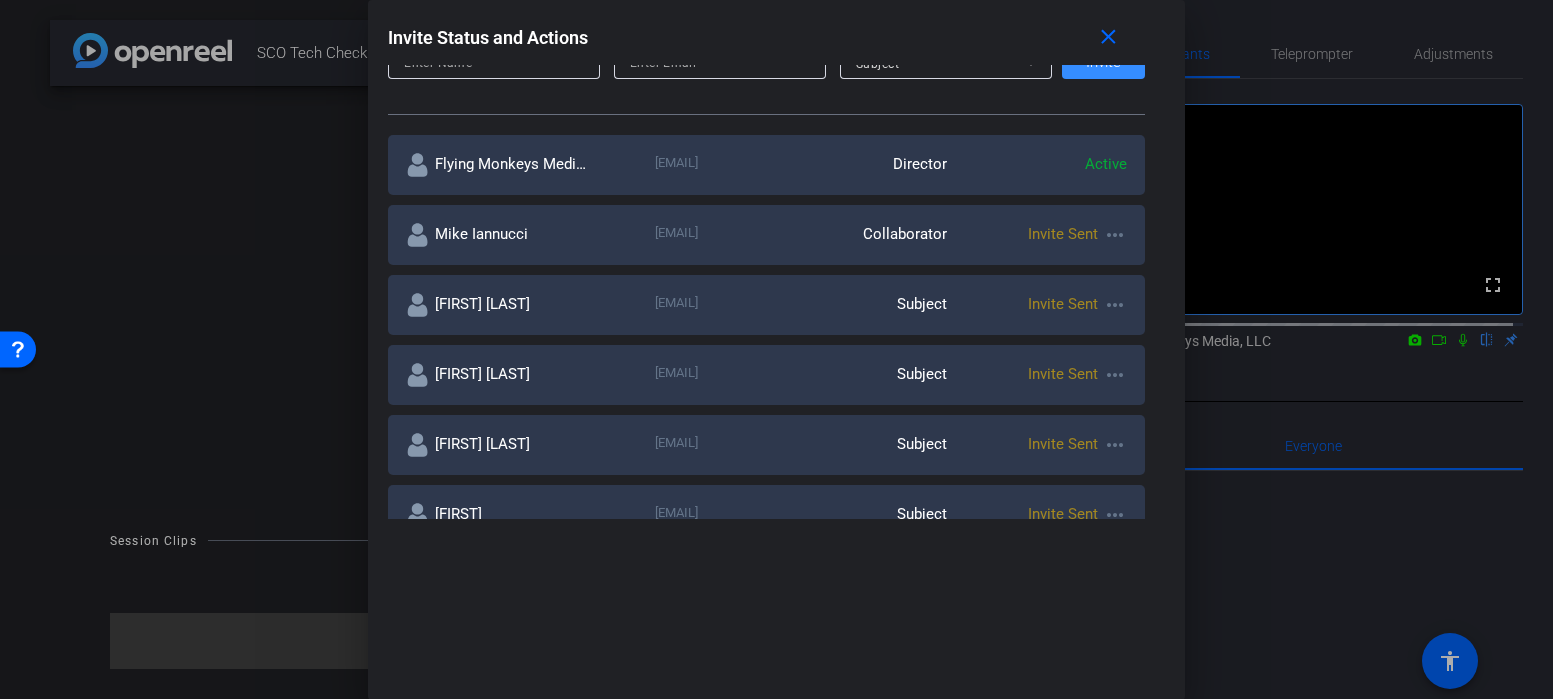 drag, startPoint x: 786, startPoint y: 229, endPoint x: 577, endPoint y: 233, distance: 209.03827 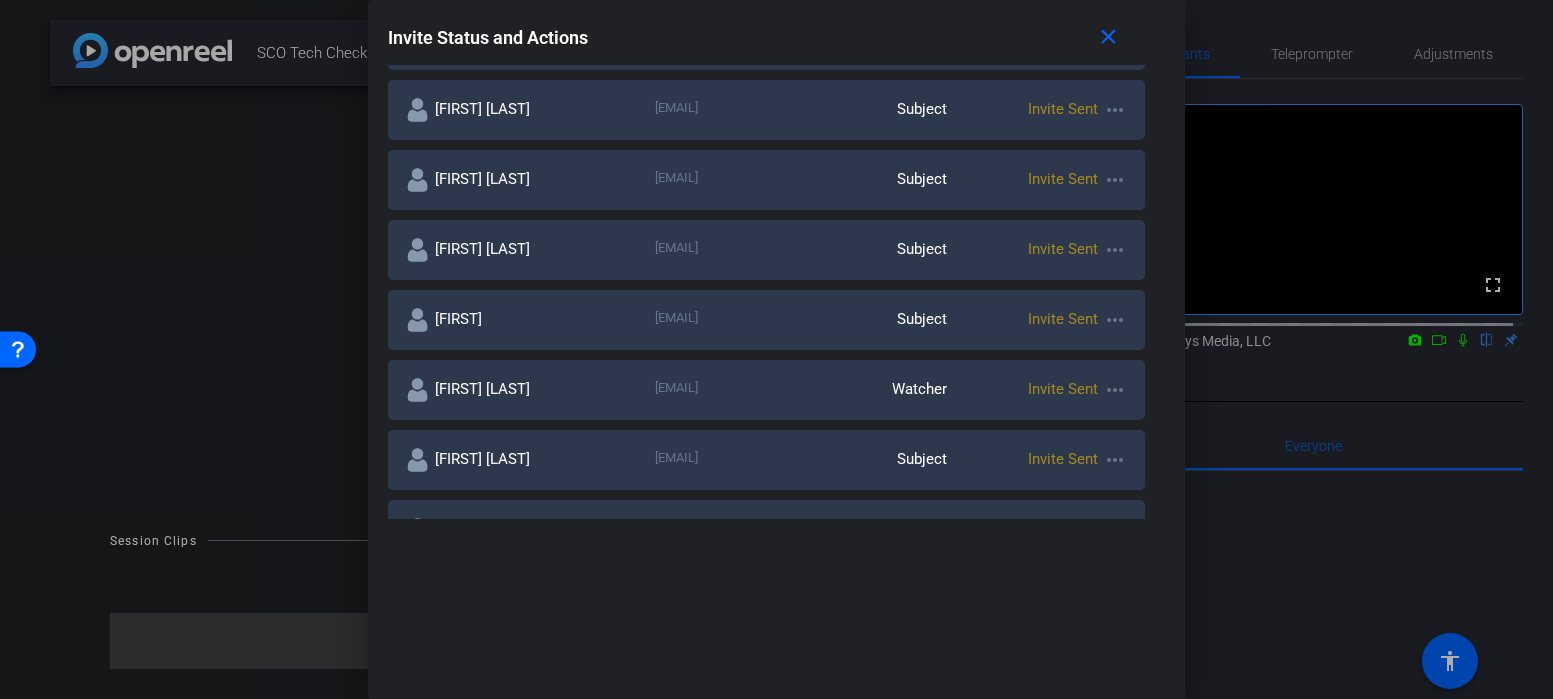 scroll, scrollTop: 500, scrollLeft: 0, axis: vertical 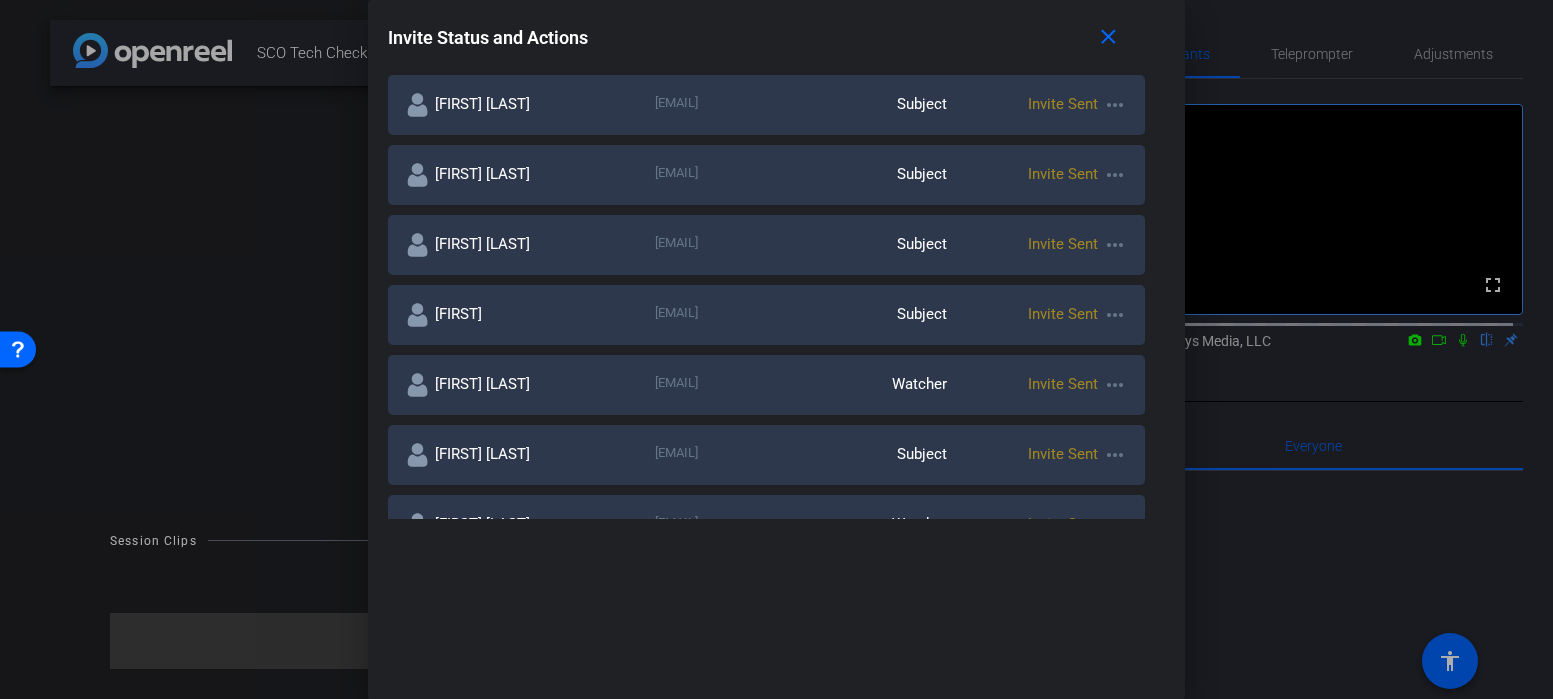 copy on "[EMAIL]" 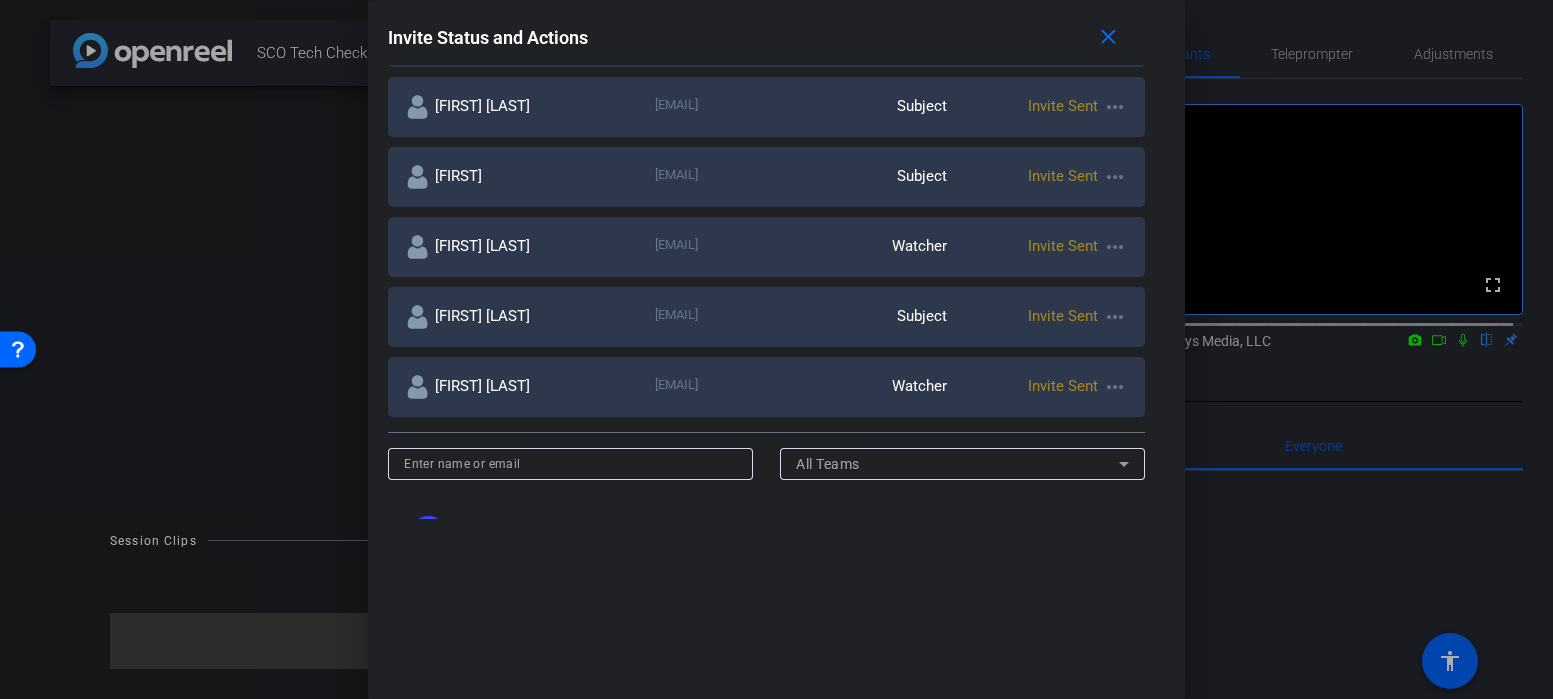 scroll, scrollTop: 600, scrollLeft: 0, axis: vertical 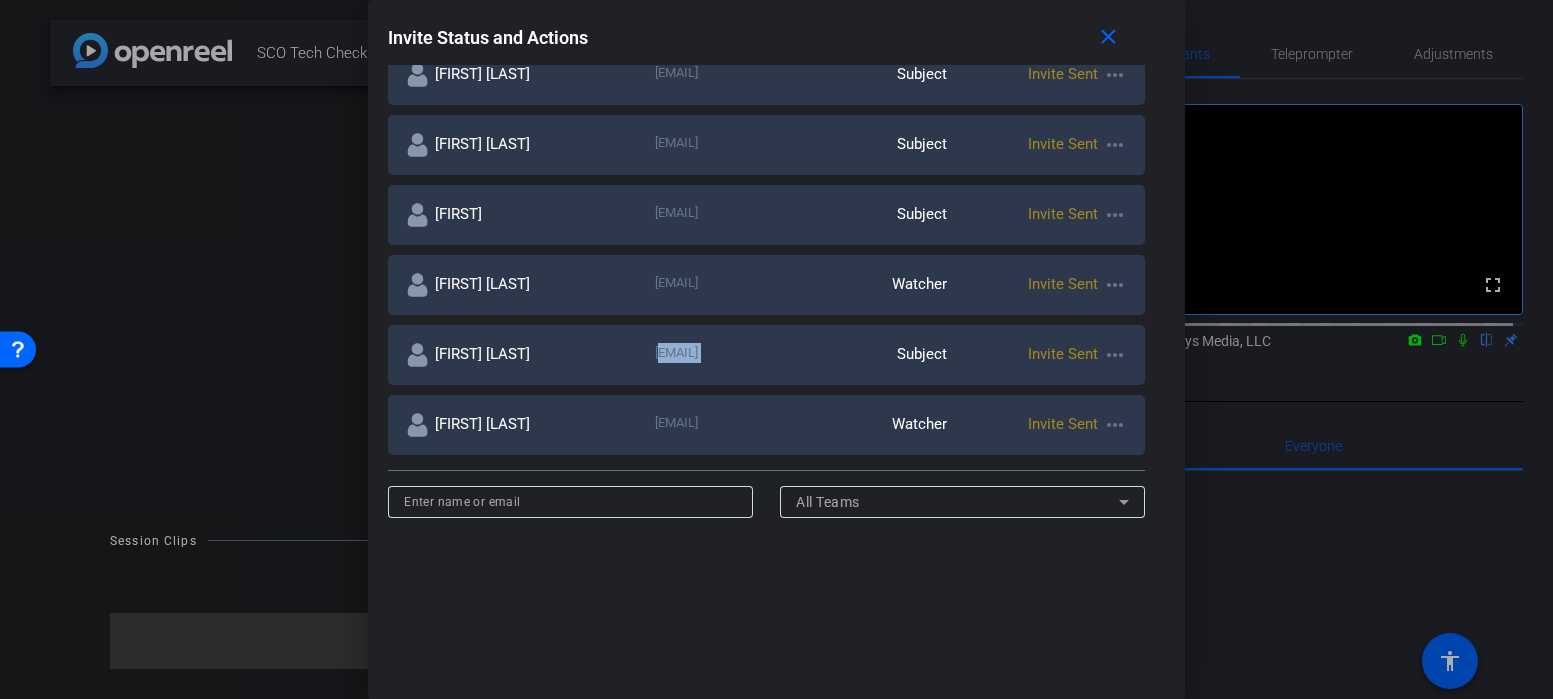 drag, startPoint x: 761, startPoint y: 360, endPoint x: 587, endPoint y: 358, distance: 174.01149 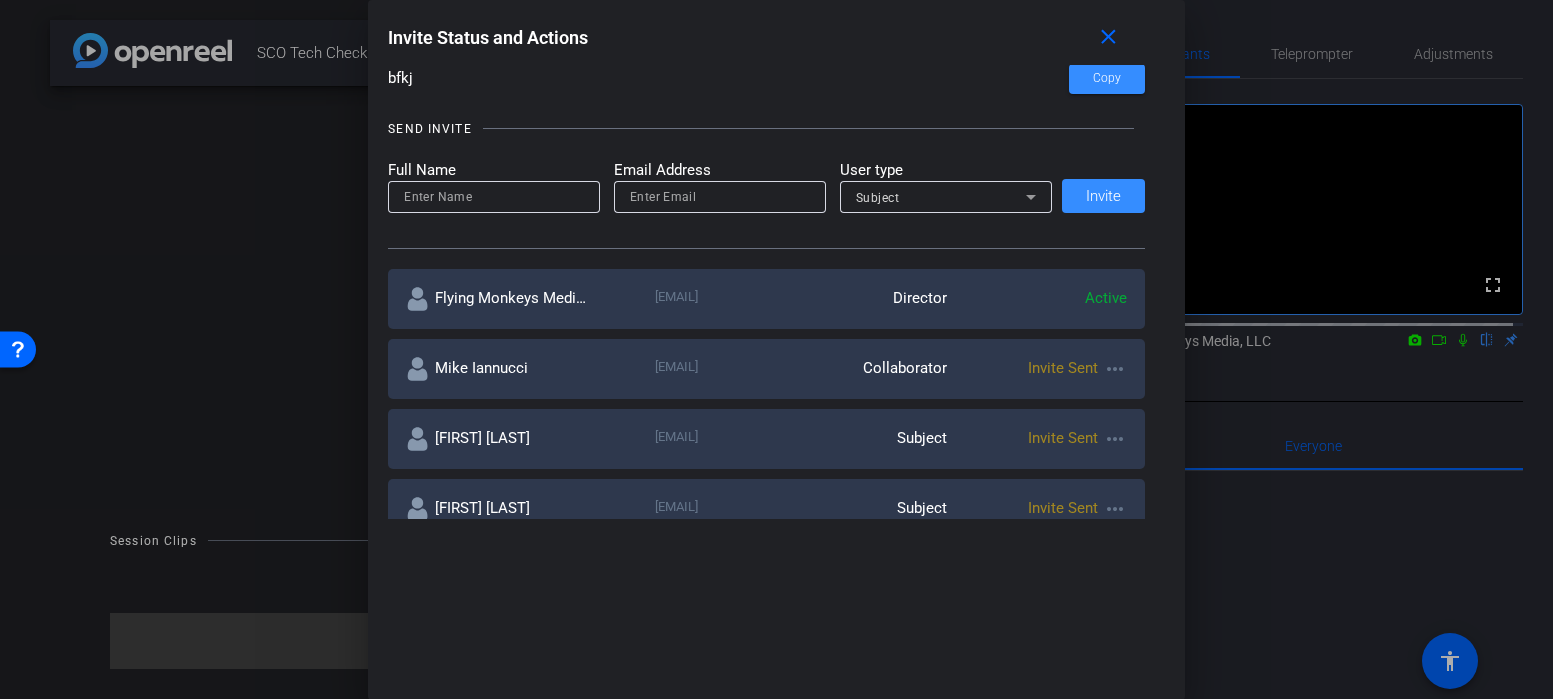 scroll, scrollTop: 200, scrollLeft: 0, axis: vertical 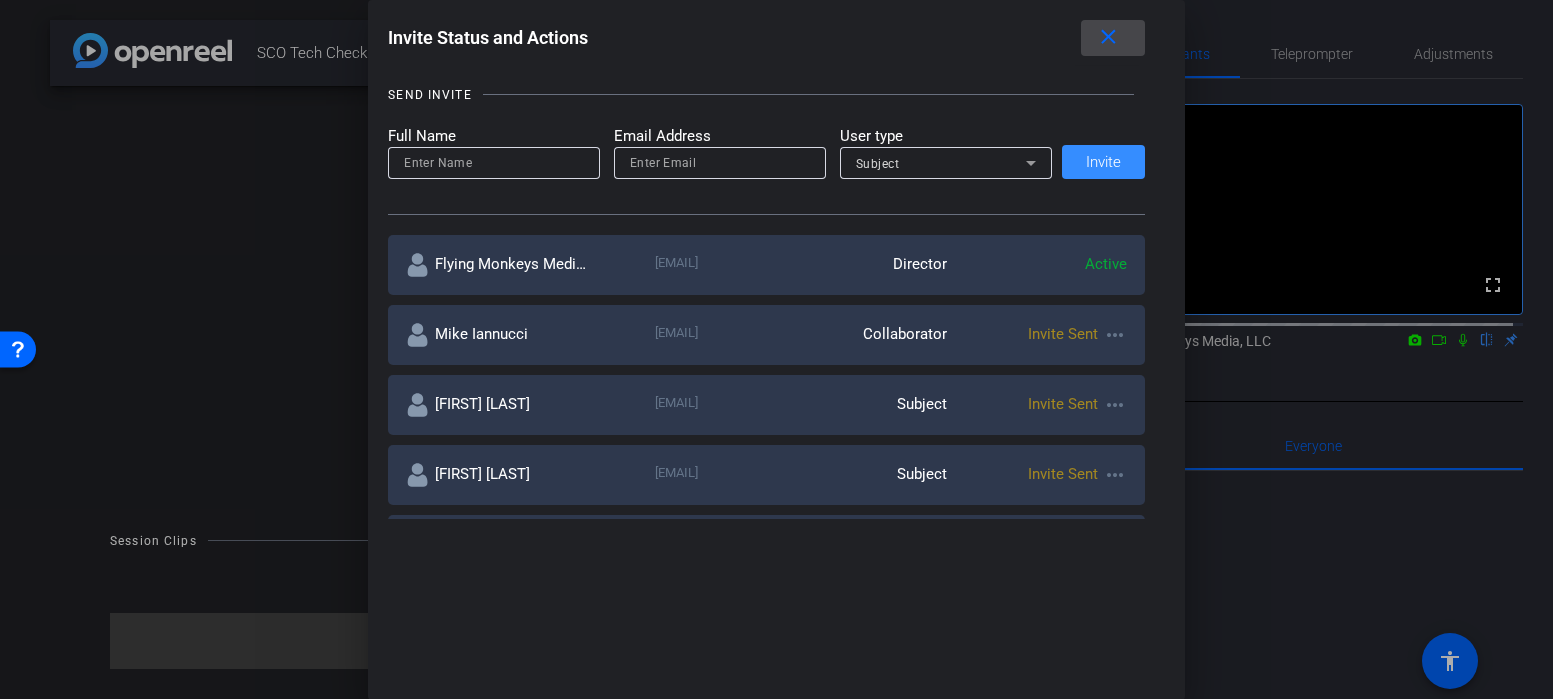 click on "close" at bounding box center [1108, 37] 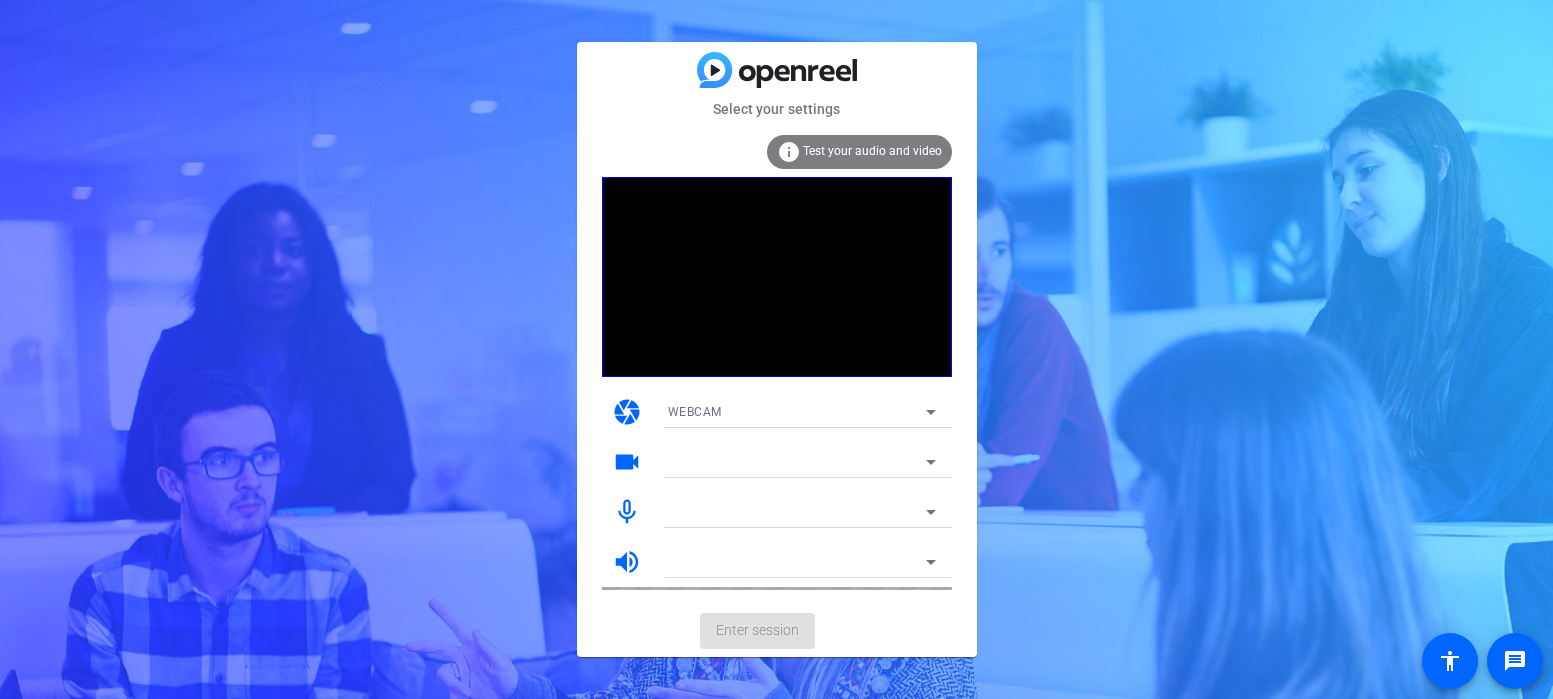 scroll, scrollTop: 0, scrollLeft: 0, axis: both 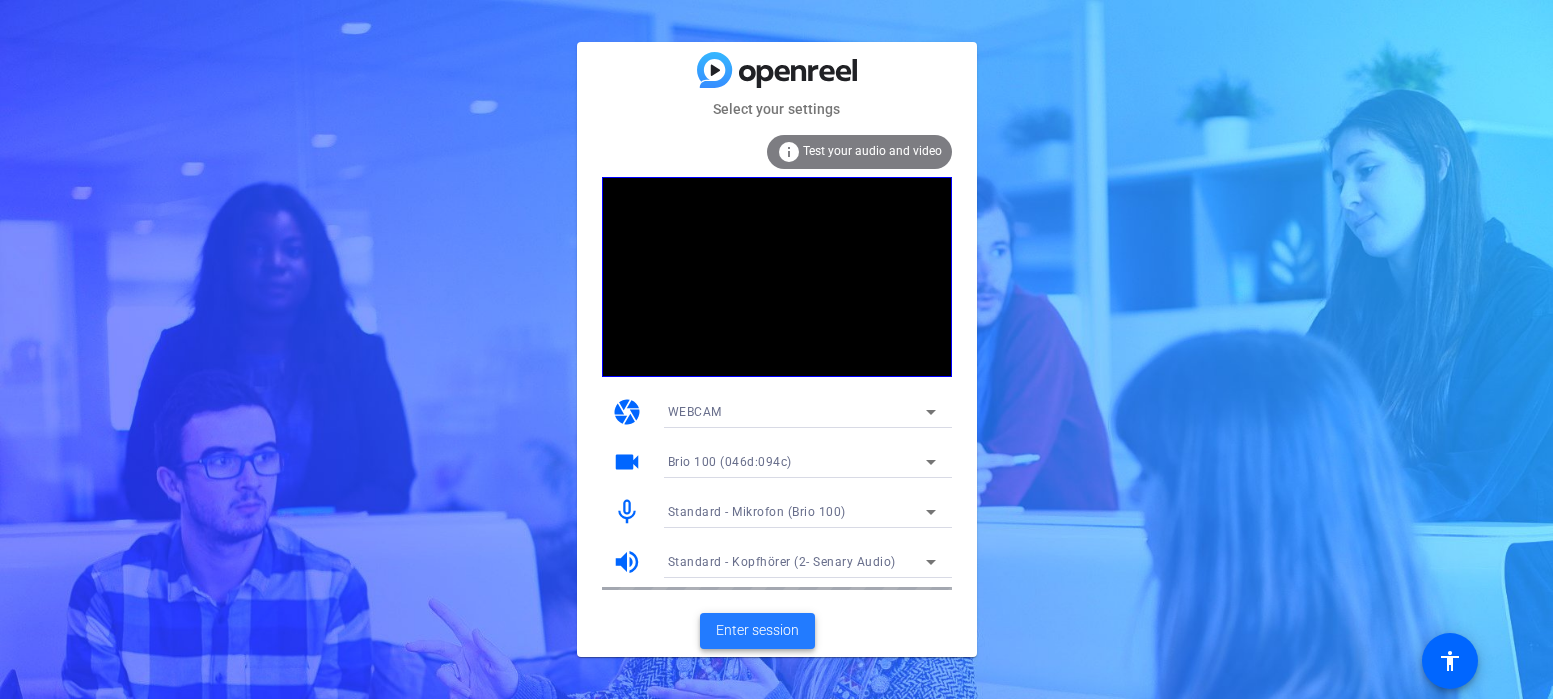 click on "Enter session" 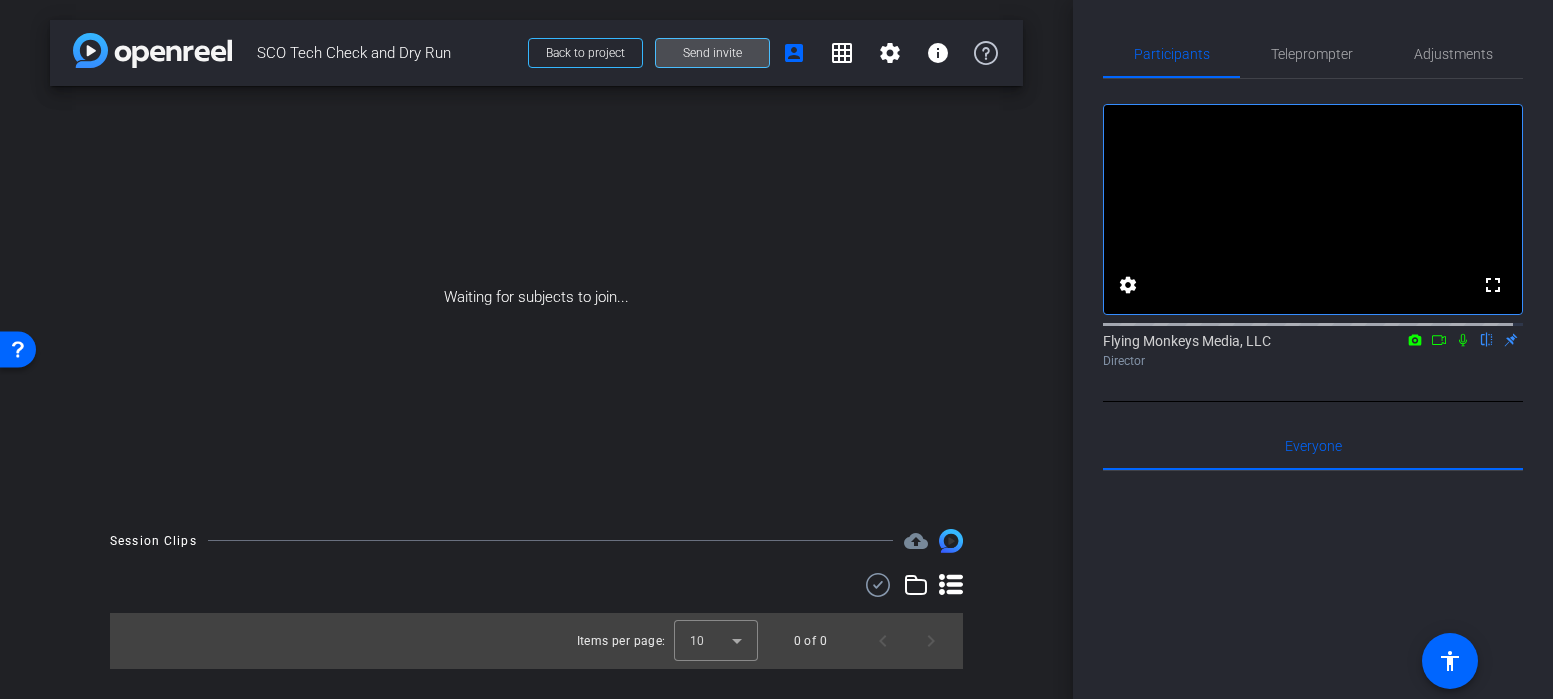 click on "Send invite" at bounding box center [712, 53] 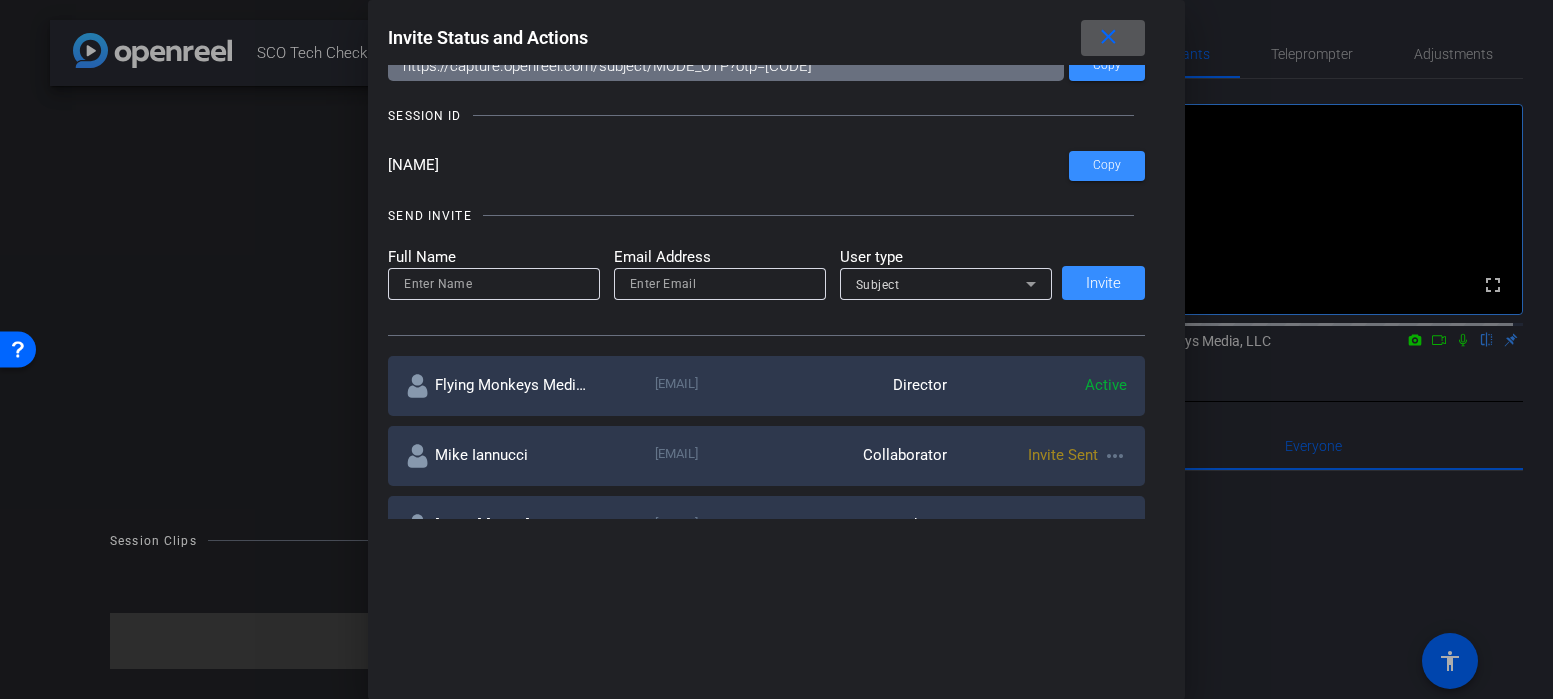 scroll, scrollTop: 0, scrollLeft: 0, axis: both 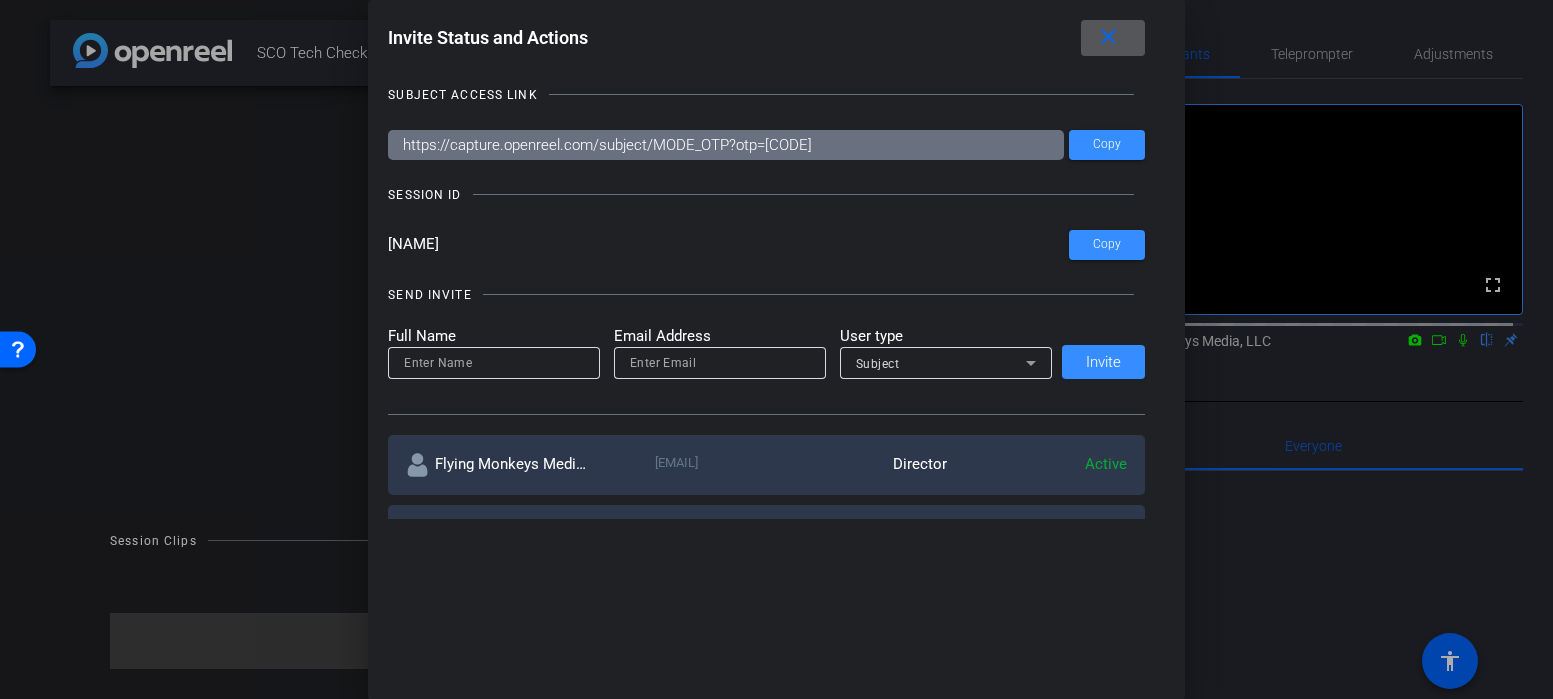 click on "close" at bounding box center [1108, 37] 